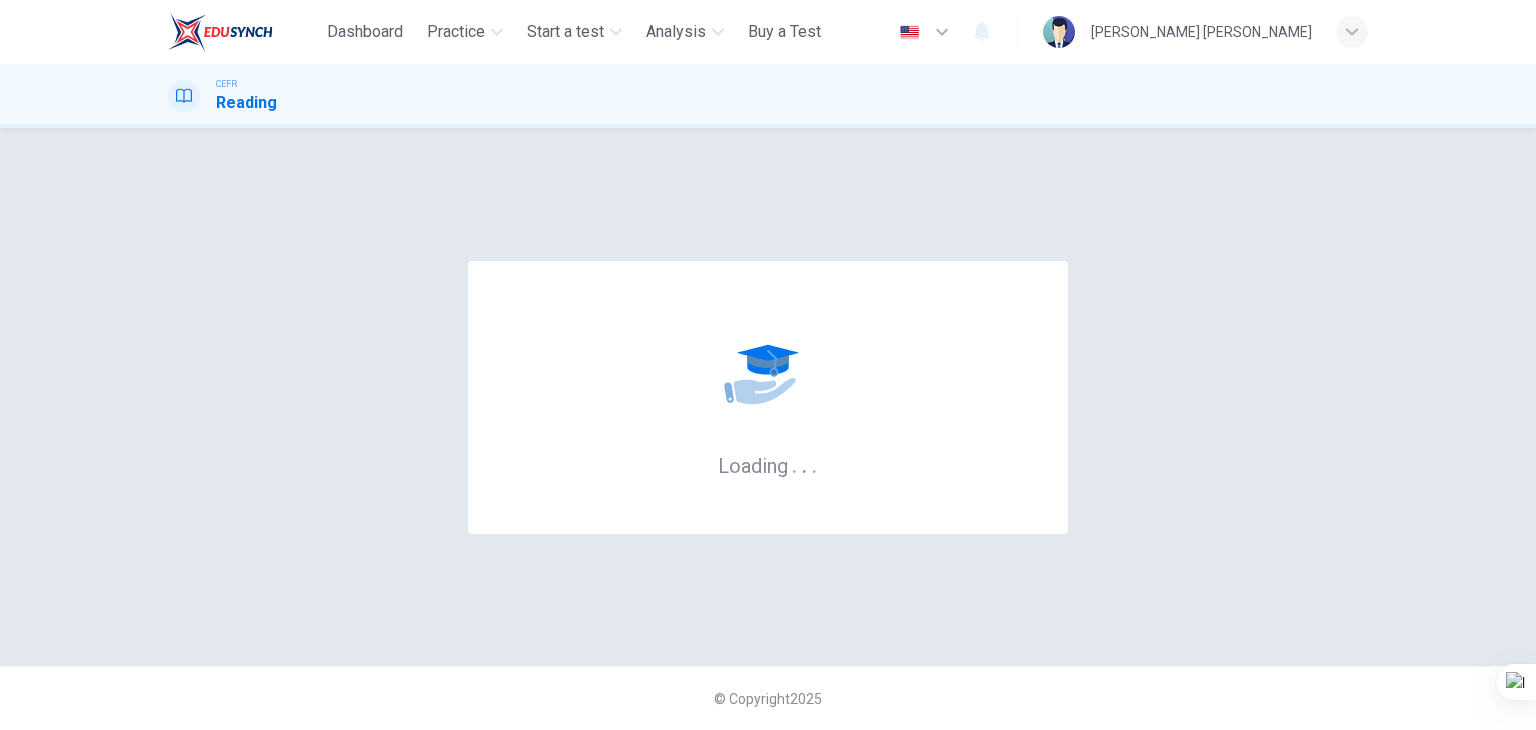 scroll, scrollTop: 0, scrollLeft: 0, axis: both 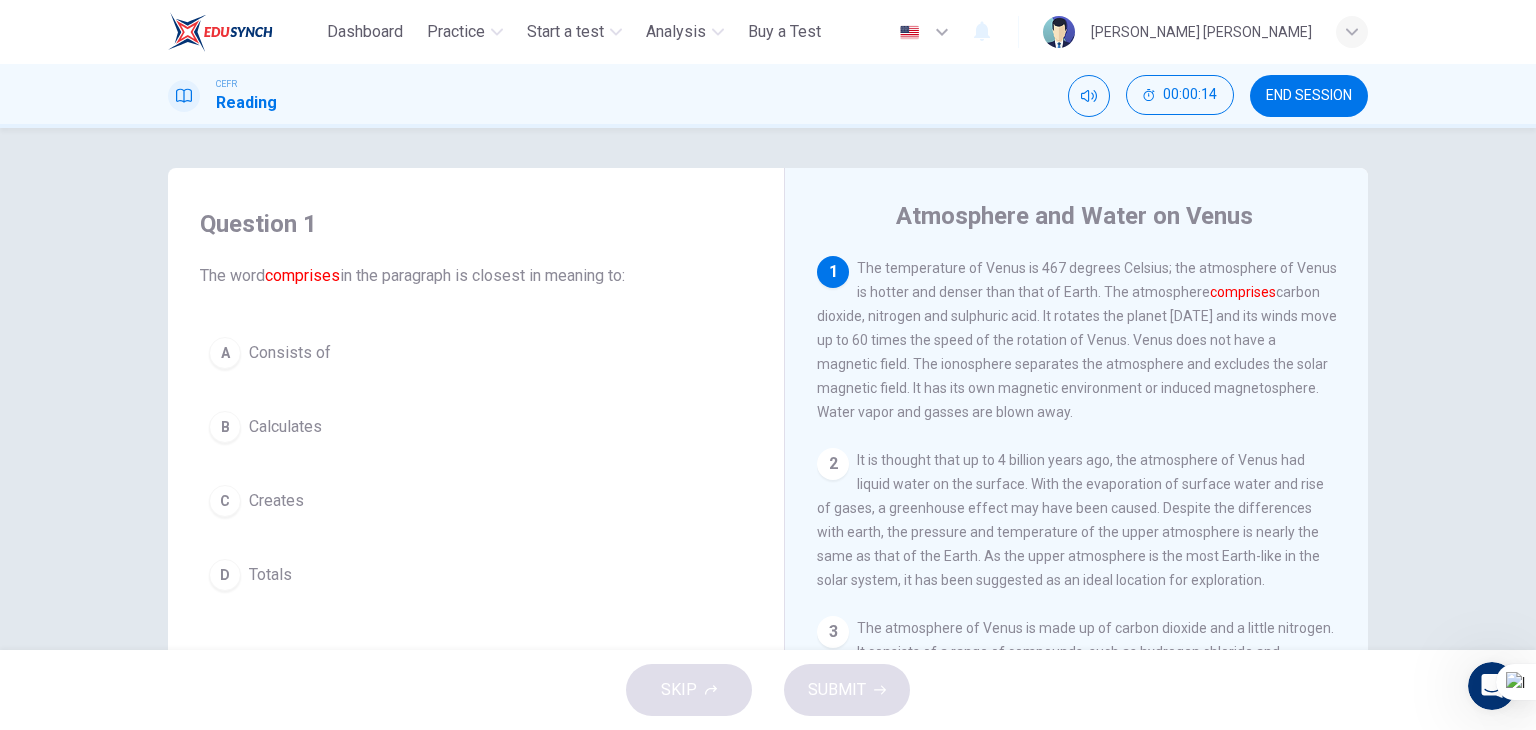click on "Consists of" at bounding box center (290, 353) 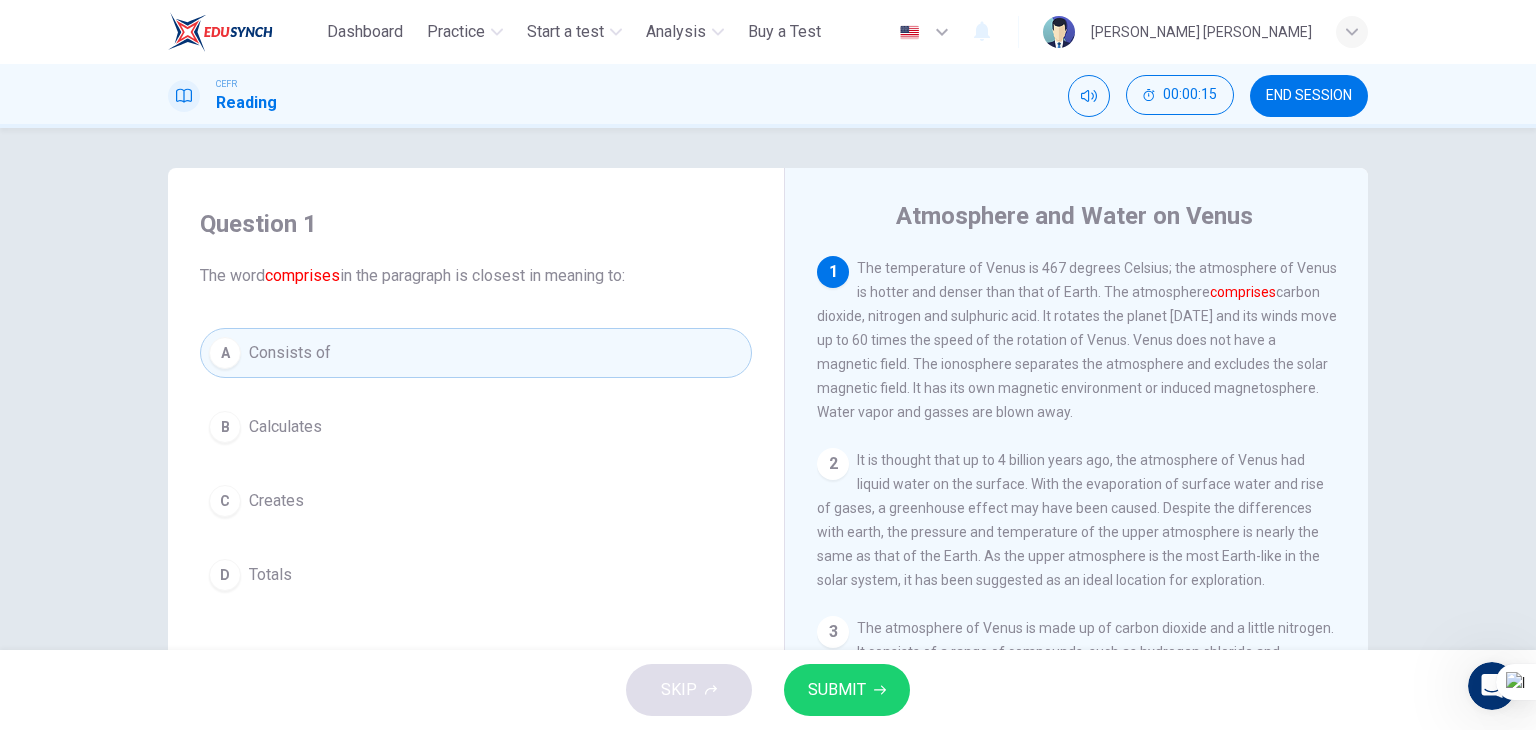 click on "SKIP SUBMIT" at bounding box center (768, 690) 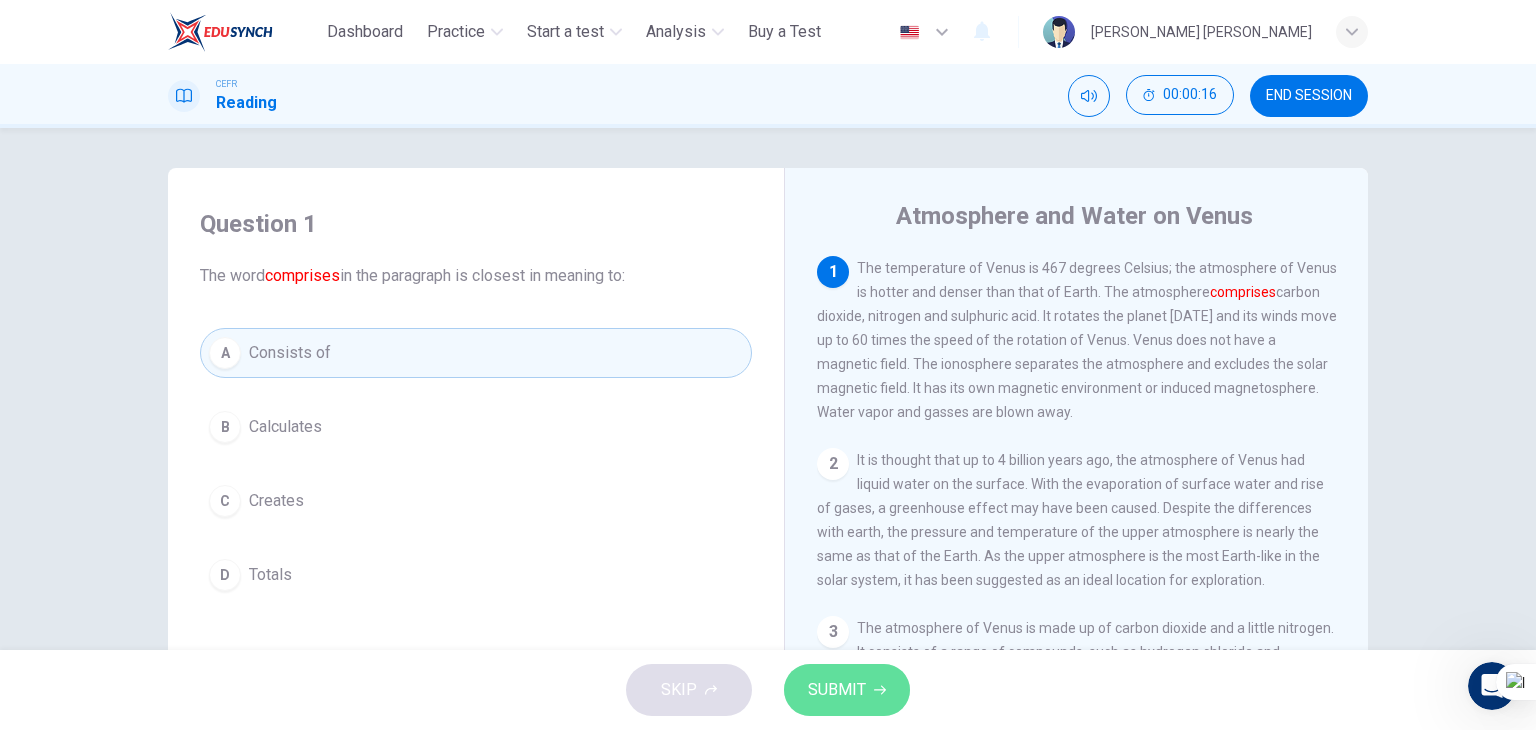 click on "SUBMIT" at bounding box center (837, 690) 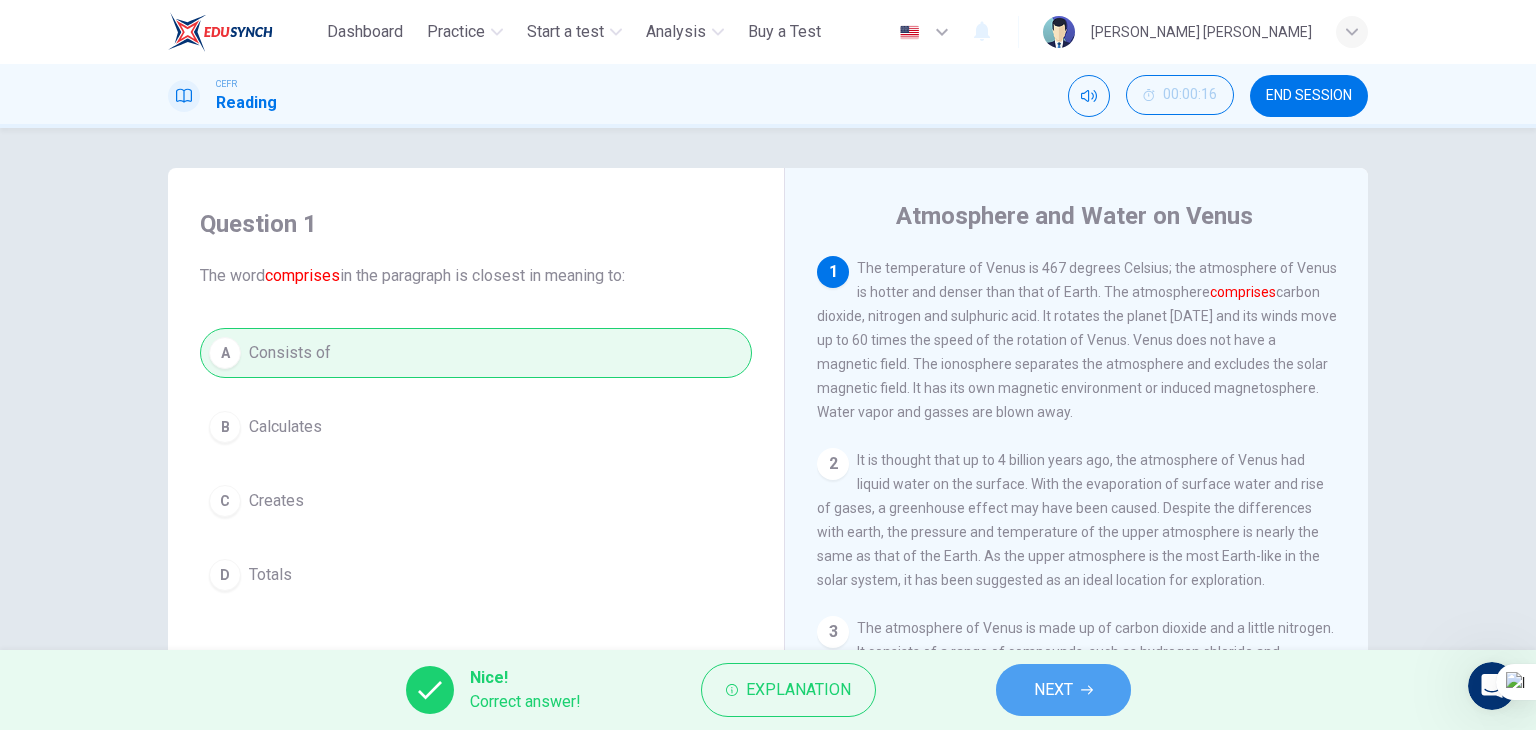 click on "NEXT" at bounding box center (1063, 690) 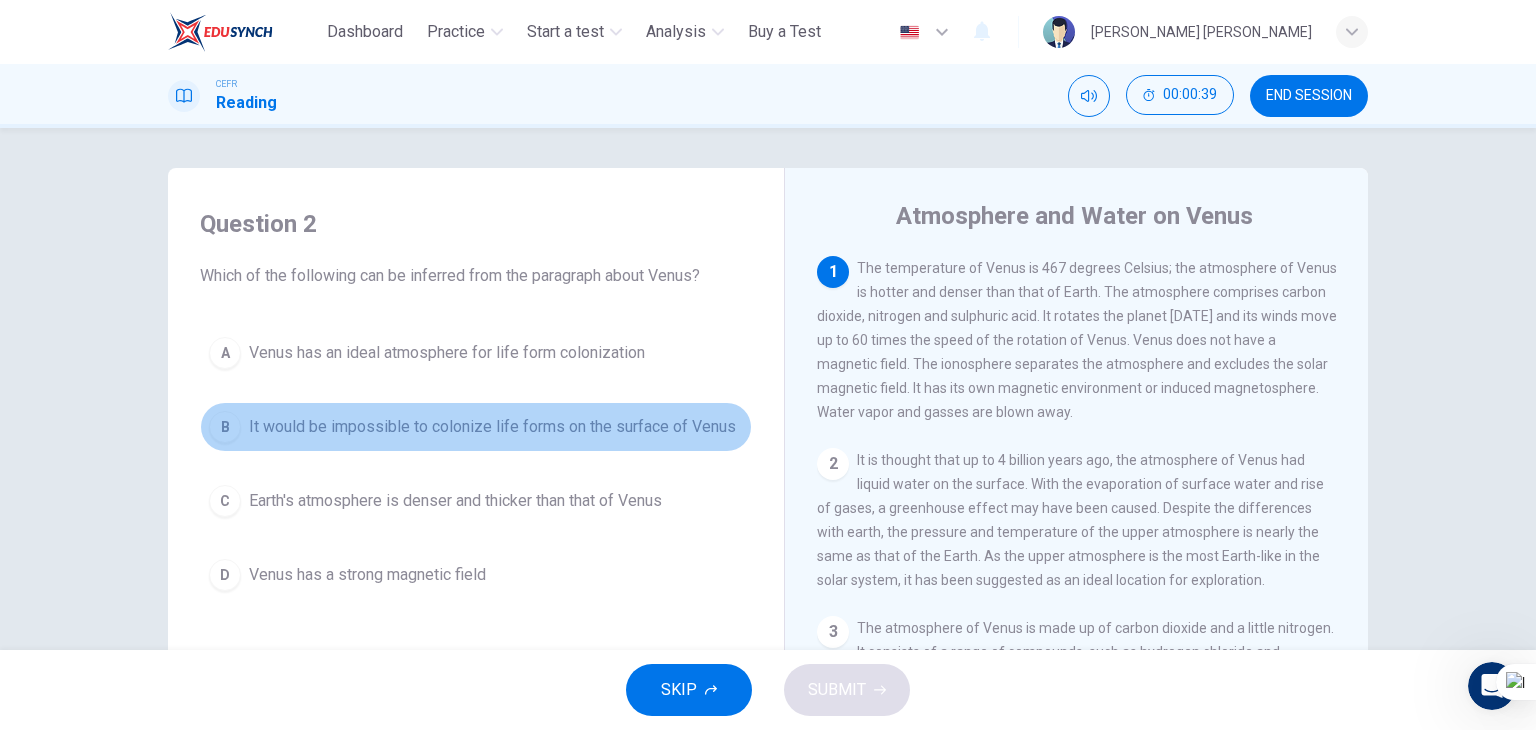 click on "It would be impossible to colonize life forms on the surface of Venus" at bounding box center (492, 427) 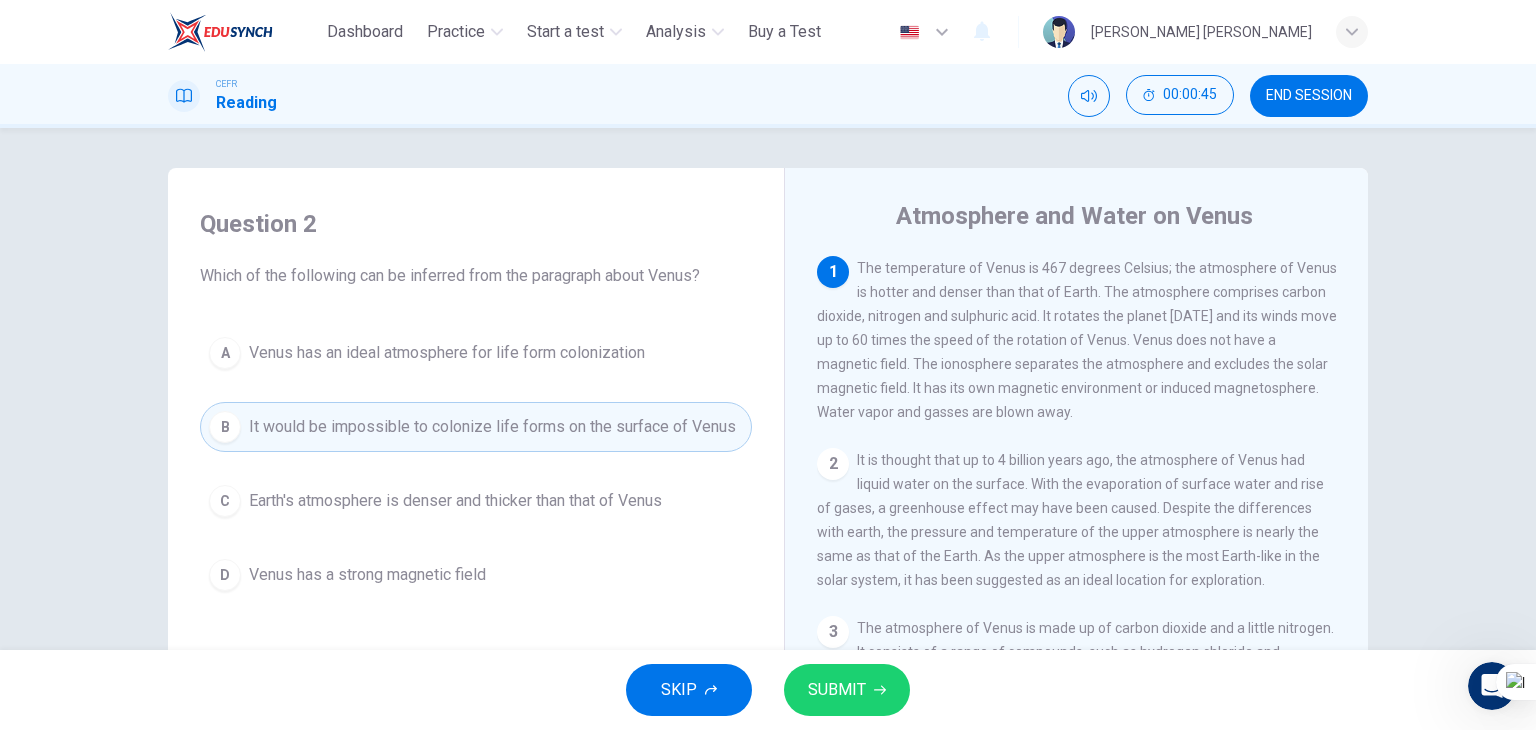 click on "SUBMIT" at bounding box center [847, 690] 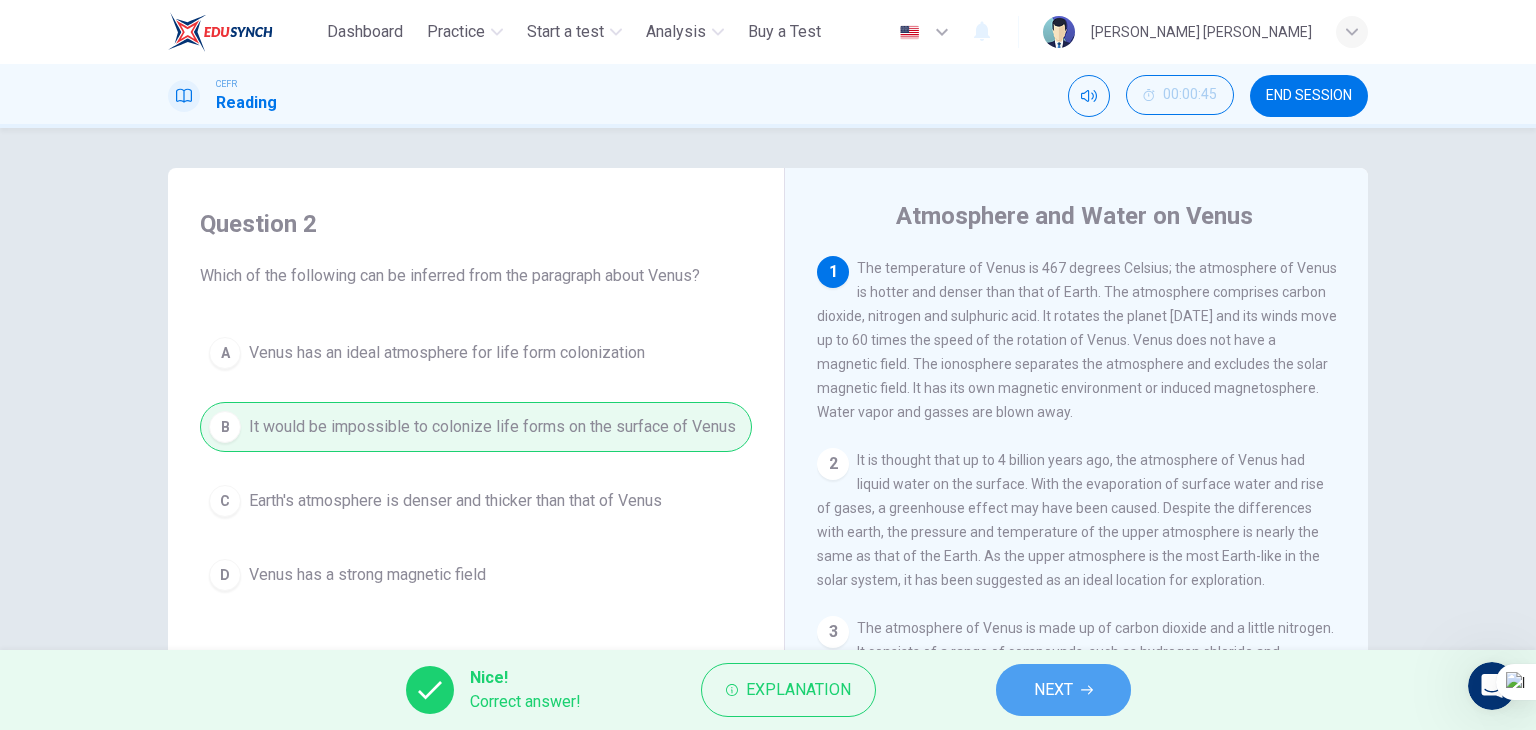 click on "NEXT" at bounding box center (1053, 690) 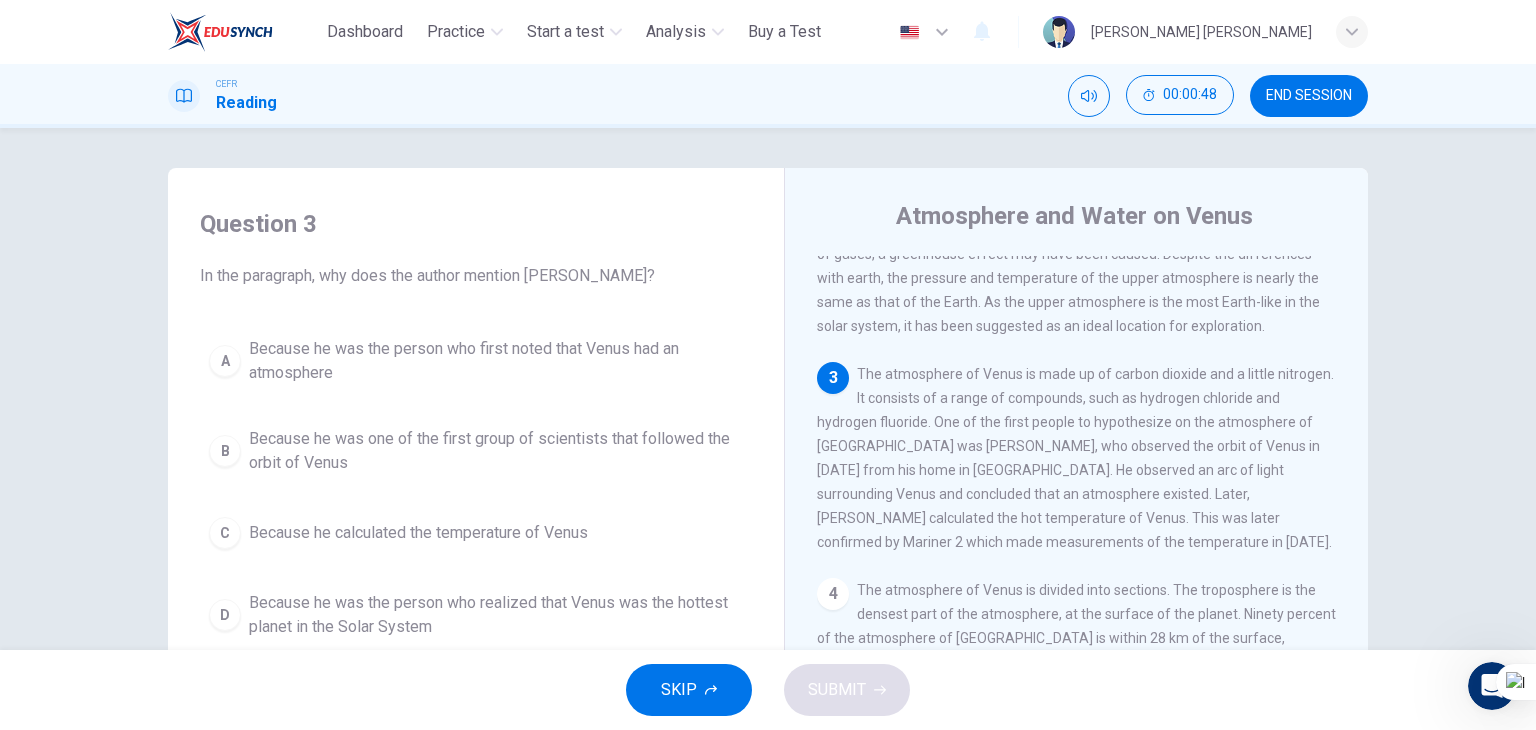 scroll, scrollTop: 256, scrollLeft: 0, axis: vertical 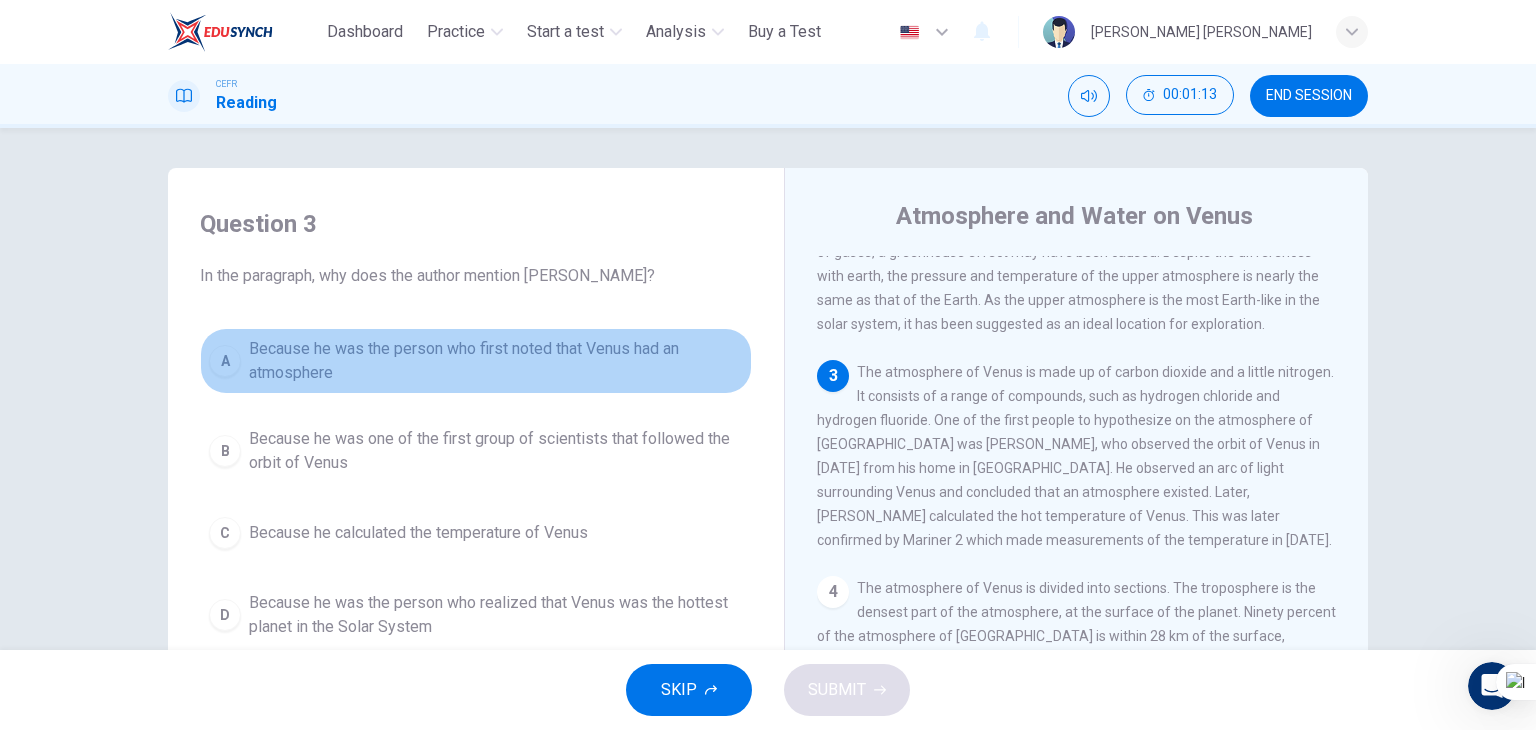 click on "Because he was the person who first noted that Venus had an atmosphere" at bounding box center (496, 361) 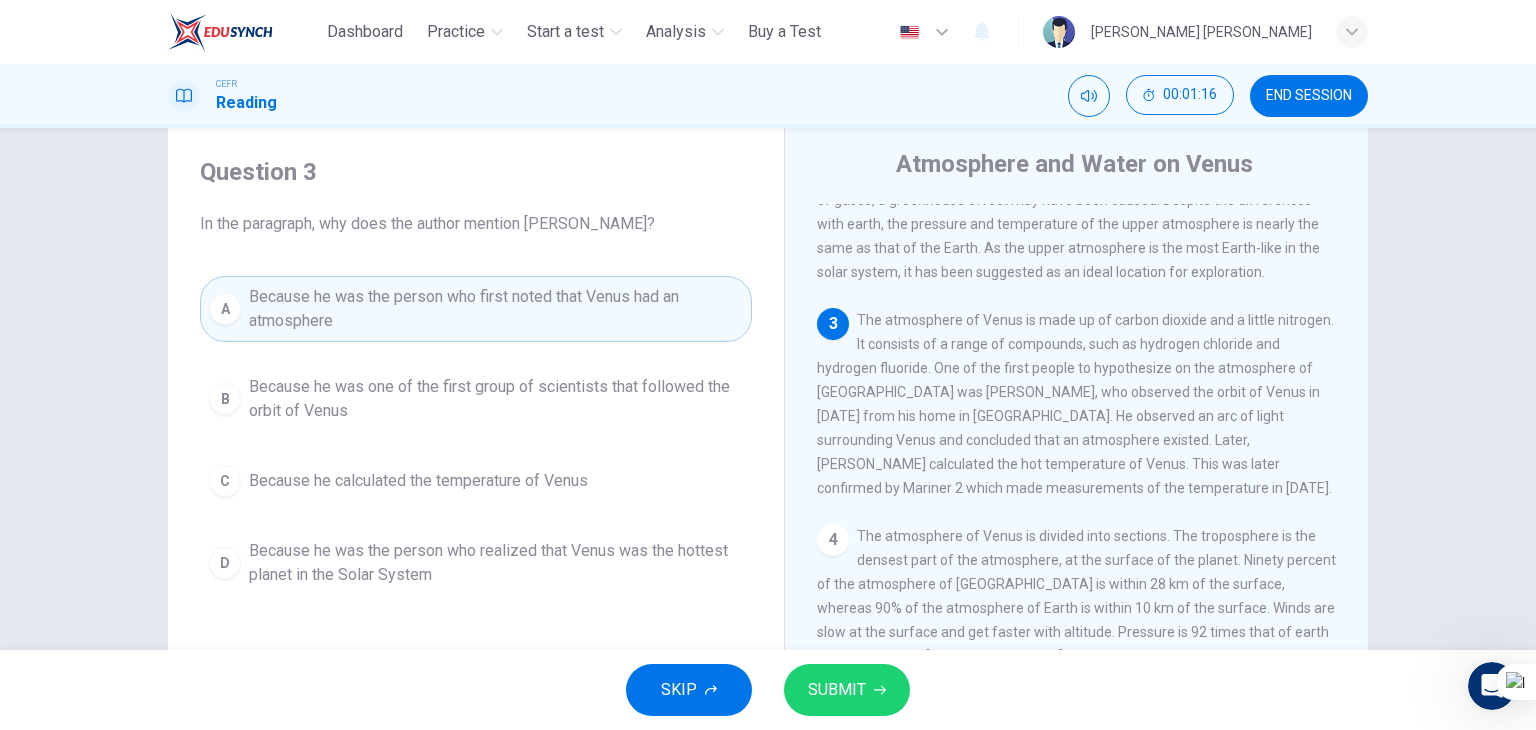 scroll, scrollTop: 55, scrollLeft: 0, axis: vertical 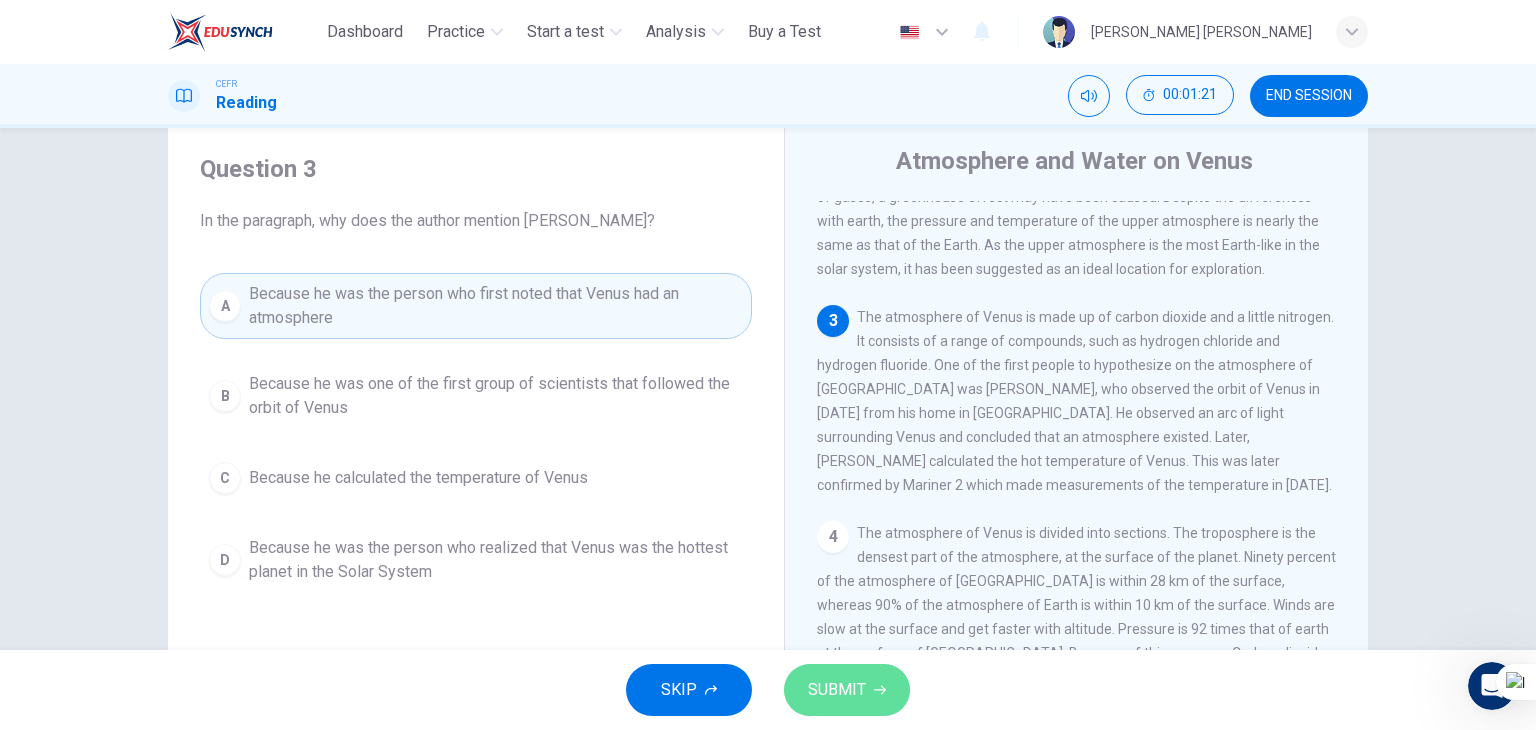 click on "SUBMIT" at bounding box center [847, 690] 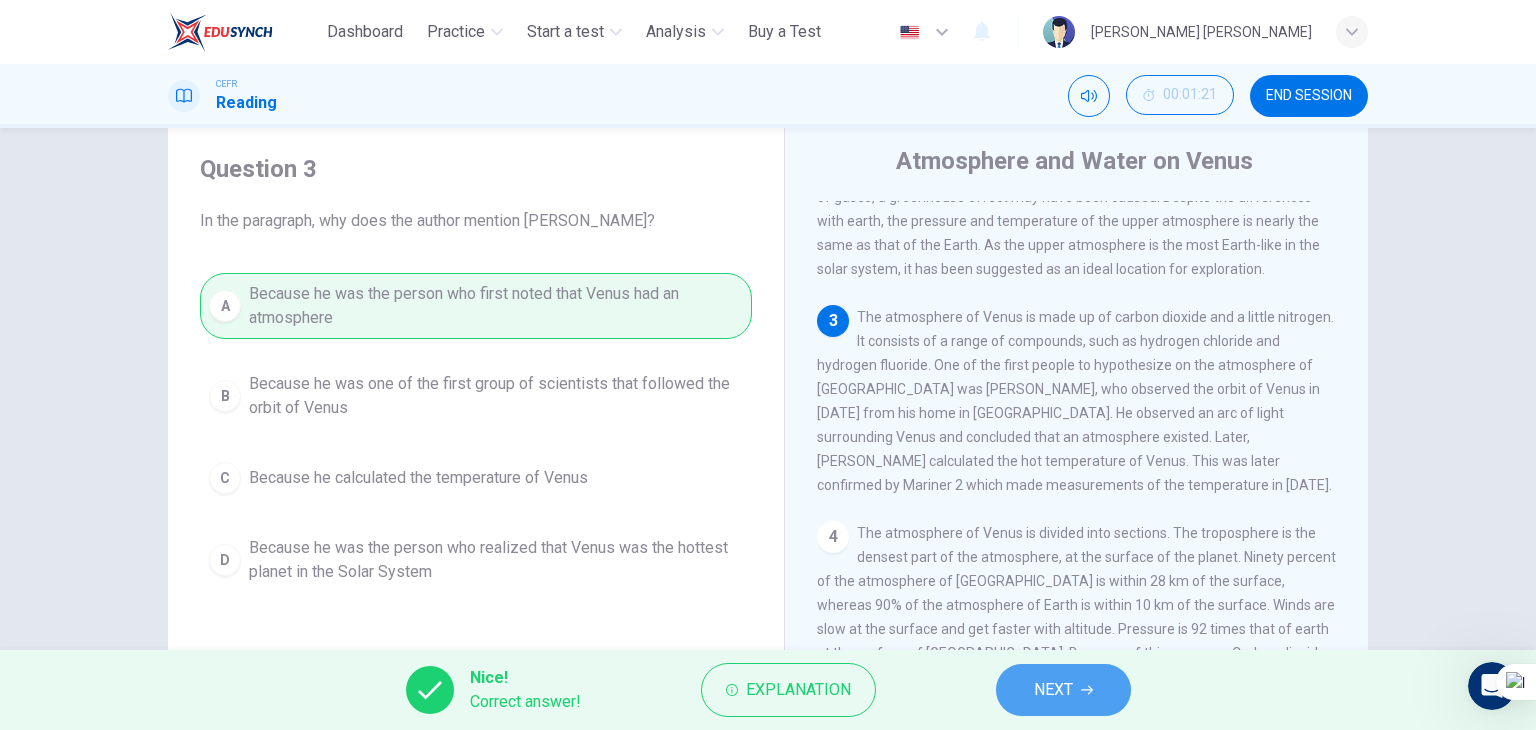 click on "NEXT" at bounding box center (1063, 690) 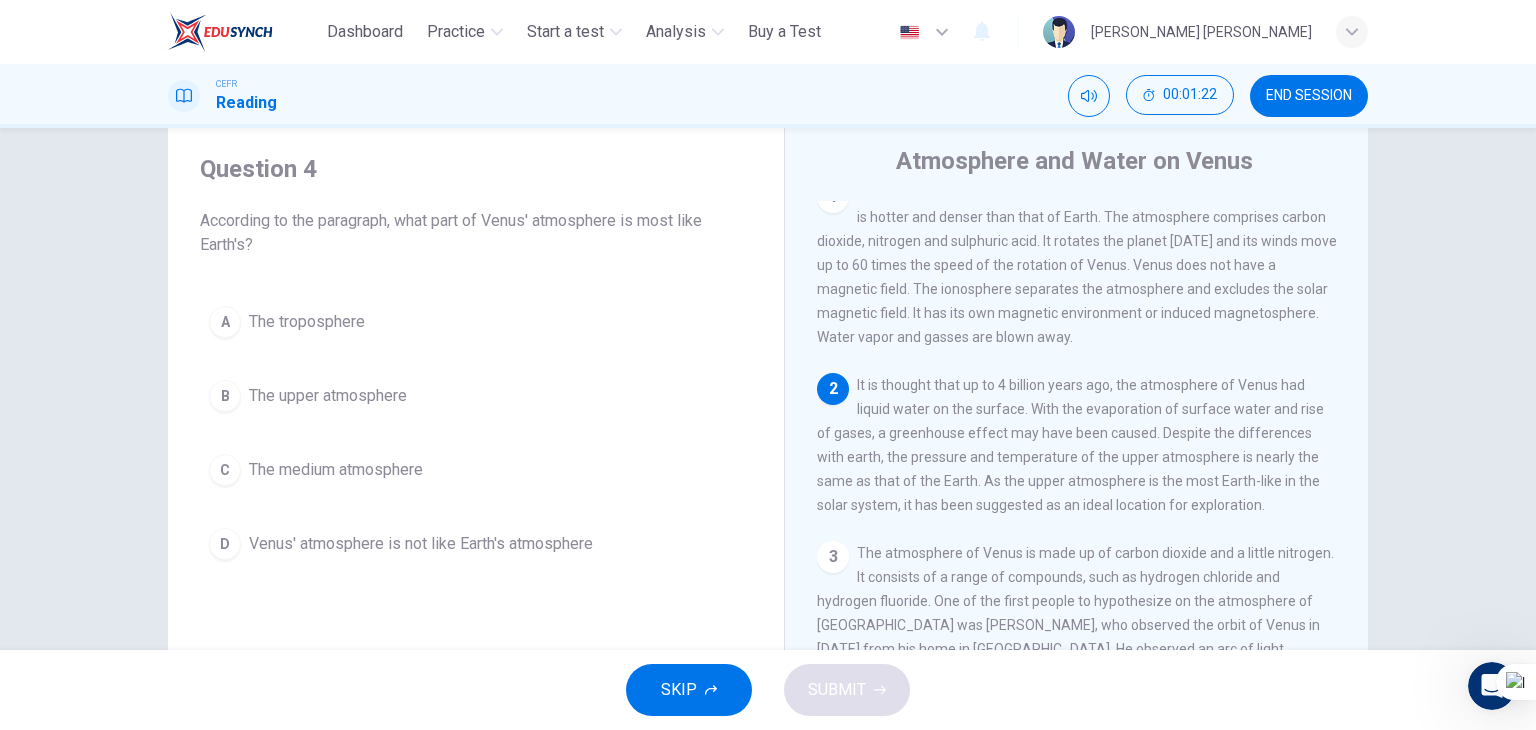 scroll, scrollTop: 0, scrollLeft: 0, axis: both 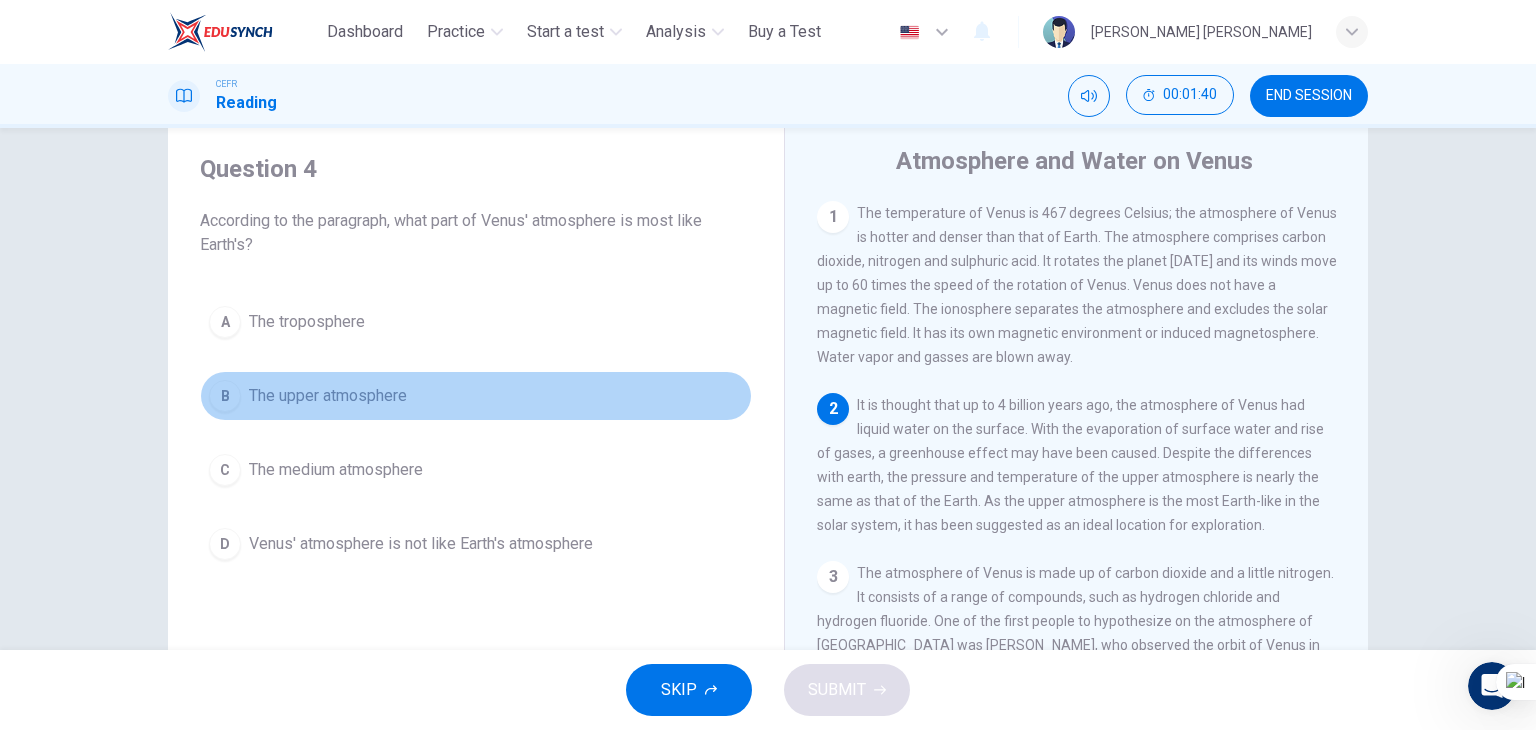 click on "The upper atmosphere" at bounding box center (328, 396) 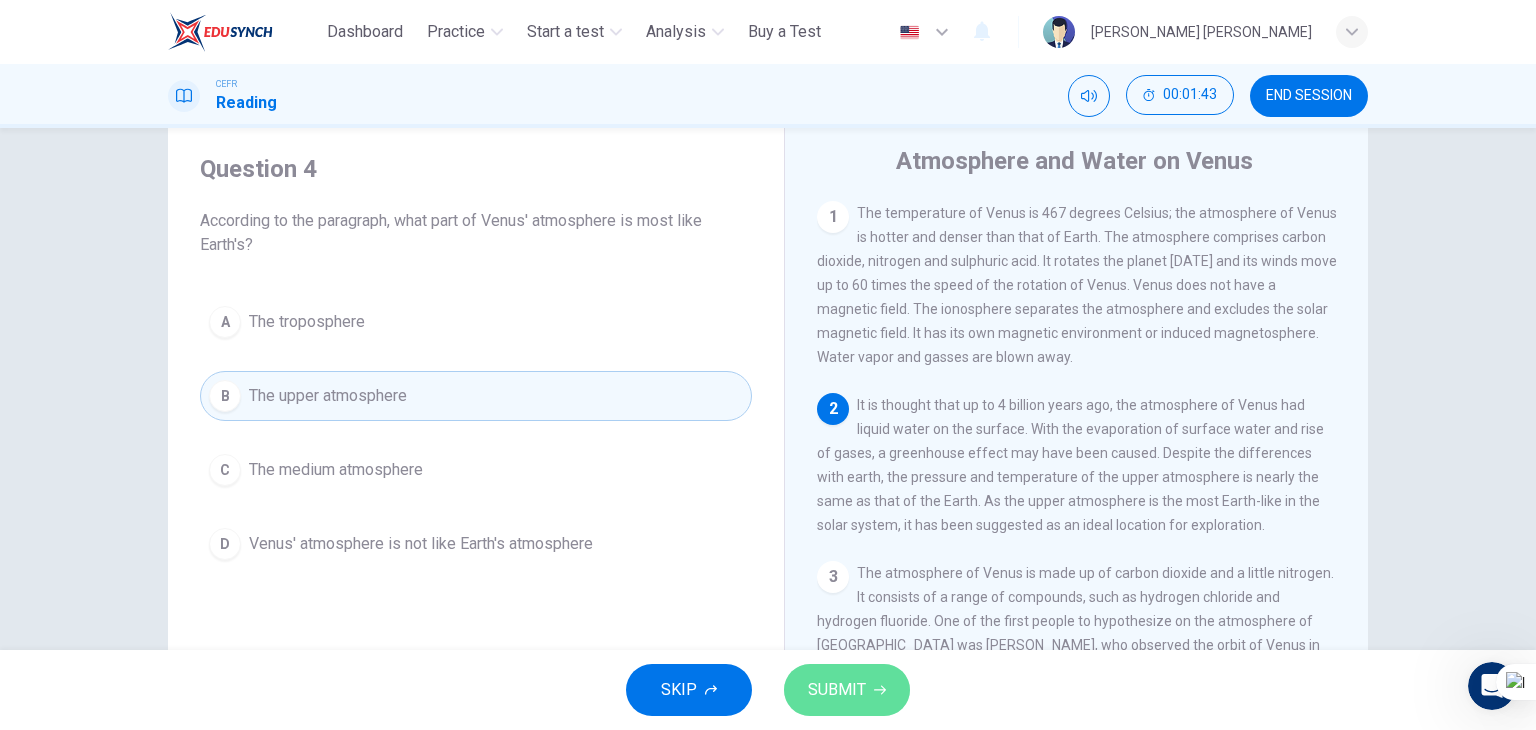 click on "SUBMIT" at bounding box center (847, 690) 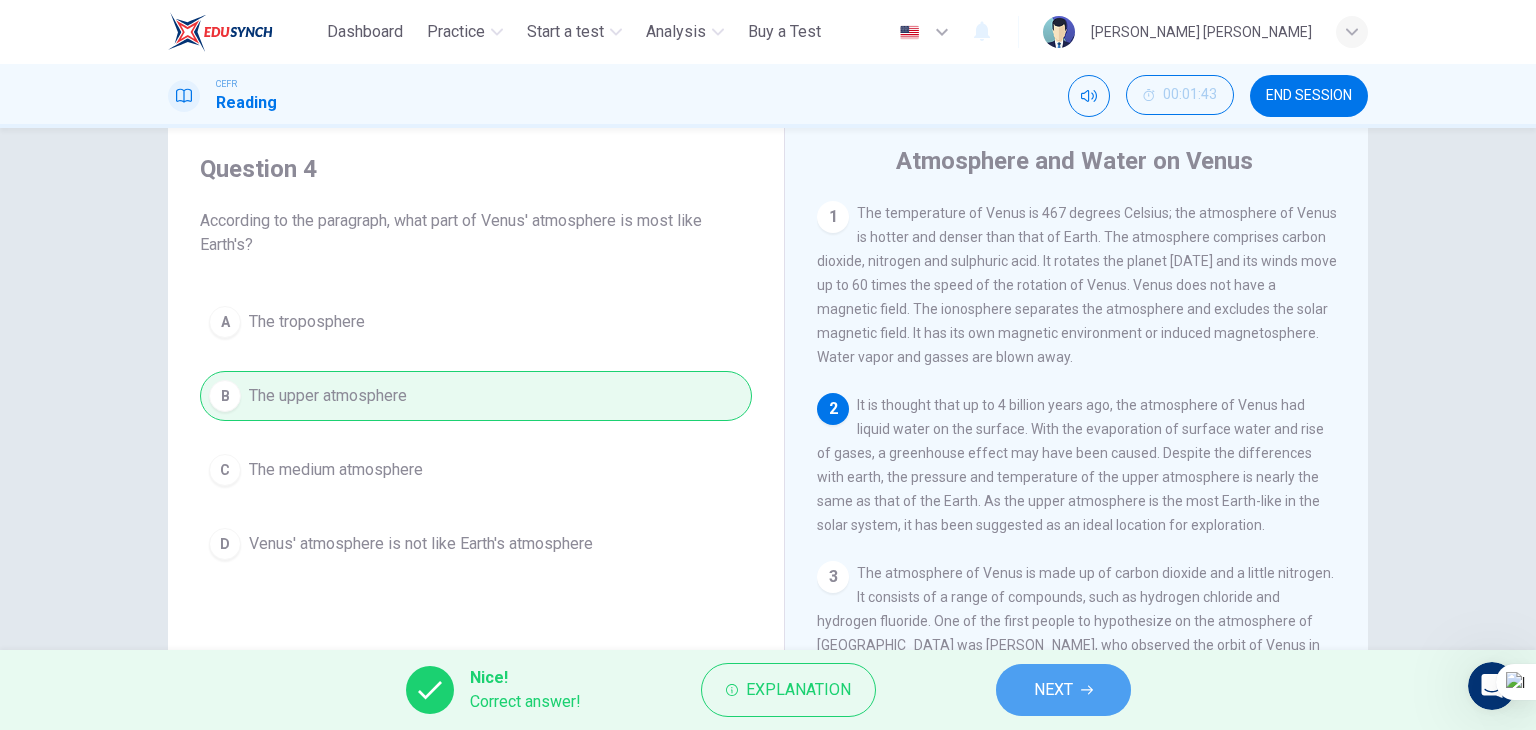click on "NEXT" at bounding box center (1053, 690) 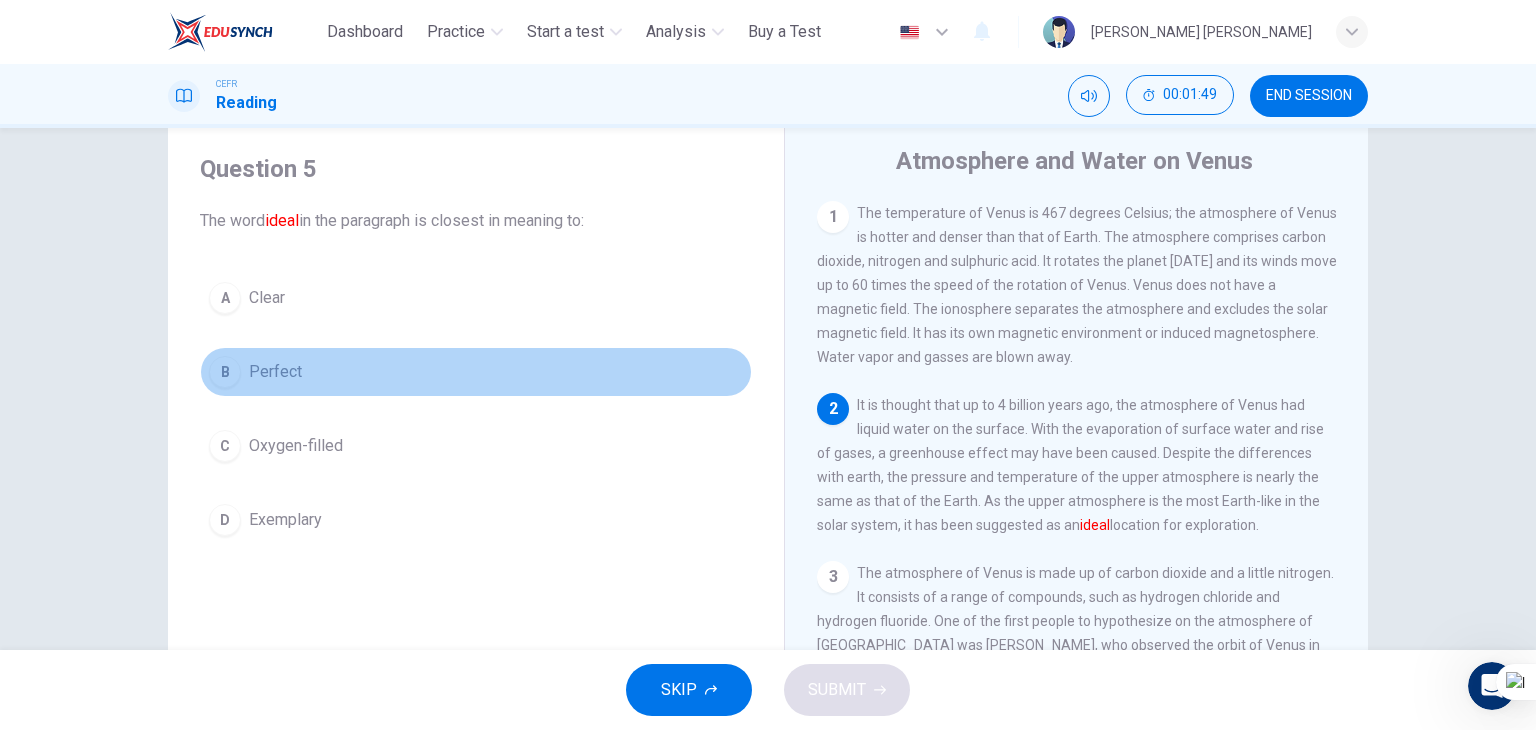 click on "B Perfect" at bounding box center [476, 372] 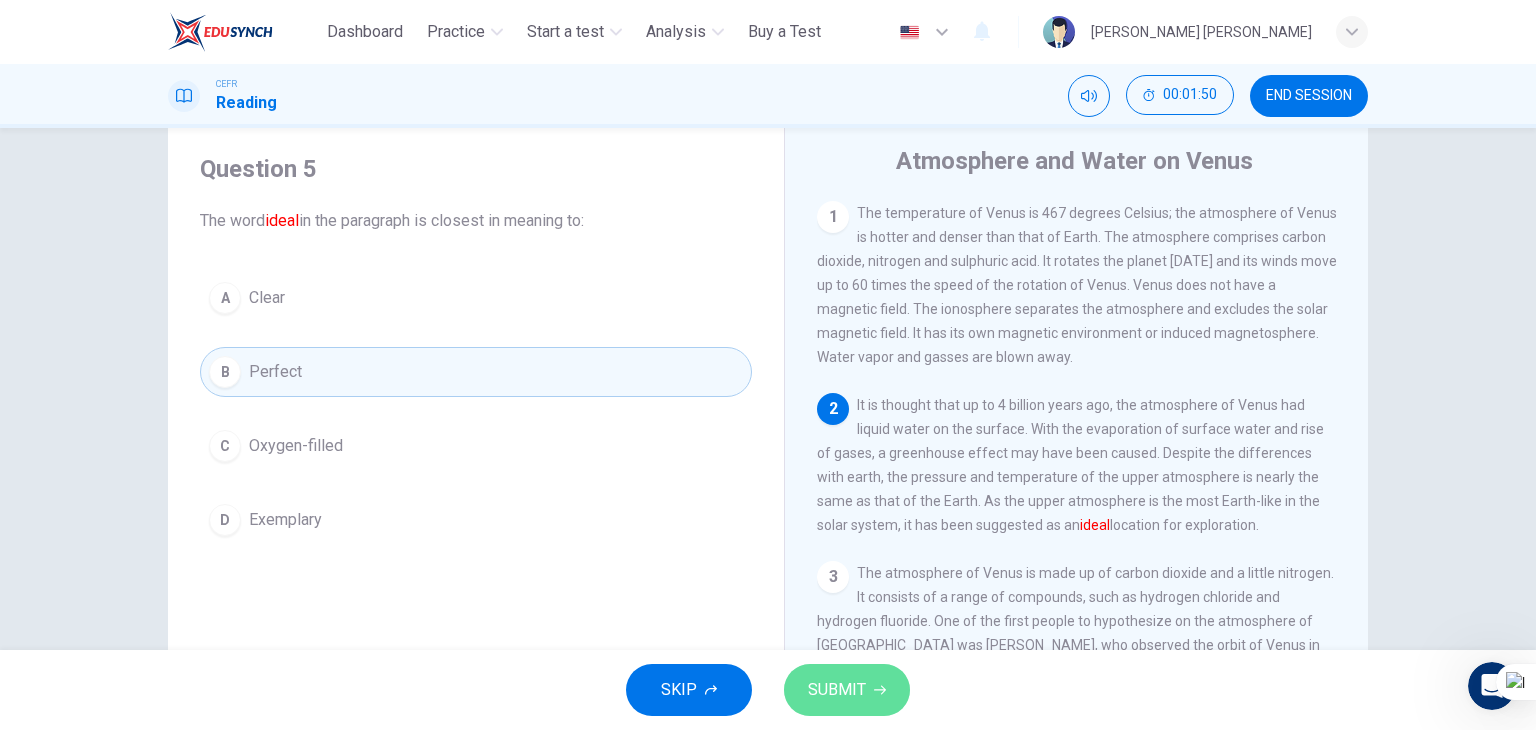 click on "SUBMIT" at bounding box center (847, 690) 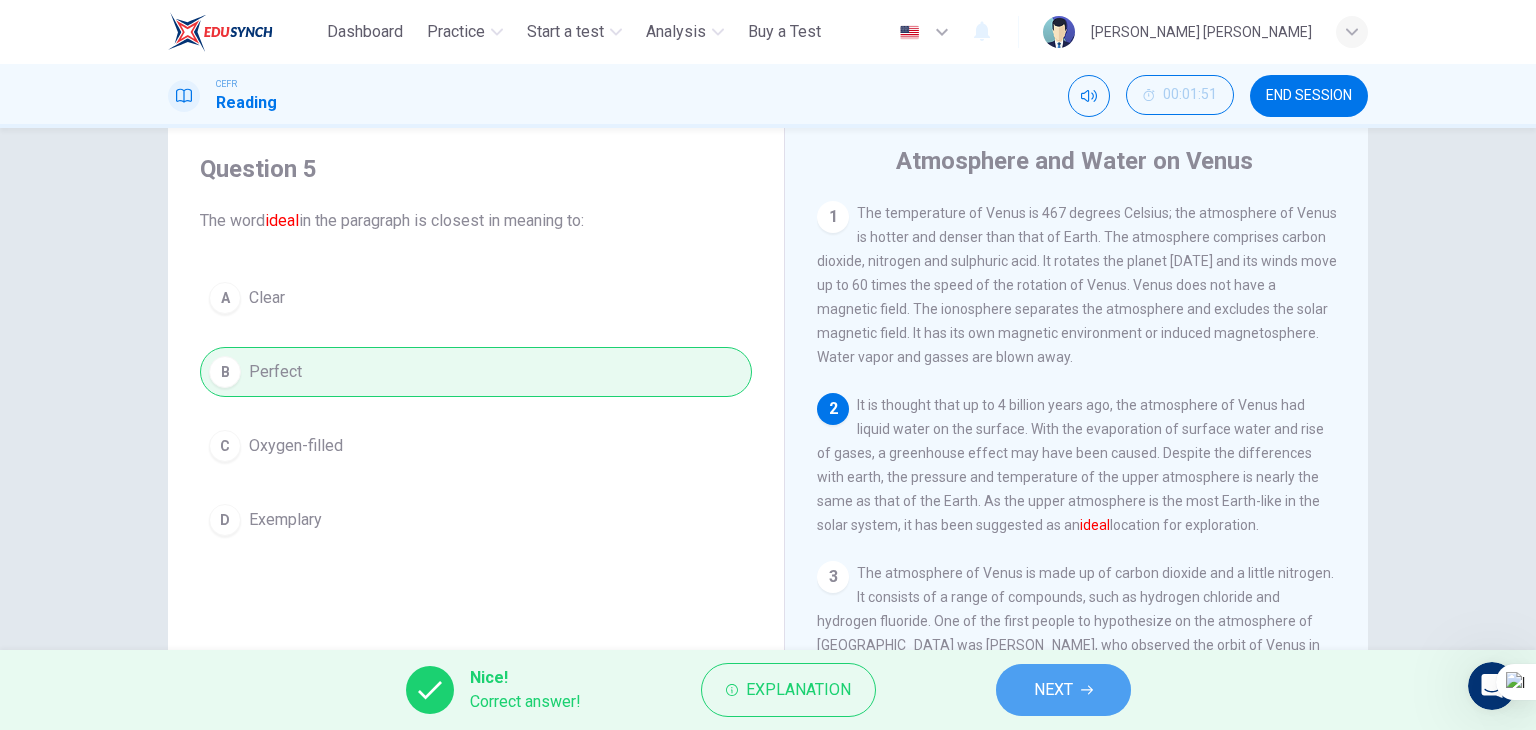 click on "NEXT" at bounding box center [1063, 690] 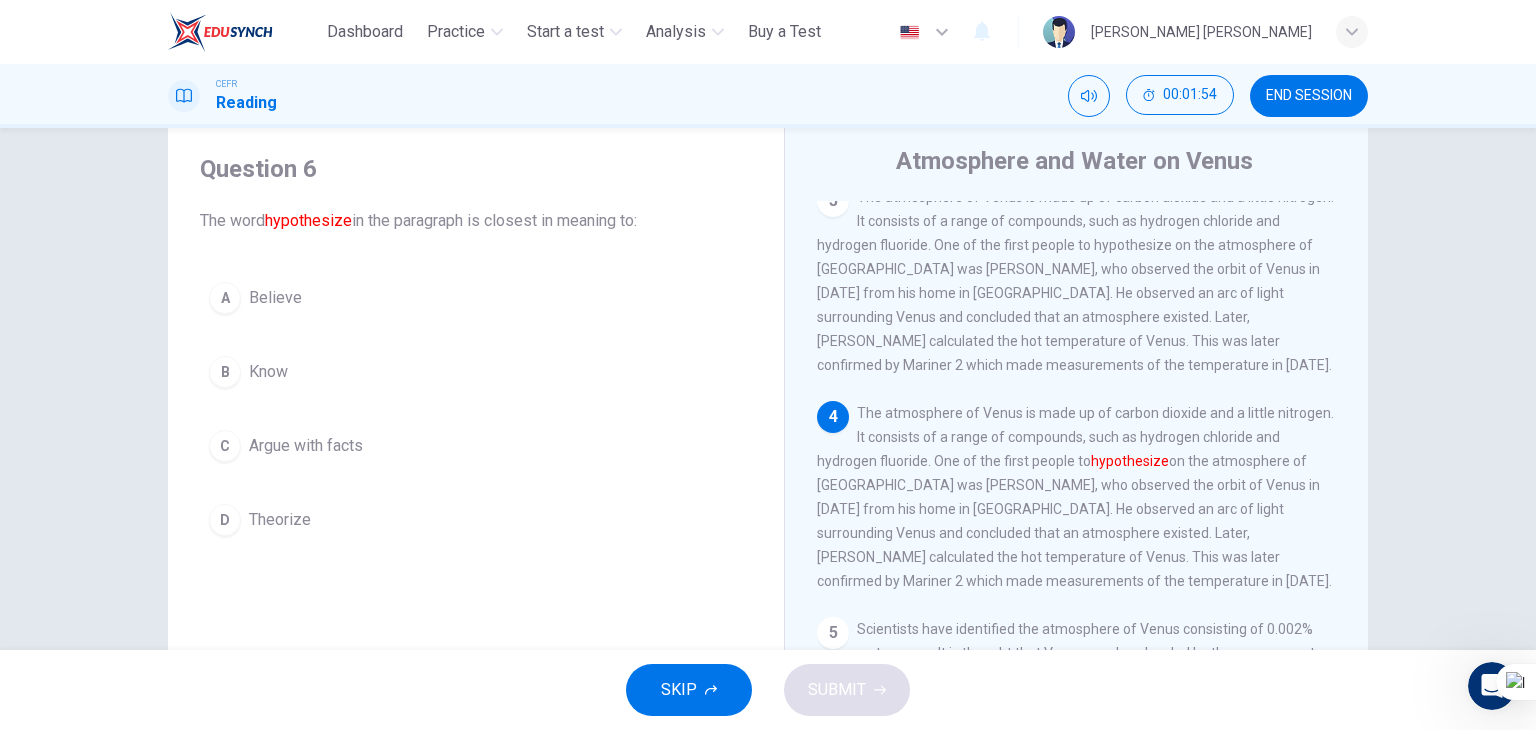scroll, scrollTop: 379, scrollLeft: 0, axis: vertical 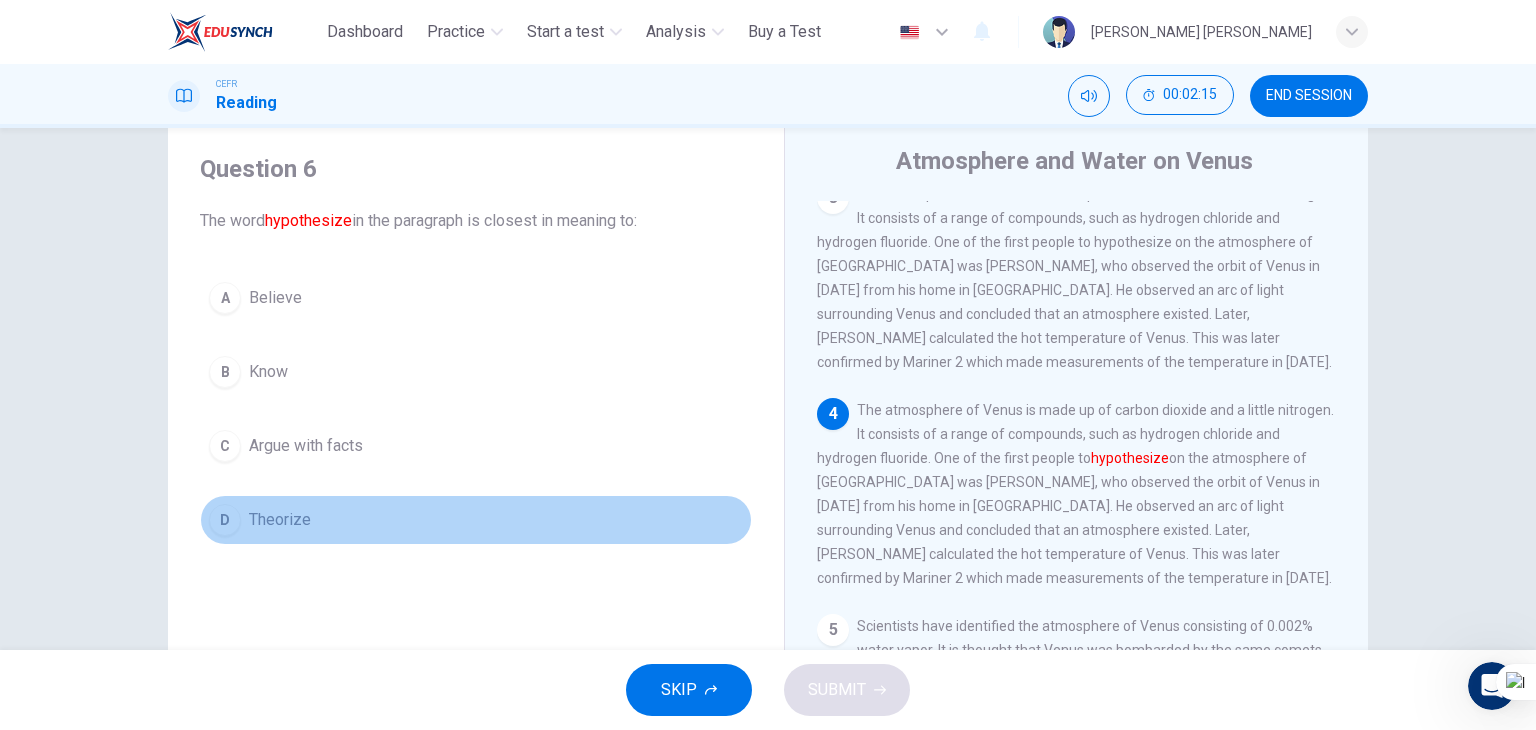 click on "Theorize" at bounding box center (280, 520) 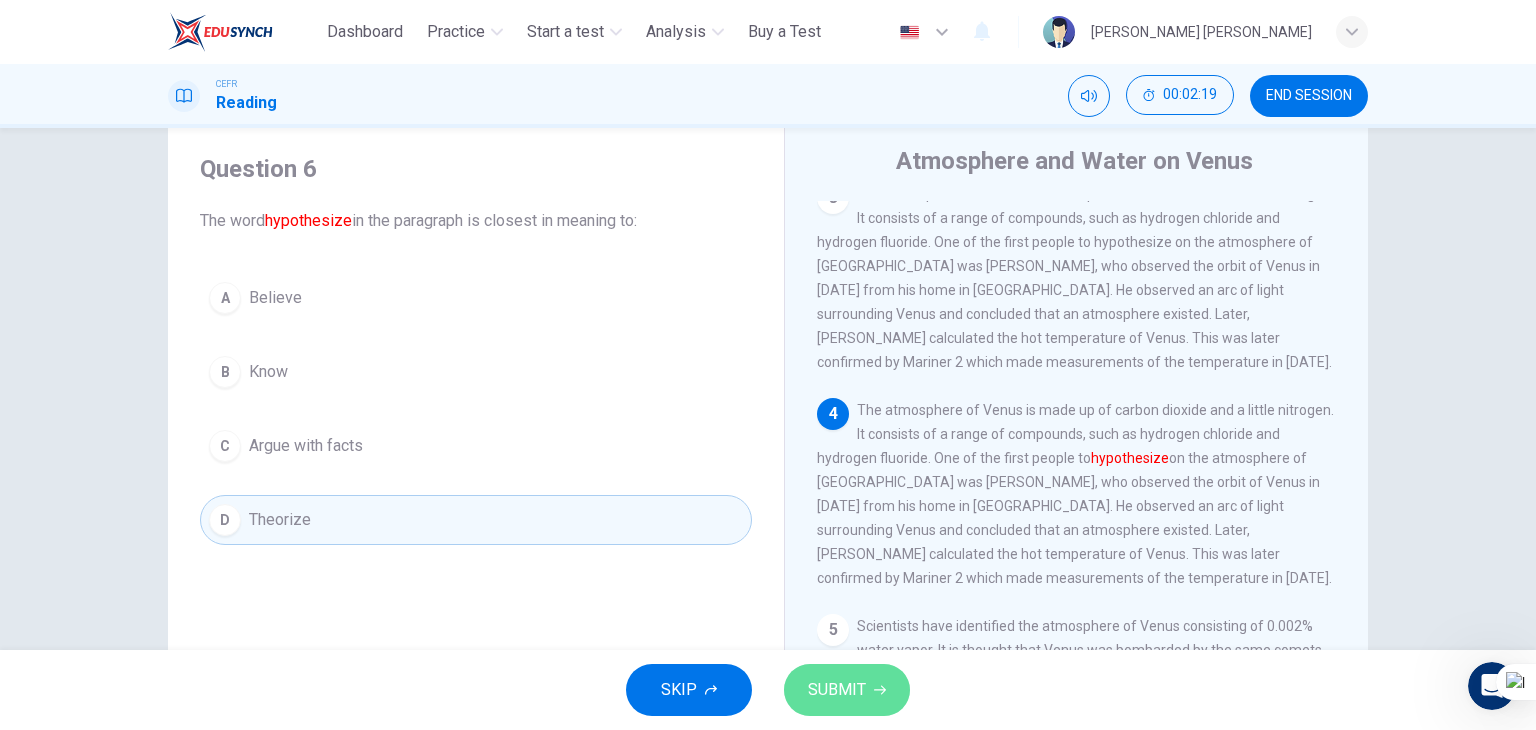 click on "SUBMIT" at bounding box center [837, 690] 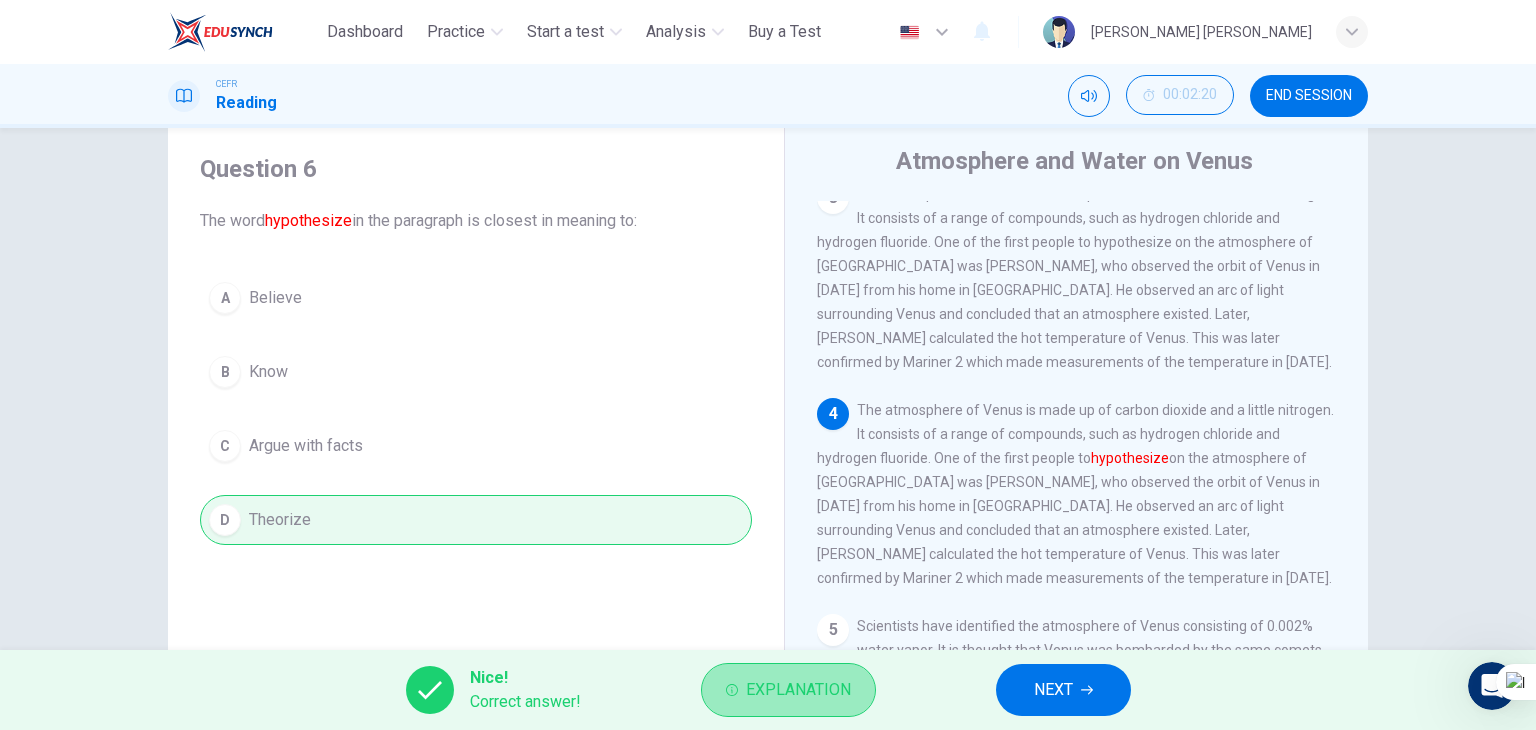 click on "Explanation" at bounding box center (788, 690) 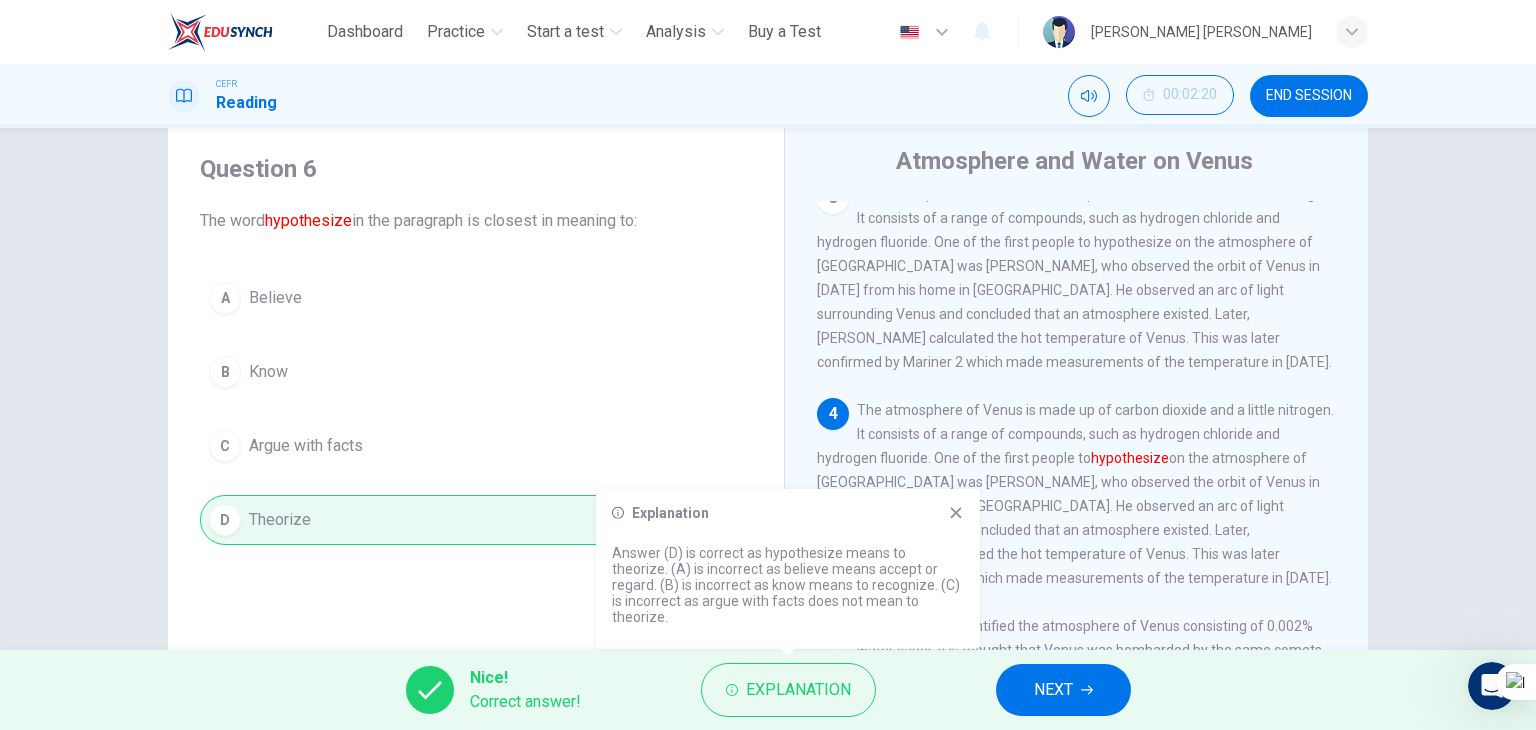 click 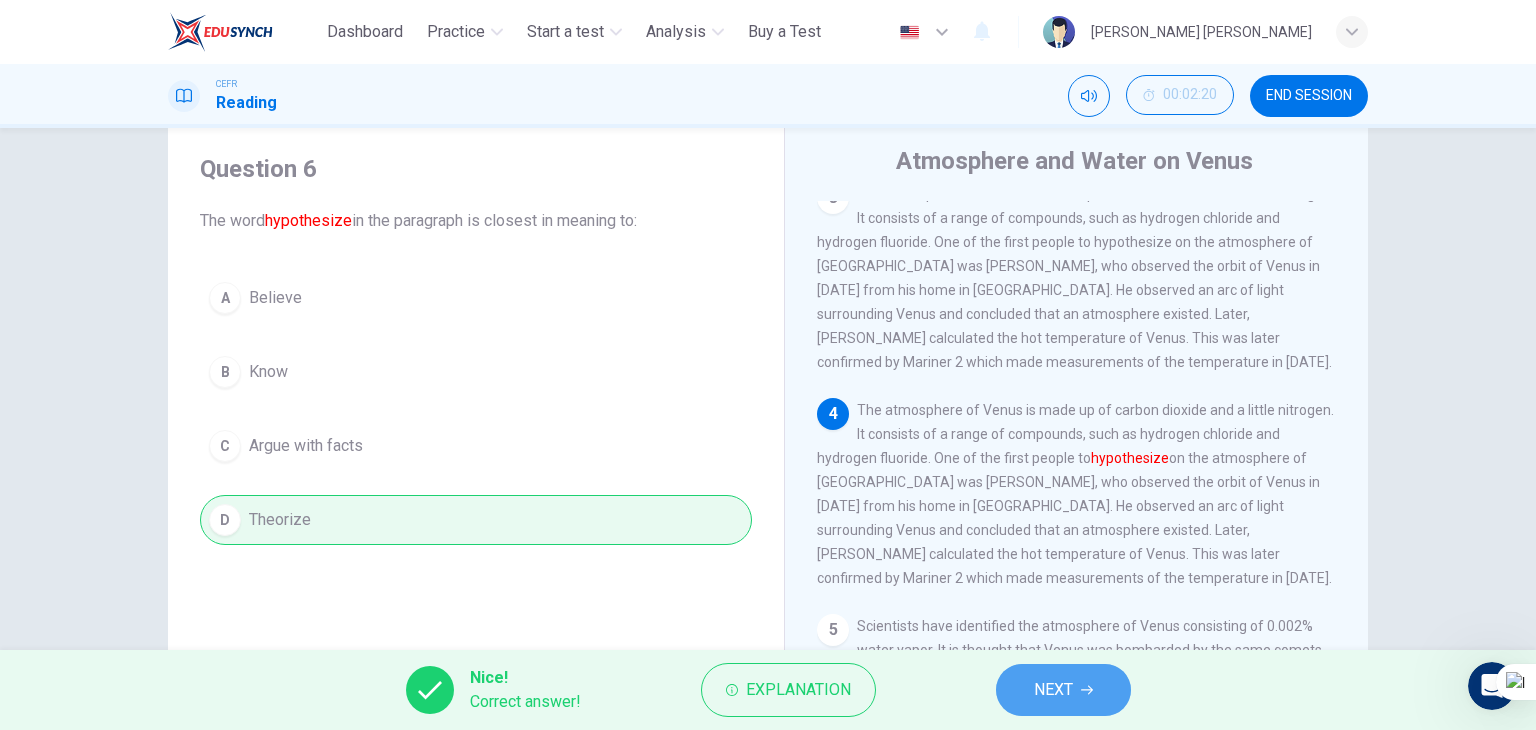 click on "NEXT" at bounding box center (1053, 690) 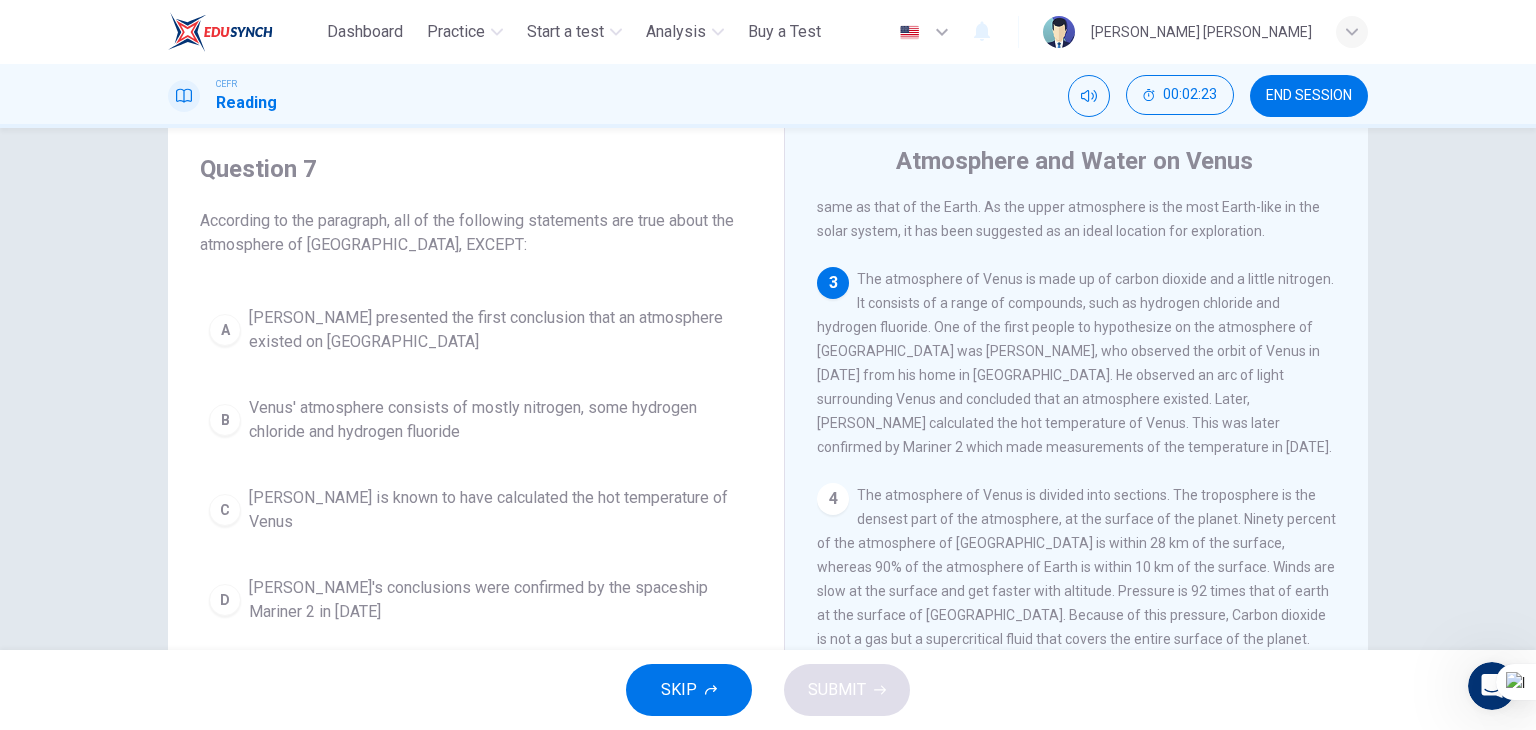 scroll, scrollTop: 291, scrollLeft: 0, axis: vertical 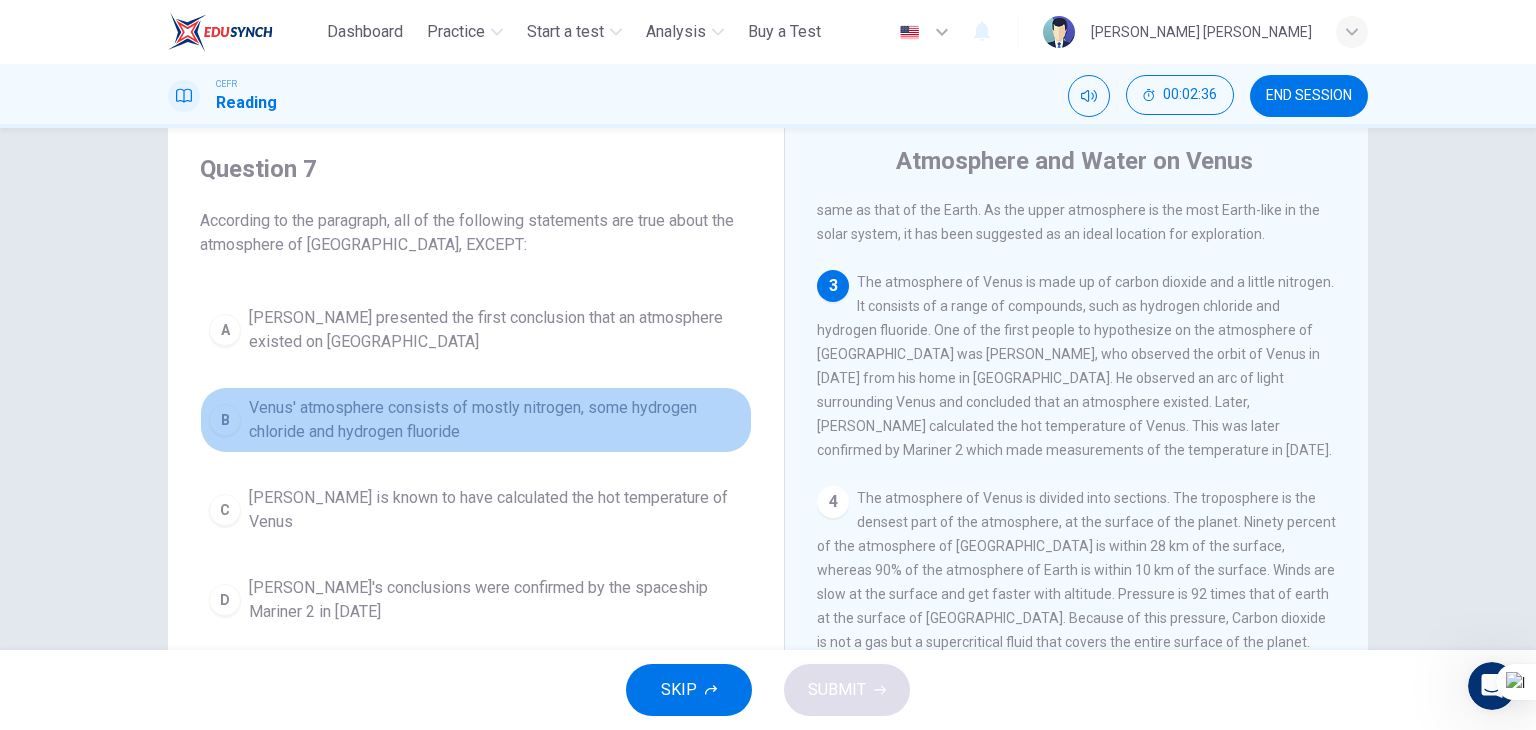 click on "Venus' atmosphere consists of mostly nitrogen, some hydrogen chloride and hydrogen fluoride" at bounding box center (496, 420) 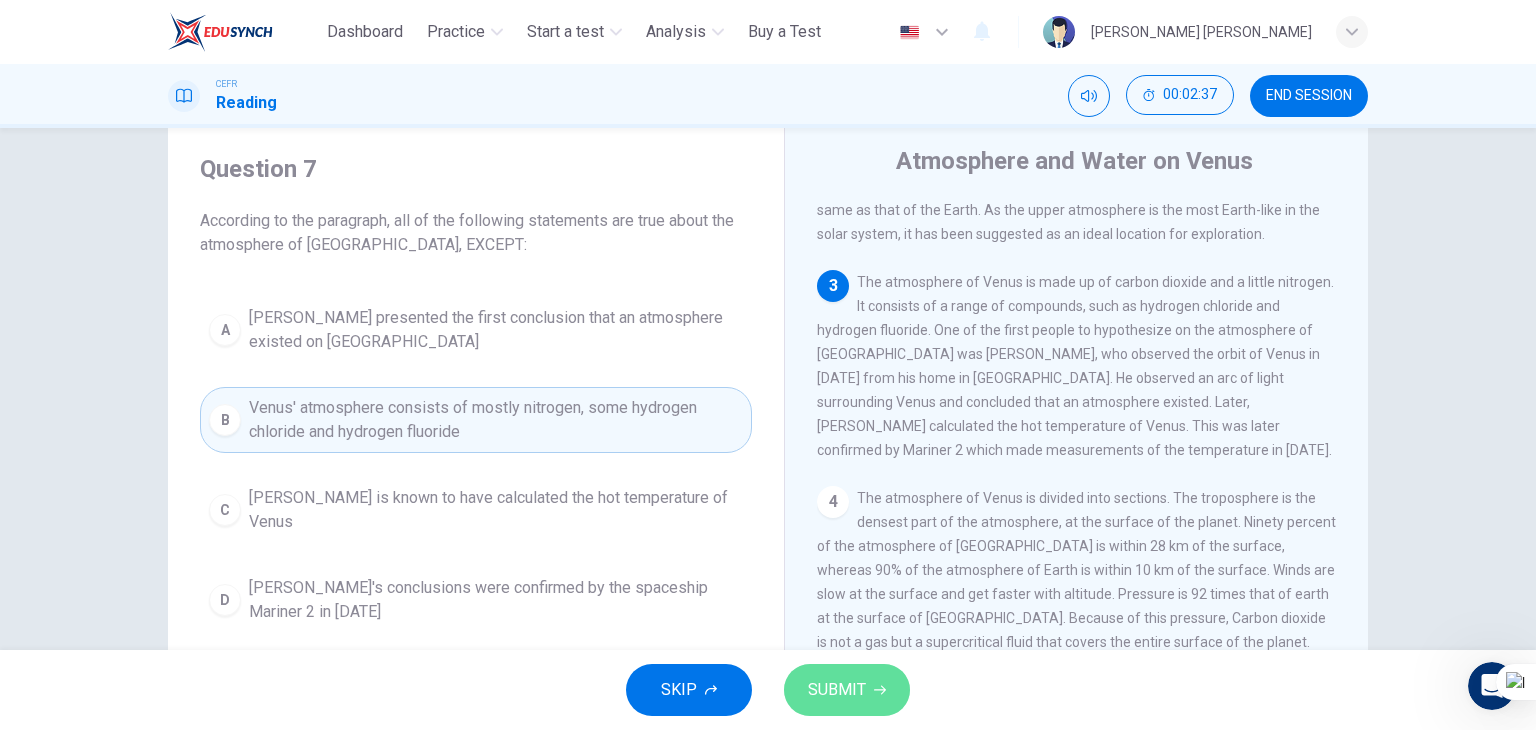 click on "SUBMIT" at bounding box center [837, 690] 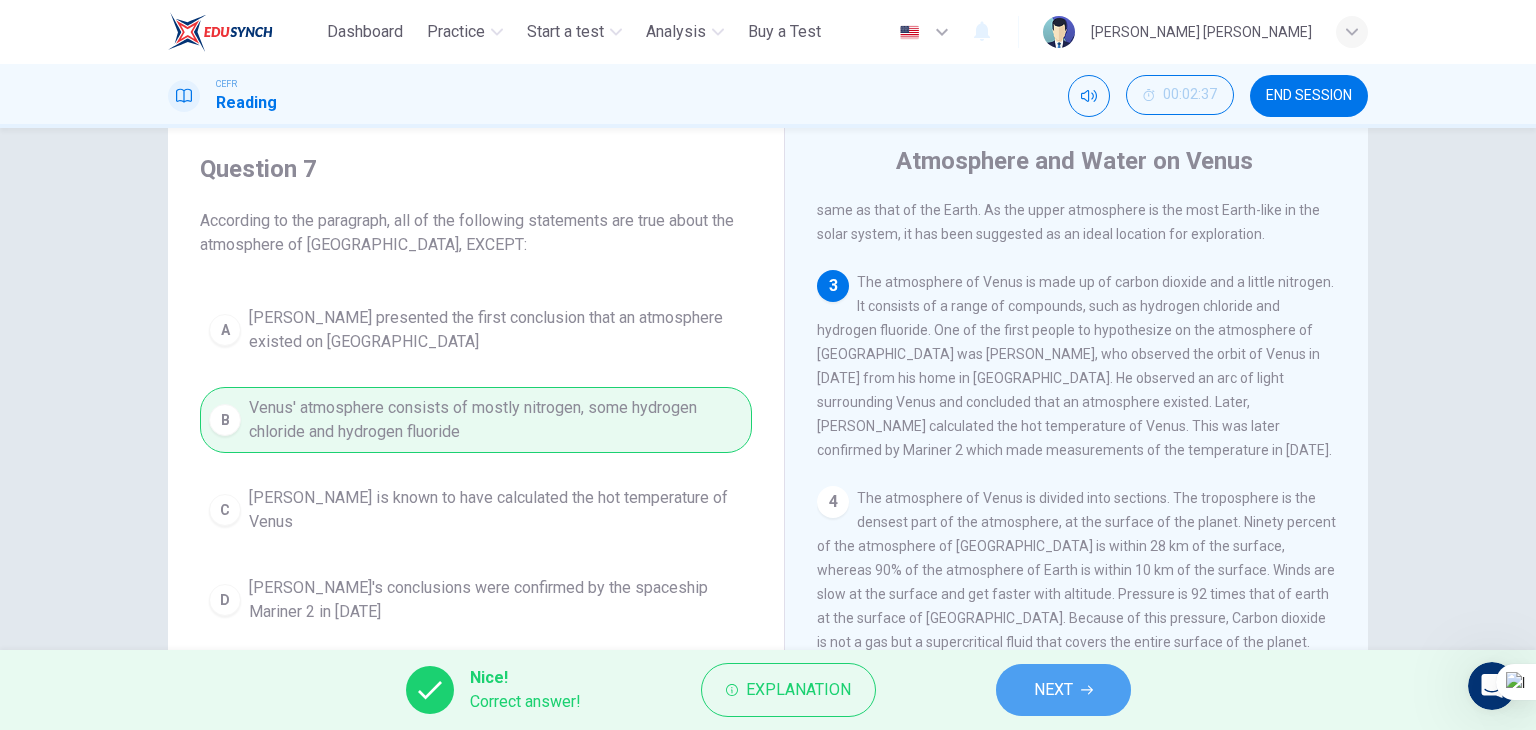 click on "NEXT" at bounding box center [1063, 690] 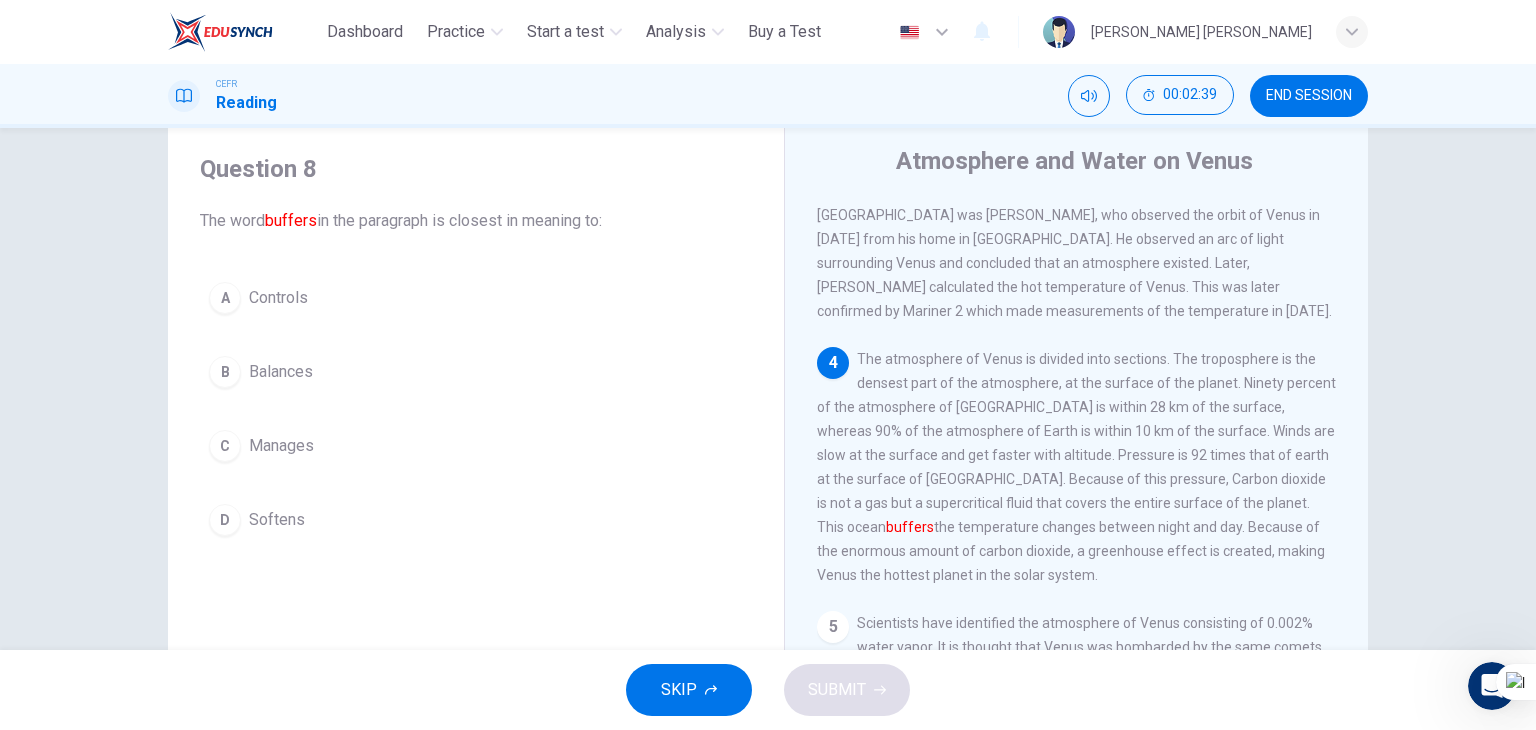 scroll, scrollTop: 431, scrollLeft: 0, axis: vertical 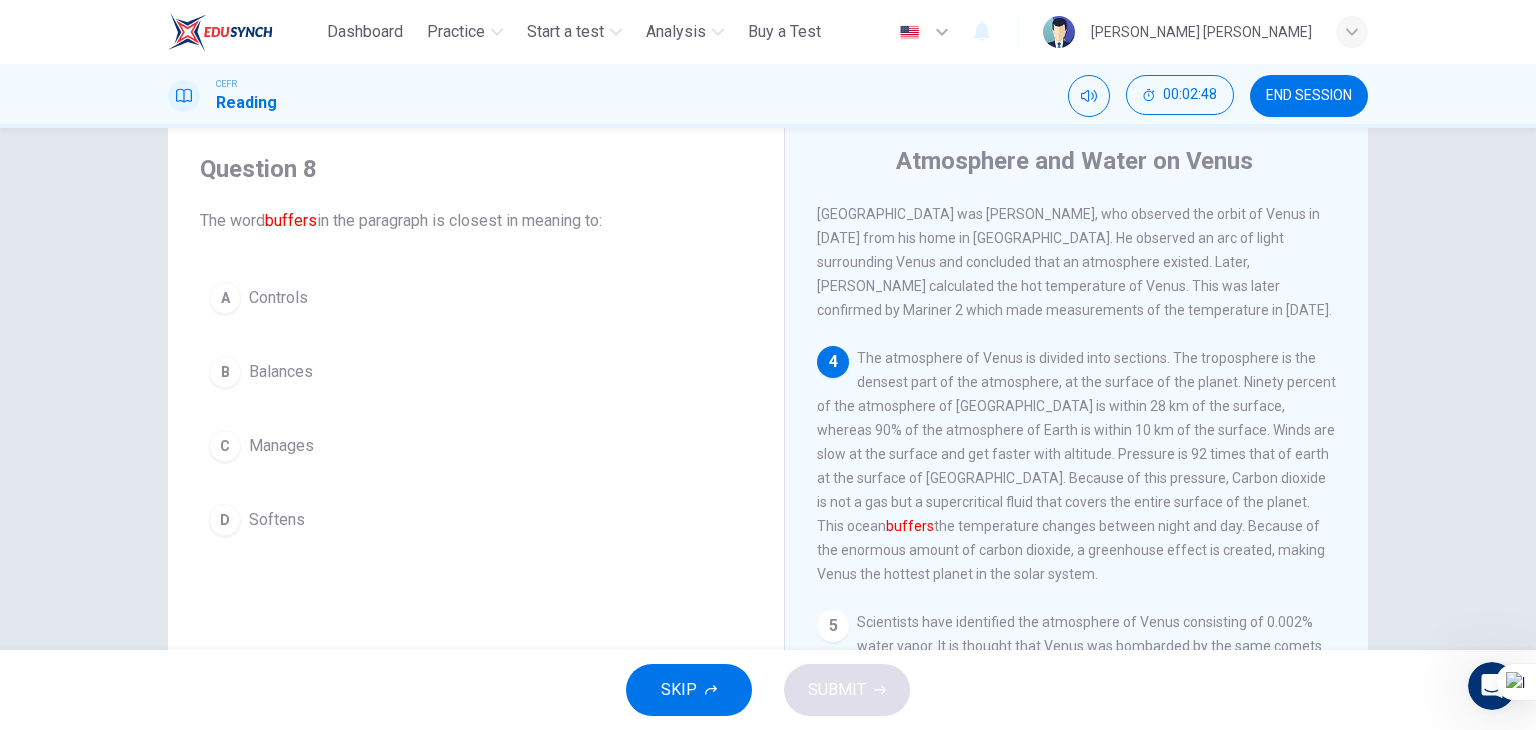 click on "The atmosphere of Venus is divided into sections. The troposphere is the densest part of the atmosphere, at the surface of the planet. Ninety percent of the atmosphere of [GEOGRAPHIC_DATA] is within 28 km of the surface, whereas 90% of the atmosphere of Earth is within 10 km of the surface. Winds are slow at the surface and get faster with altitude. Pressure is 92 times that of earth at the surface of [GEOGRAPHIC_DATA]. Because of this pressure, Carbon dioxide is not a gas but a supercritical fluid that covers the entire surface of the planet. This ocean  buffers  the temperature changes between night and day. Because of the enormous amount of carbon dioxide, a greenhouse effect is created, making Venus the hottest planet in the solar system." at bounding box center [1076, 466] 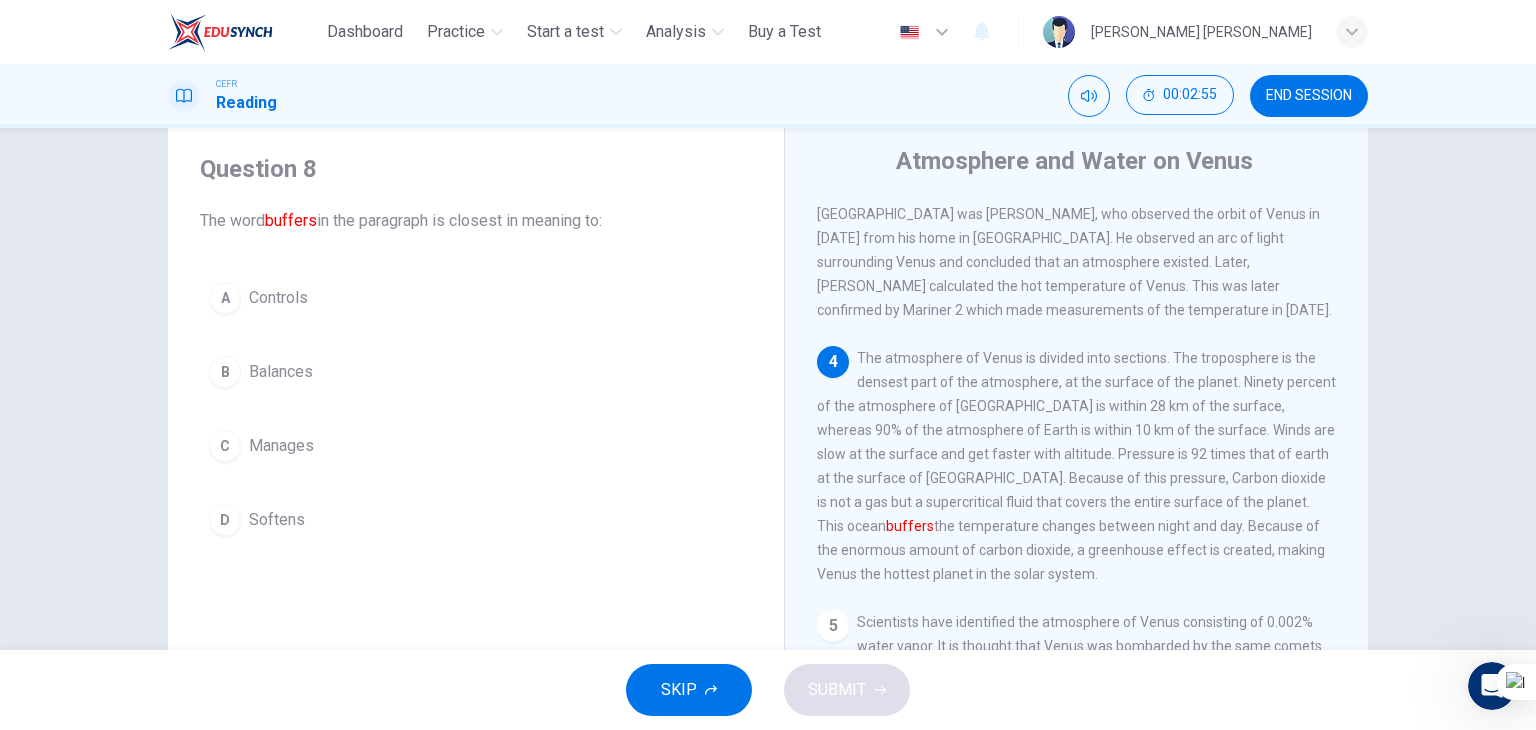 click on "The atmosphere of Venus is divided into sections. The troposphere is the densest part of the atmosphere, at the surface of the planet. Ninety percent of the atmosphere of [GEOGRAPHIC_DATA] is within 28 km of the surface, whereas 90% of the atmosphere of Earth is within 10 km of the surface. Winds are slow at the surface and get faster with altitude. Pressure is 92 times that of earth at the surface of [GEOGRAPHIC_DATA]. Because of this pressure, Carbon dioxide is not a gas but a supercritical fluid that covers the entire surface of the planet. This ocean  buffers  the temperature changes between night and day. Because of the enormous amount of carbon dioxide, a greenhouse effect is created, making Venus the hottest planet in the solar system." at bounding box center [1076, 466] 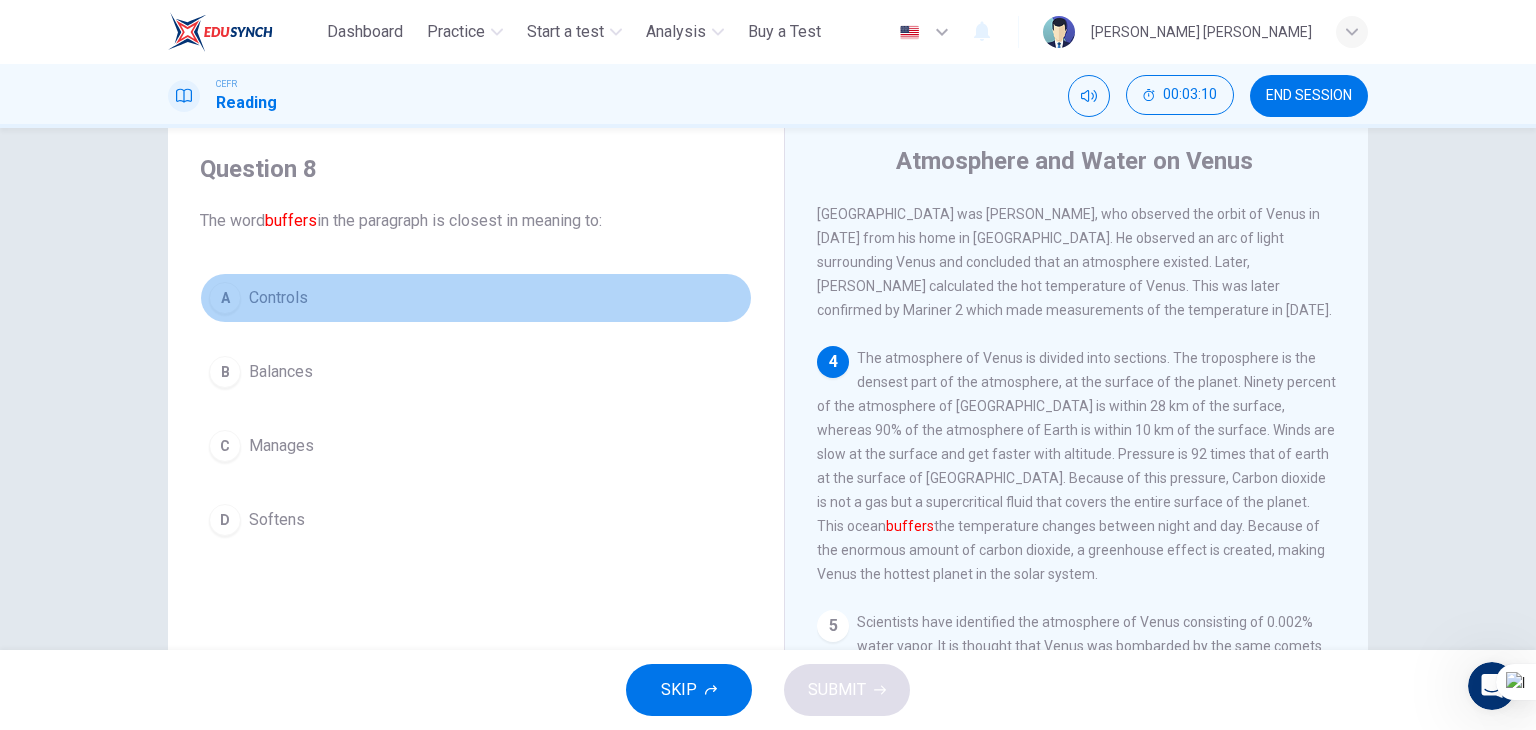 click on "Controls" at bounding box center (278, 298) 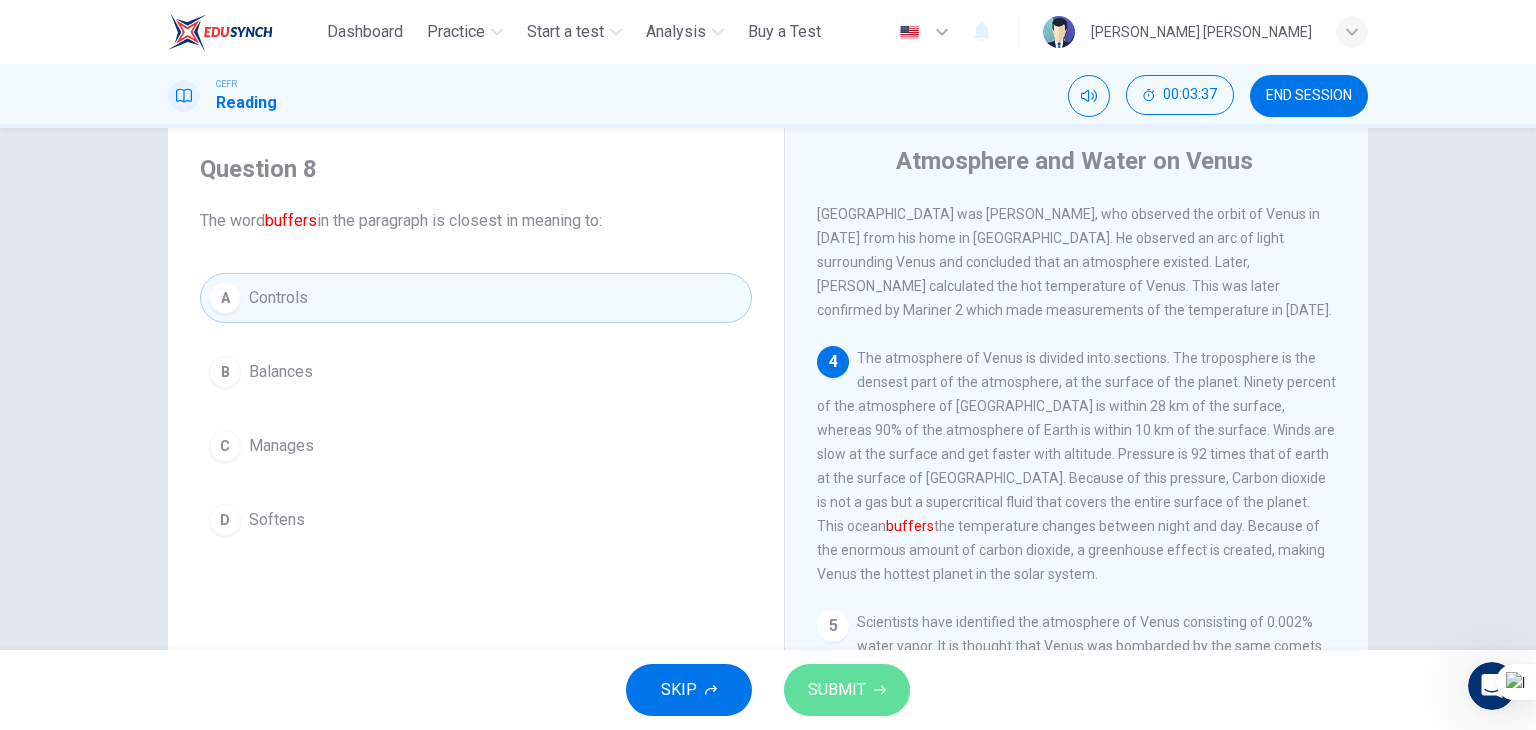 click on "SUBMIT" at bounding box center (847, 690) 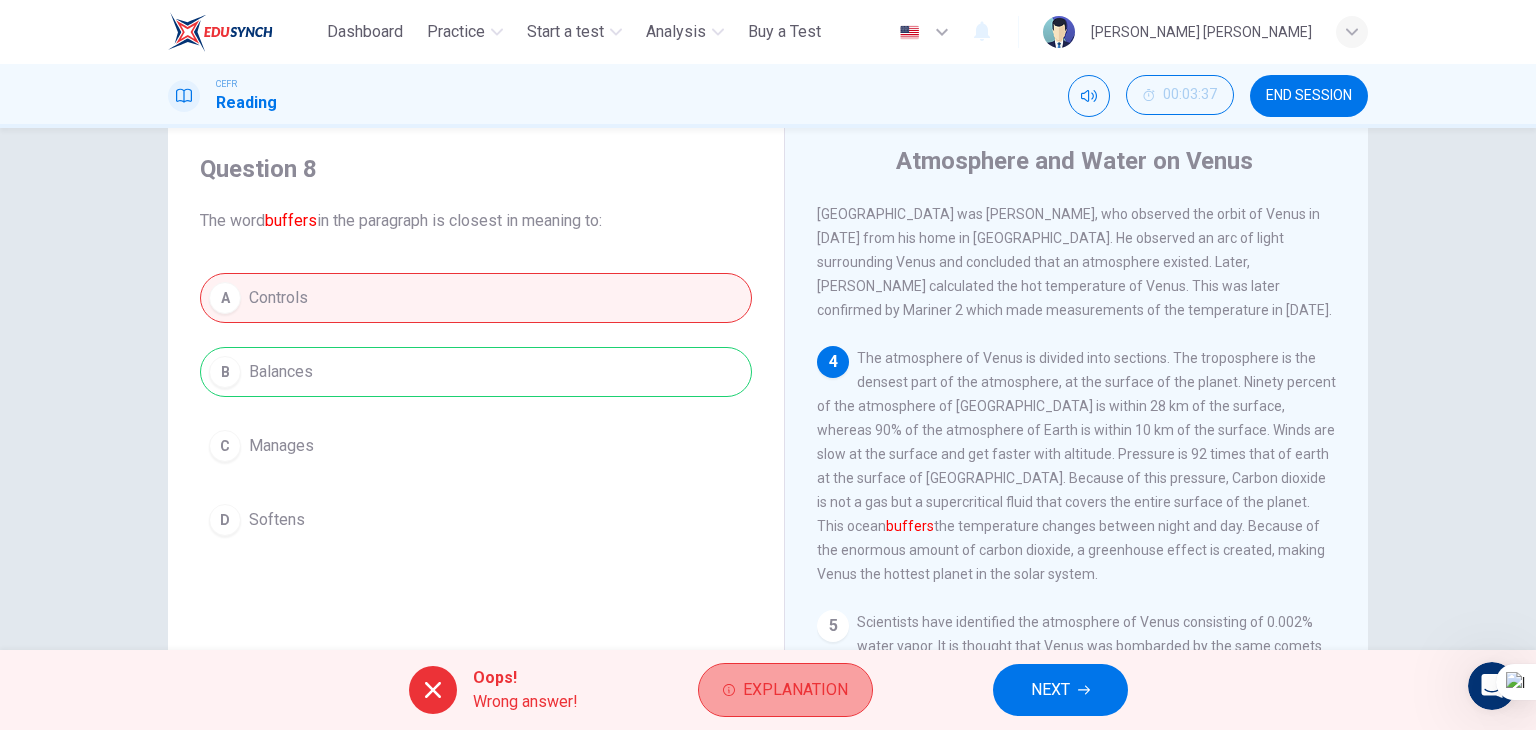 click on "Explanation" at bounding box center [795, 690] 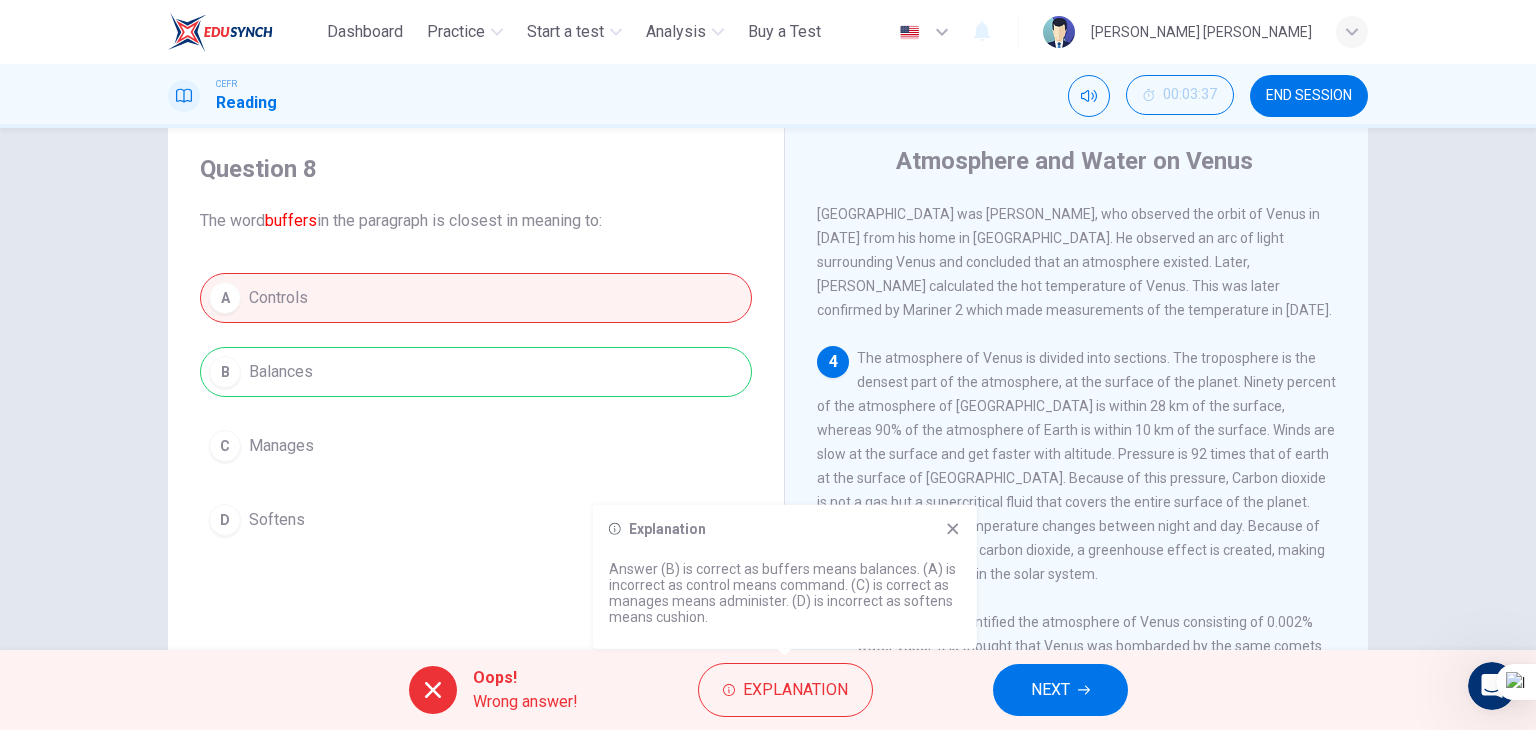 click 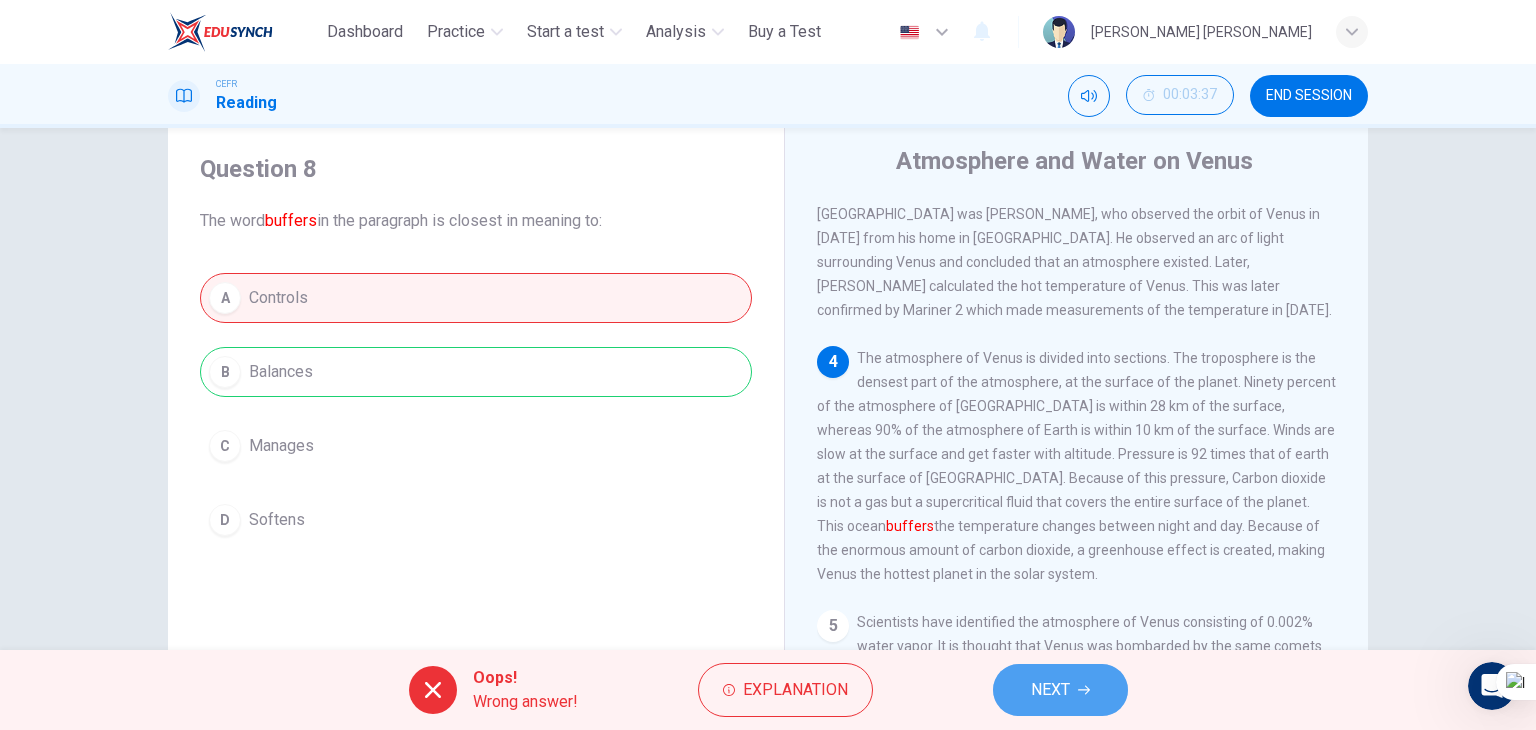 click on "NEXT" at bounding box center (1060, 690) 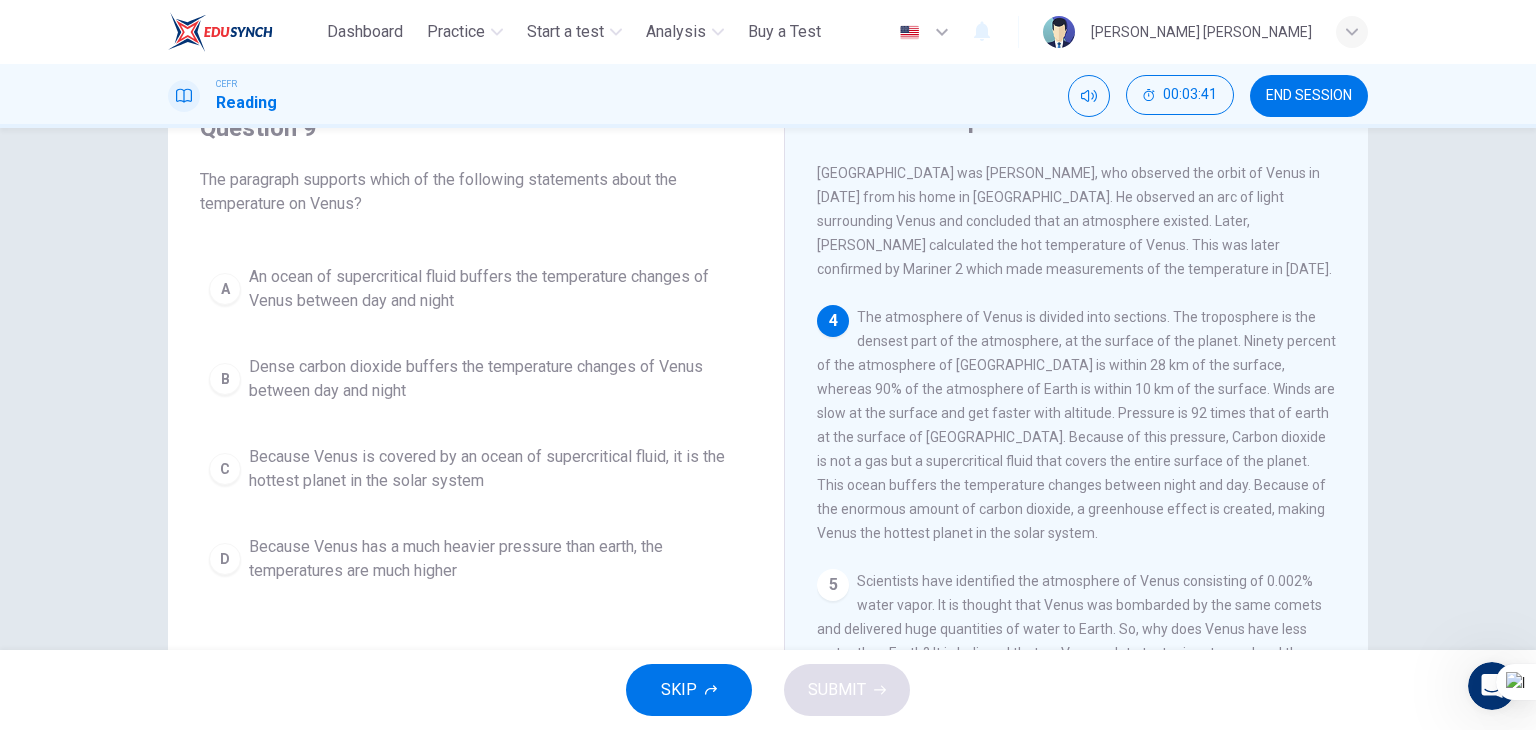 scroll, scrollTop: 100, scrollLeft: 0, axis: vertical 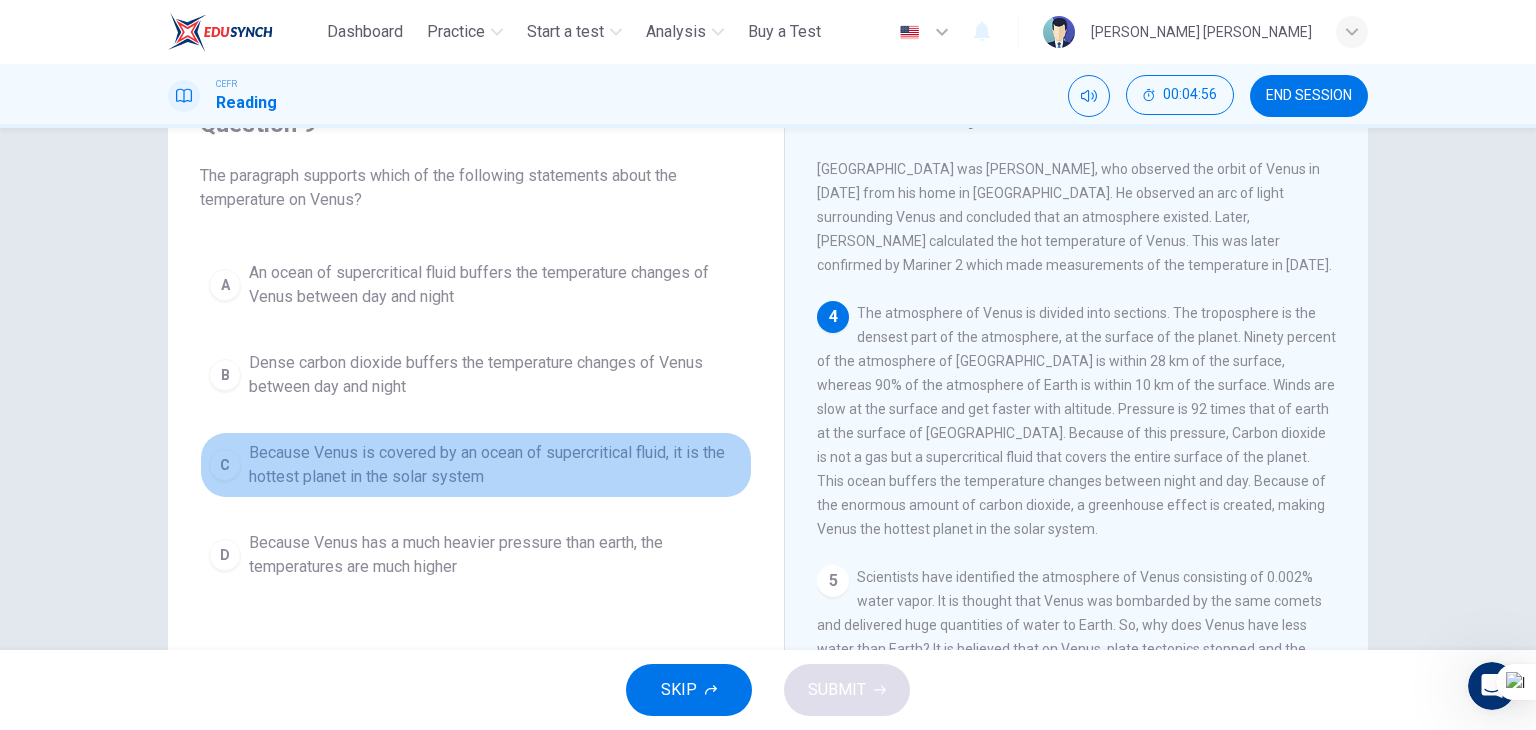 click on "Because Venus is covered by an ocean of supercritical fluid, it is the hottest planet in the solar system" at bounding box center [496, 465] 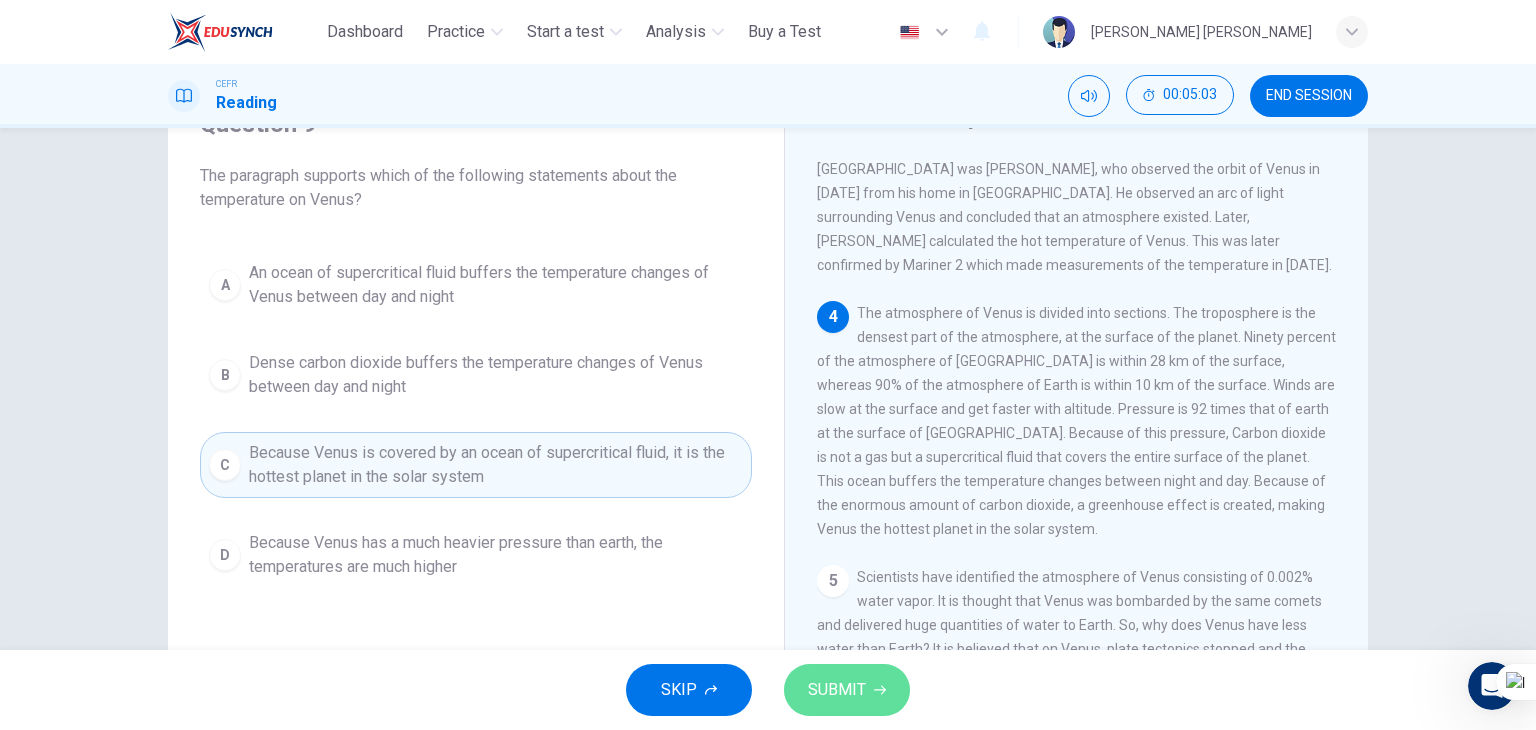 click on "SUBMIT" at bounding box center (837, 690) 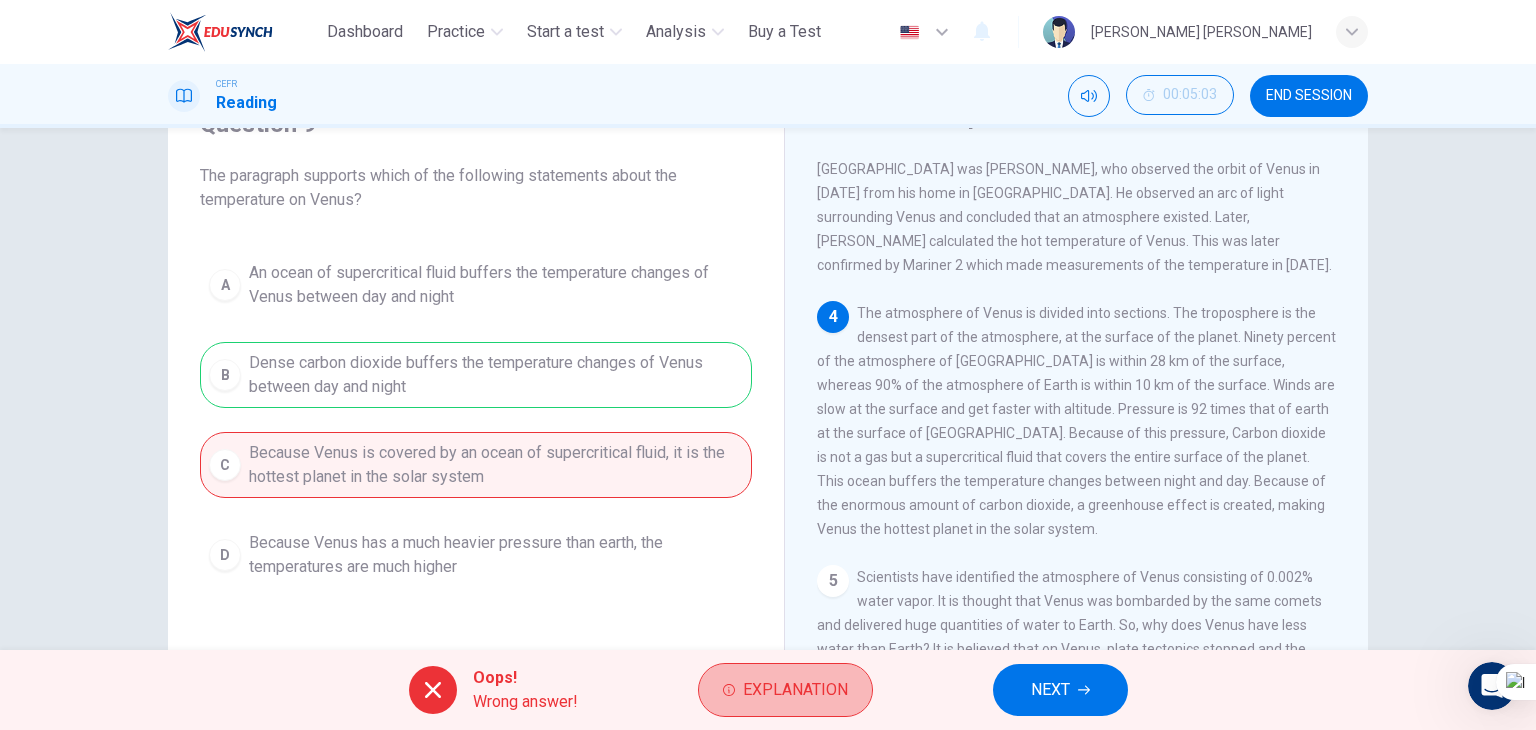 click on "Explanation" at bounding box center [795, 690] 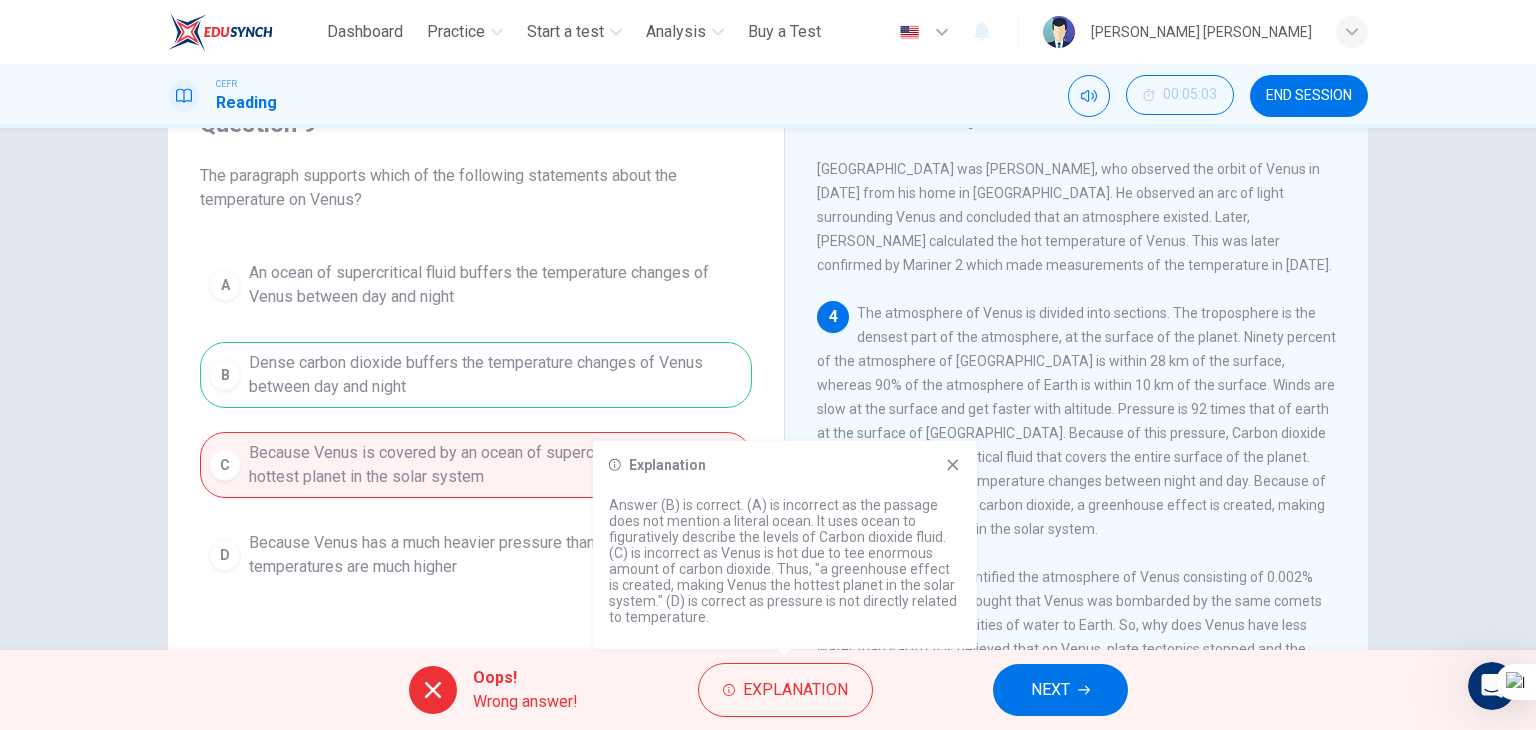 click 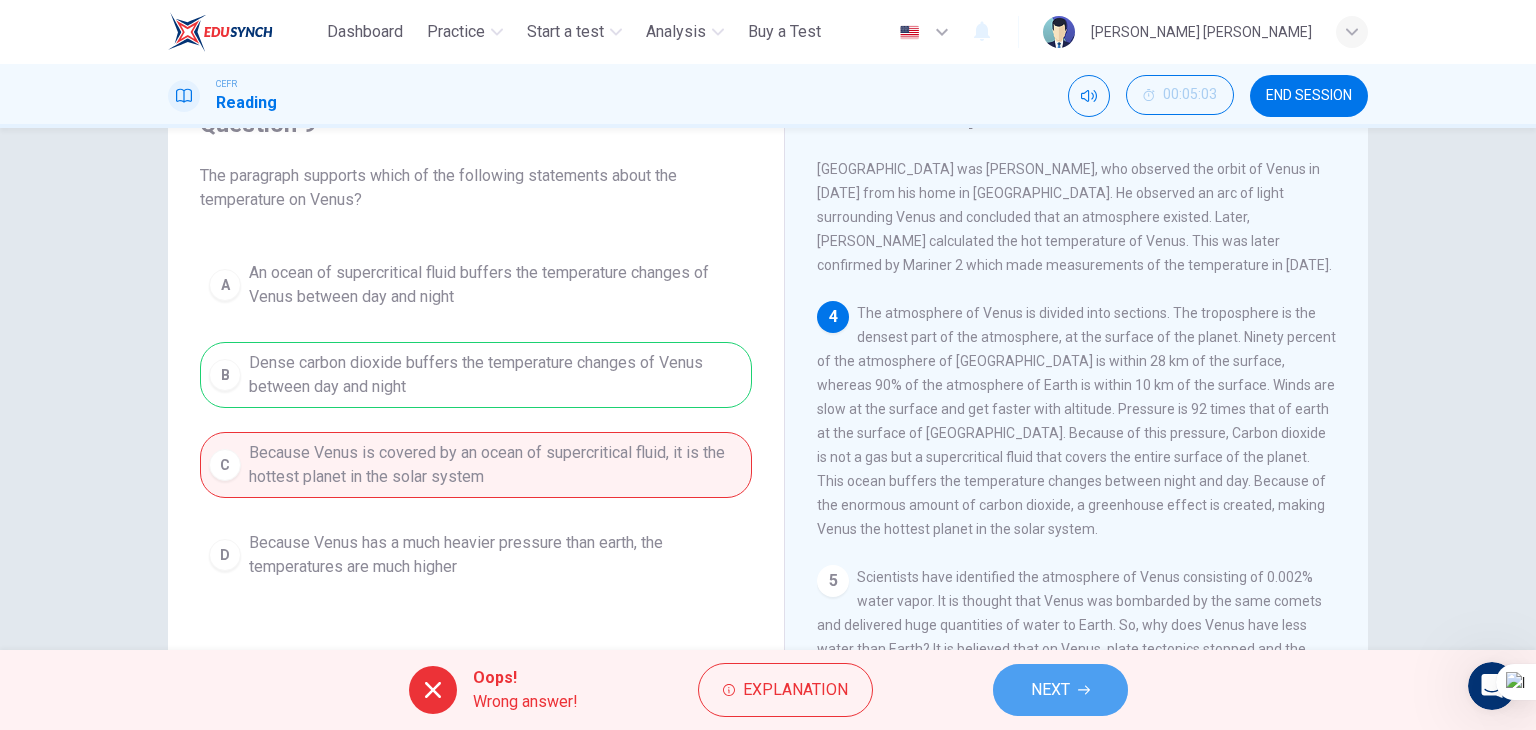 click on "NEXT" at bounding box center [1060, 690] 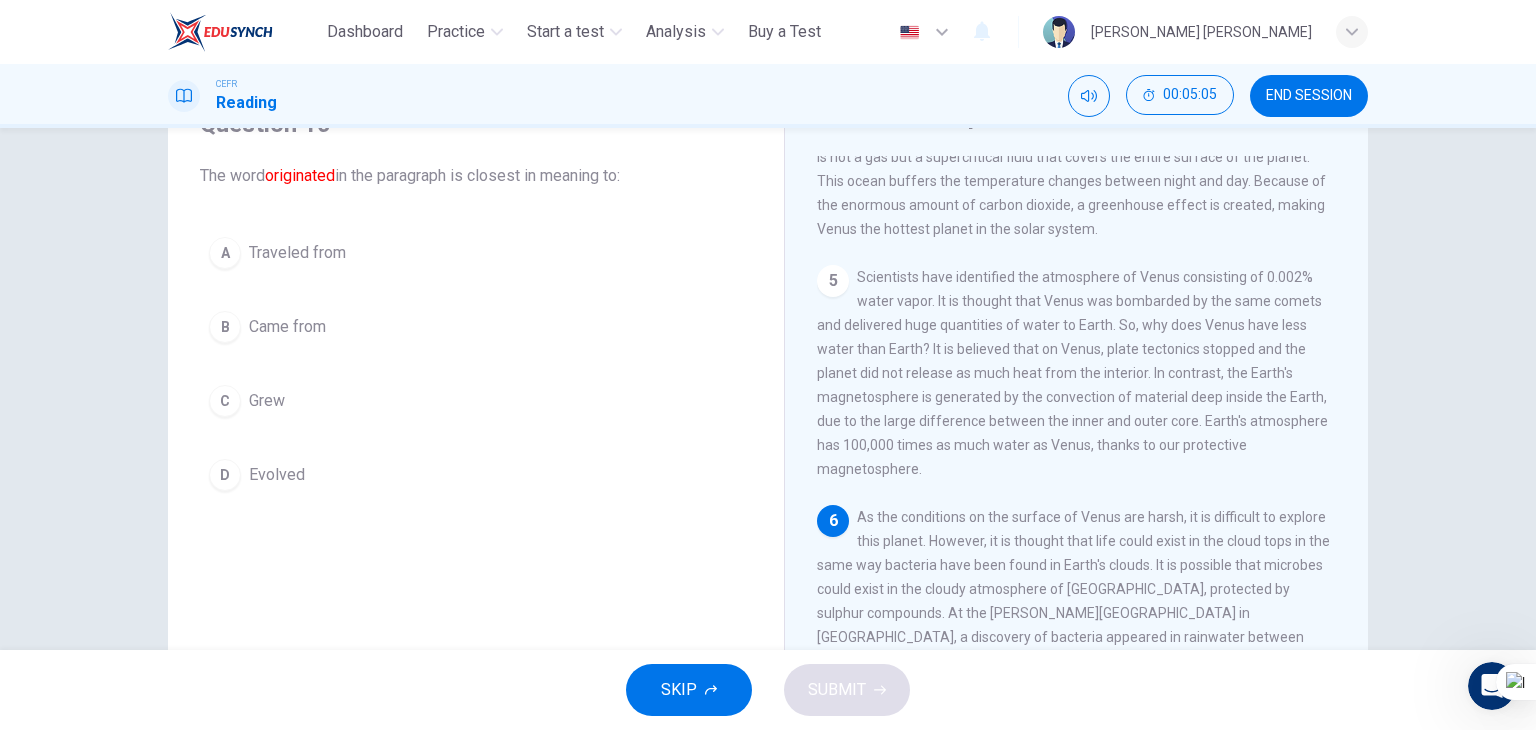 scroll, scrollTop: 752, scrollLeft: 0, axis: vertical 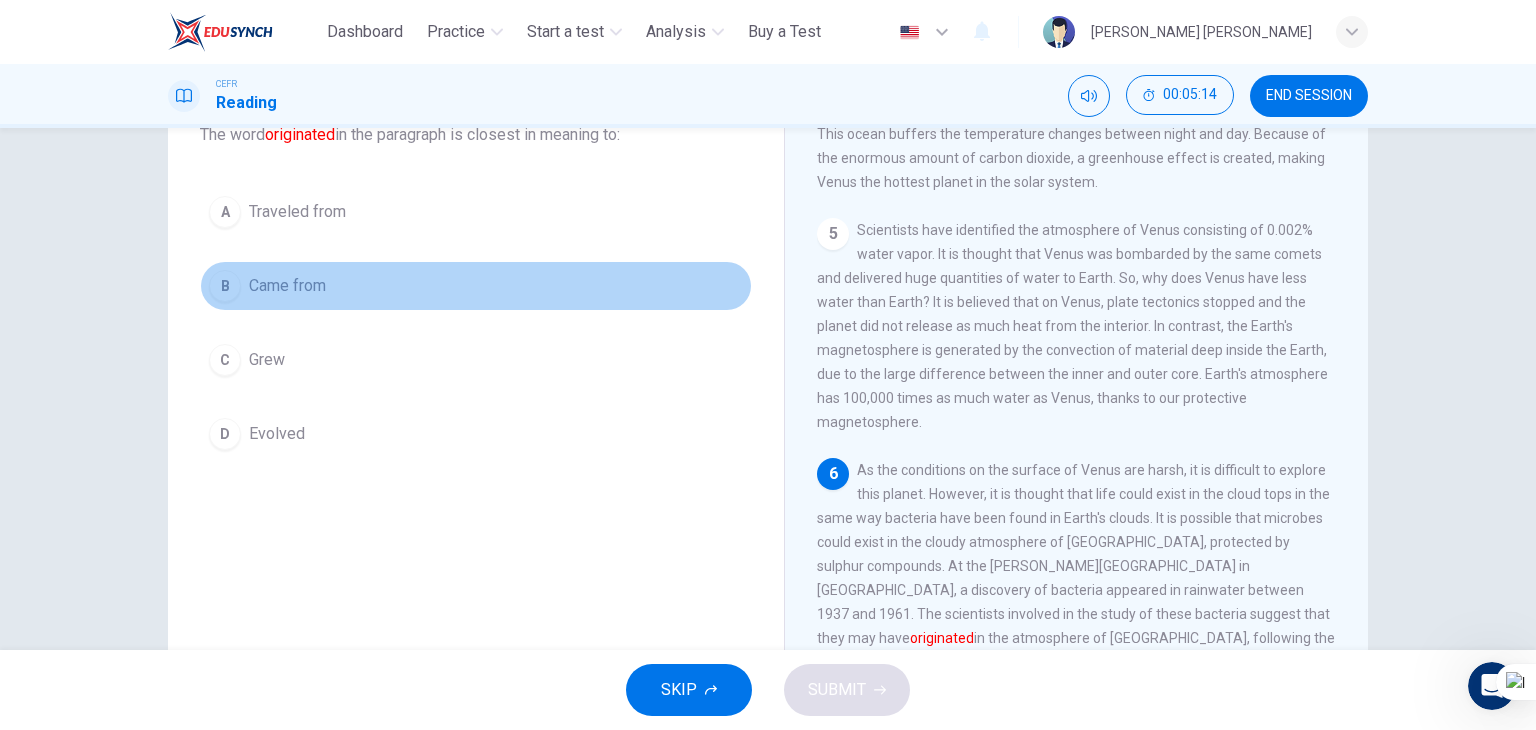 click on "B" at bounding box center (225, 286) 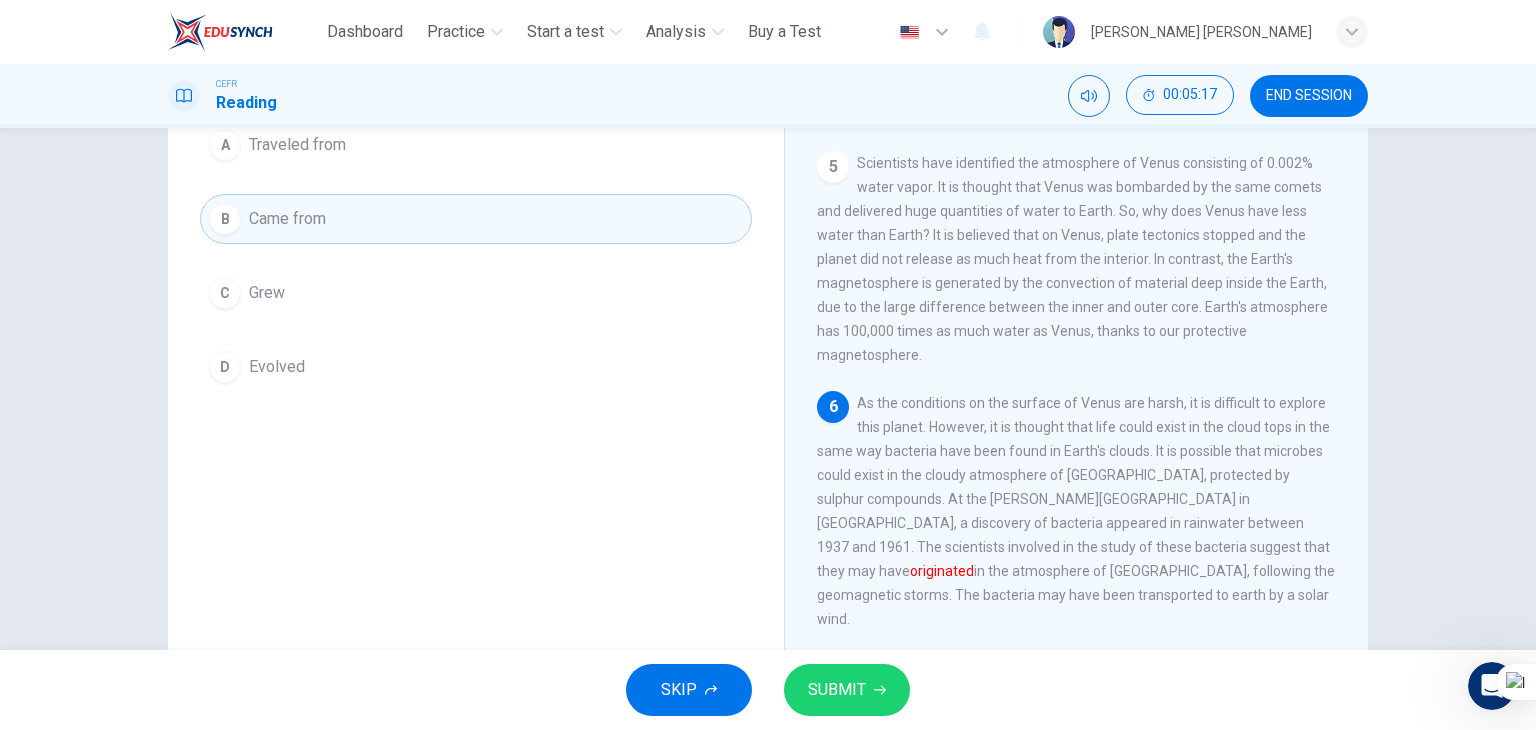 scroll, scrollTop: 208, scrollLeft: 0, axis: vertical 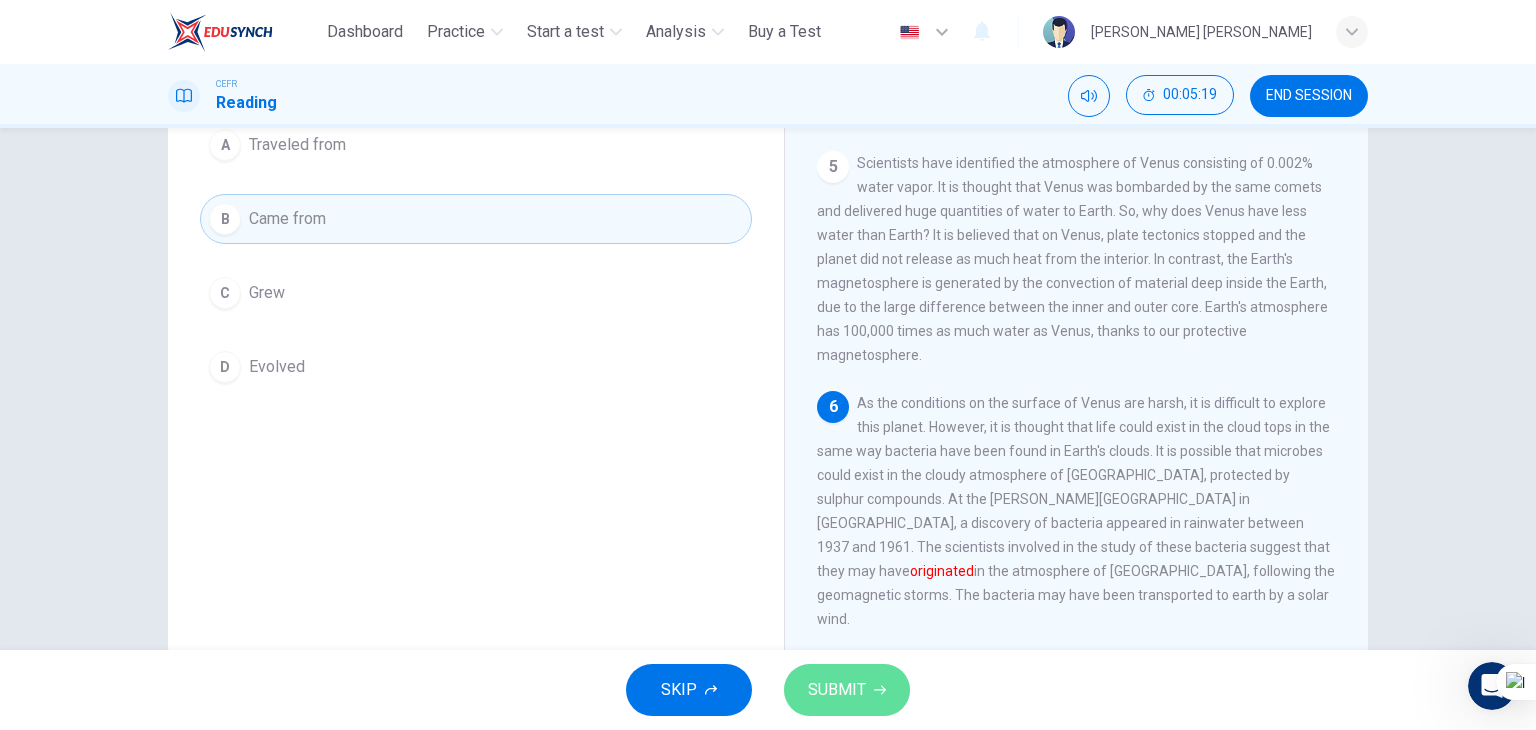 click on "SUBMIT" at bounding box center (847, 690) 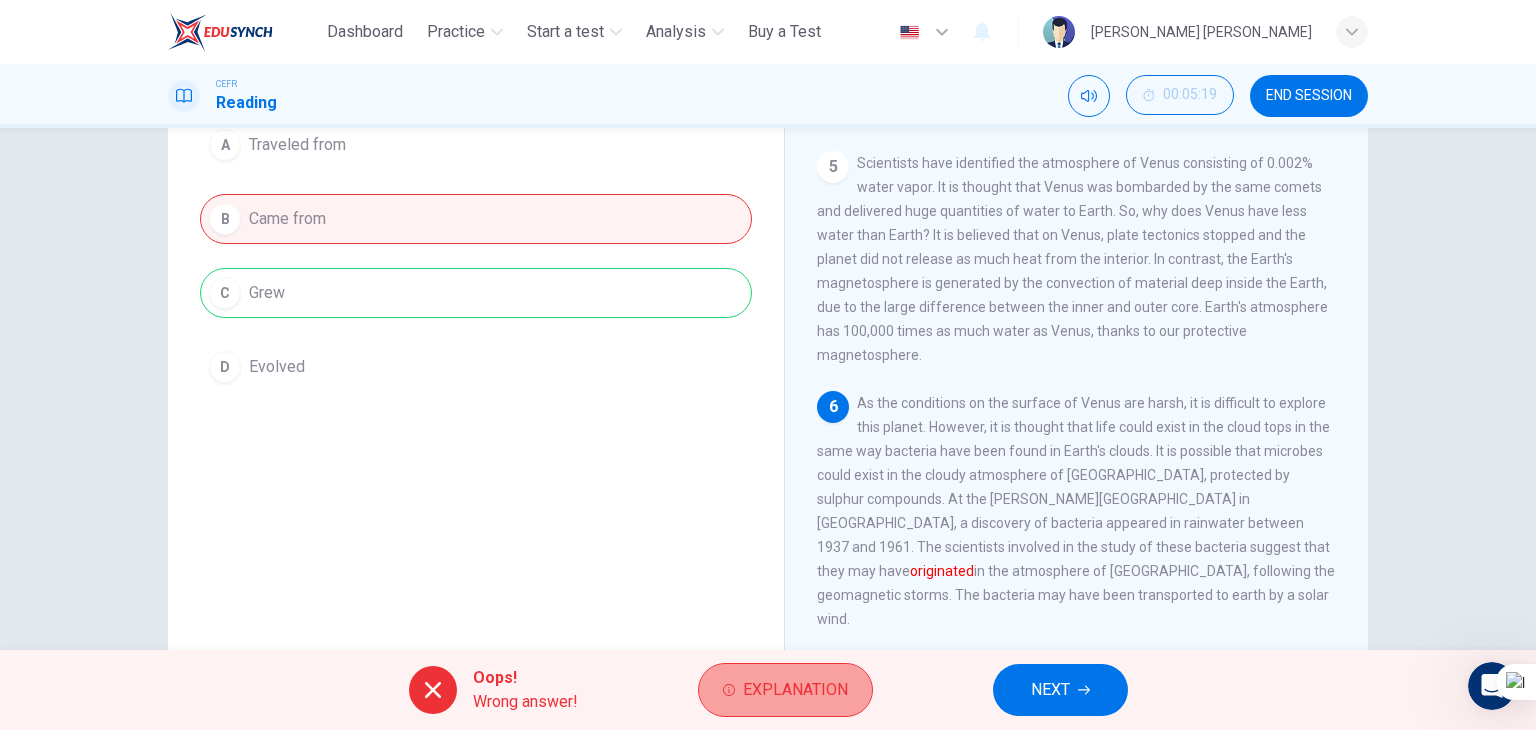 click on "Explanation" at bounding box center [795, 690] 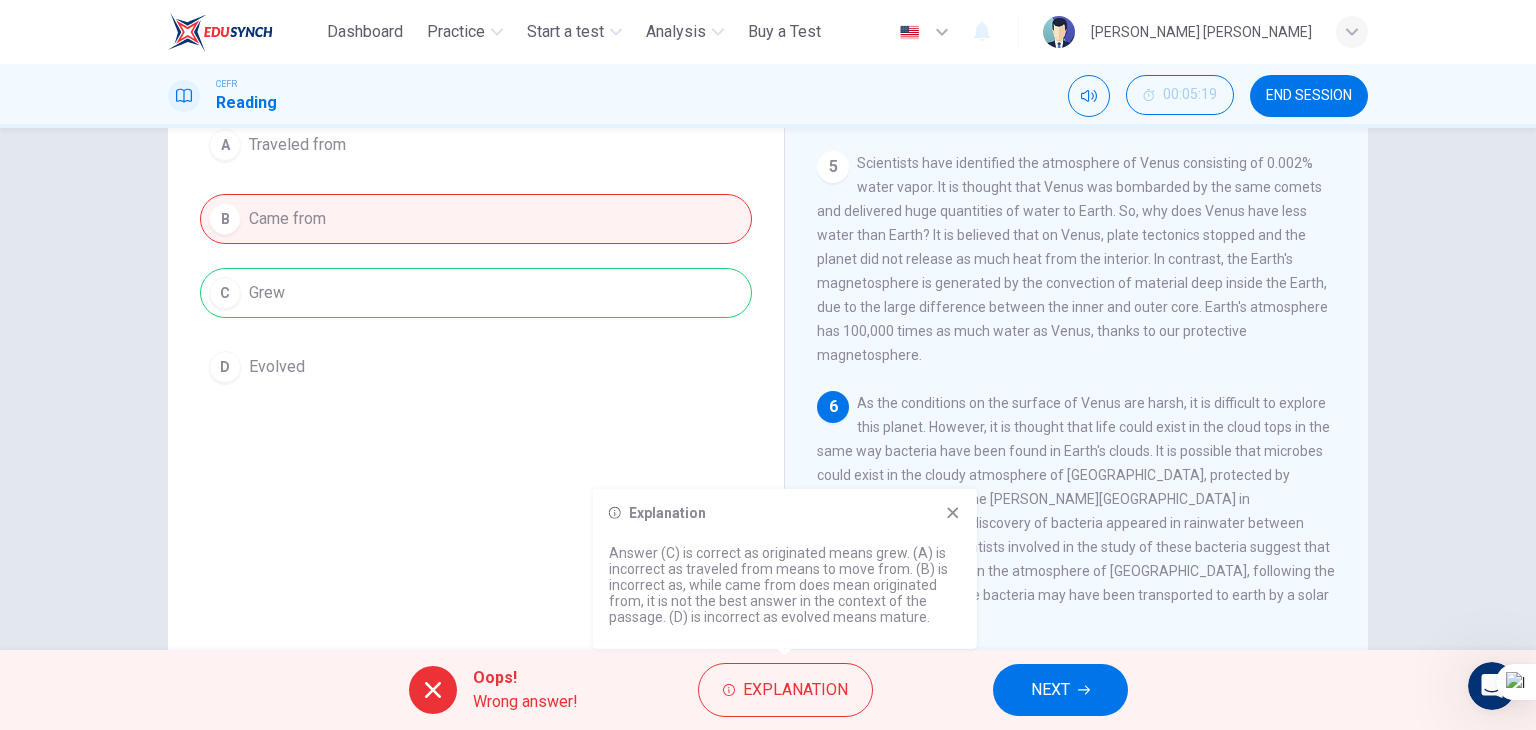 click on "Explanation Answer (C) is correct as originated means grew. (A) is incorrect as traveled from means to move from. (B) is incorrect as, while came from does mean originated from, it is not the best answer in the context of the passage. (D) is incorrect as evolved means mature." at bounding box center (785, 569) 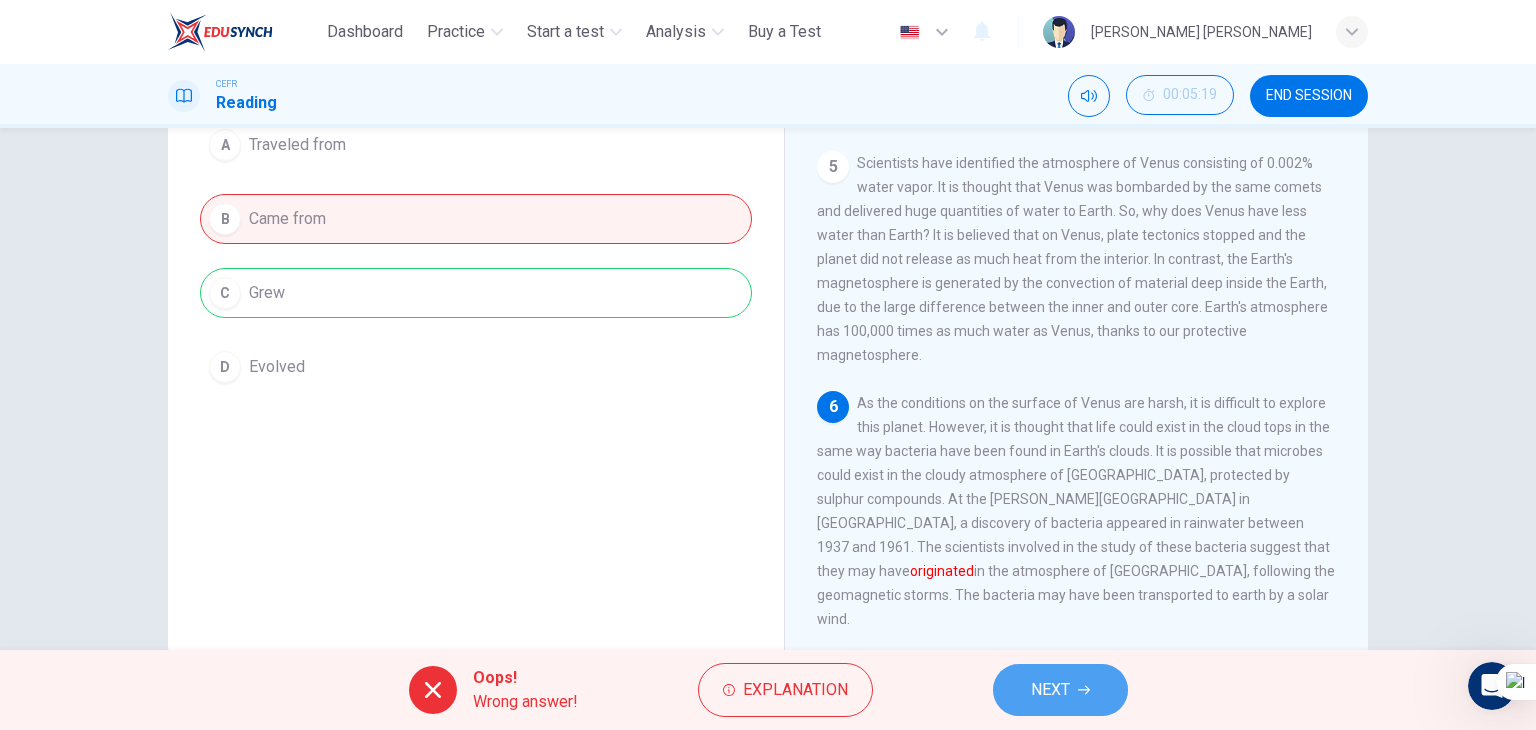 click on "NEXT" at bounding box center [1060, 690] 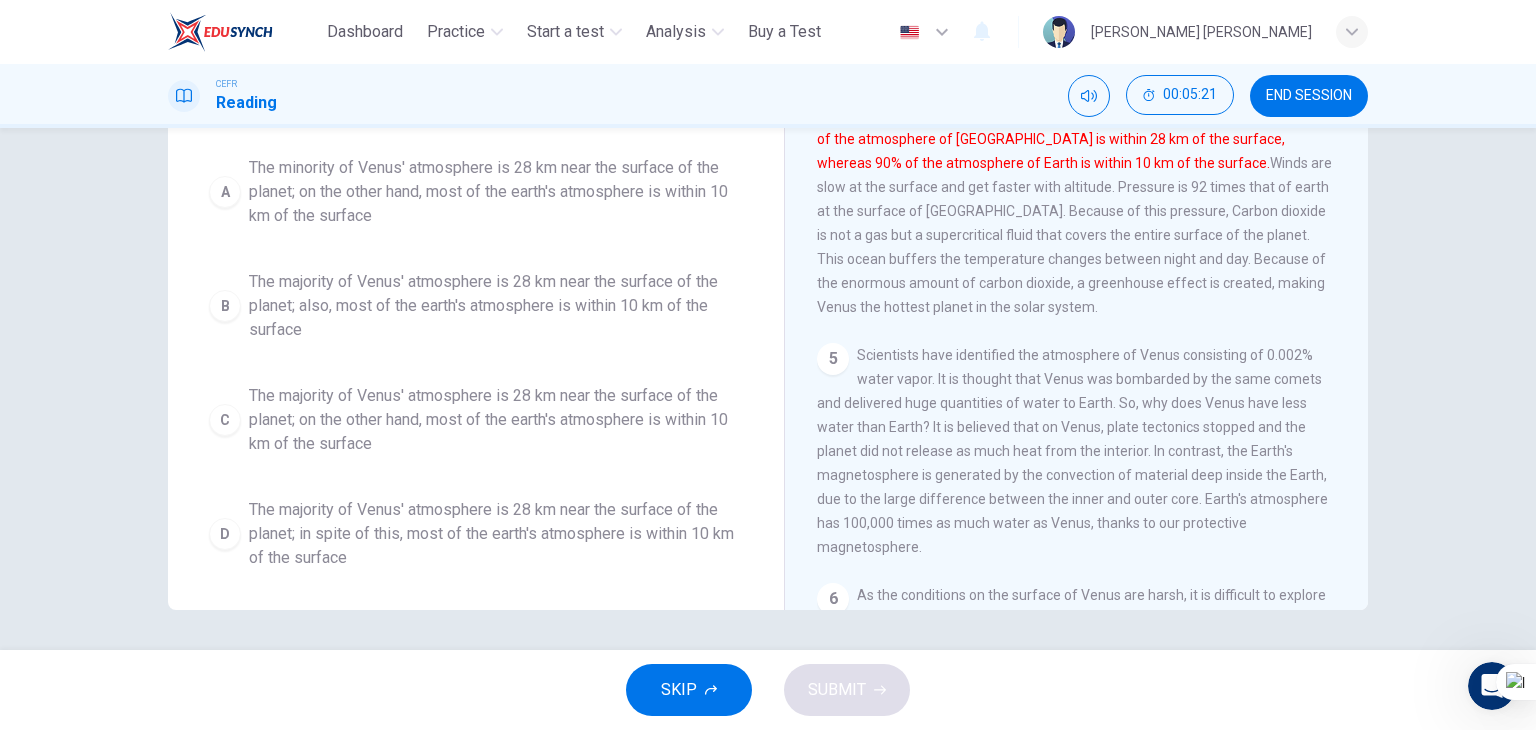 scroll, scrollTop: 500, scrollLeft: 0, axis: vertical 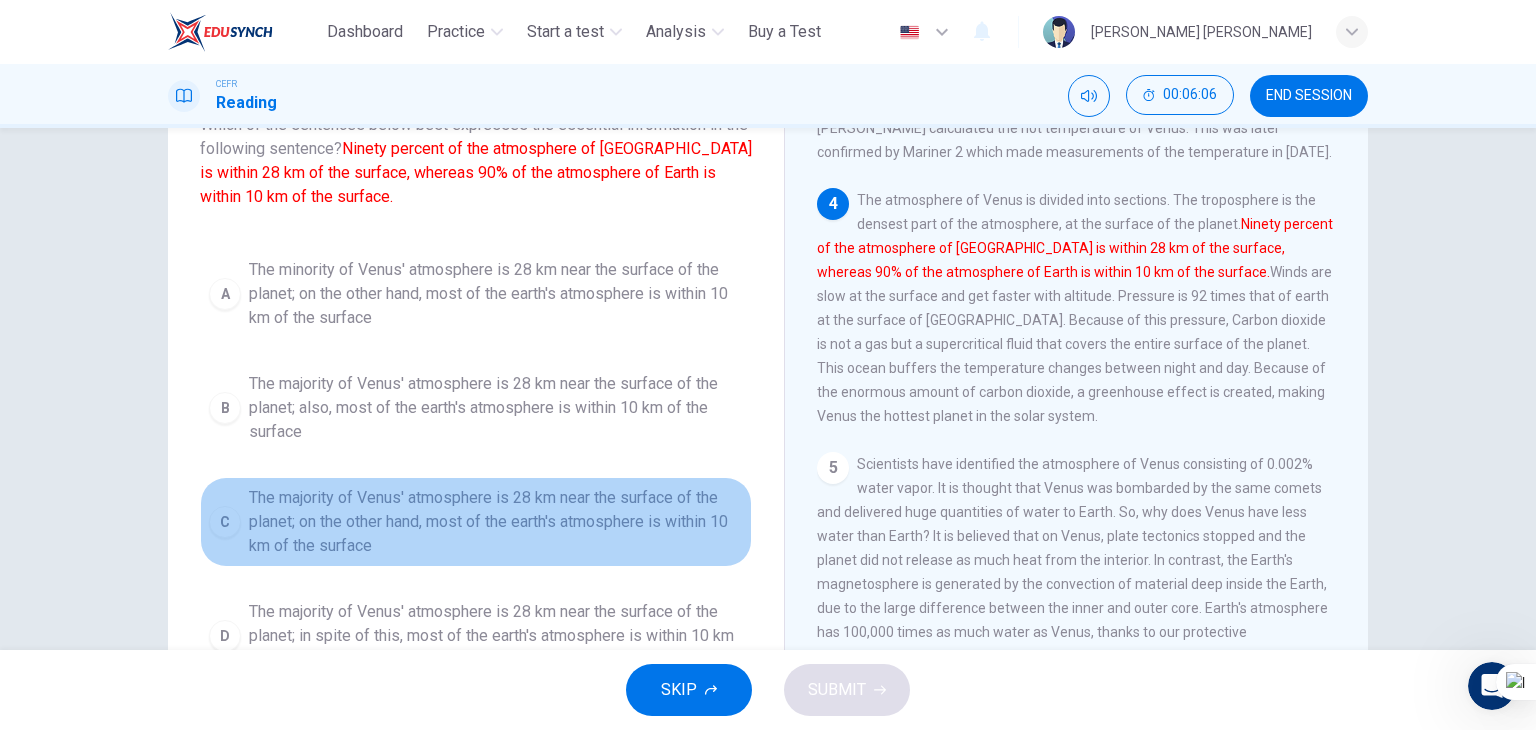 click on "The majority of Venus' atmosphere is 28 km near the surface of the planet; on the other hand, most of the earth's atmosphere is within 10 km of the surface" at bounding box center [496, 522] 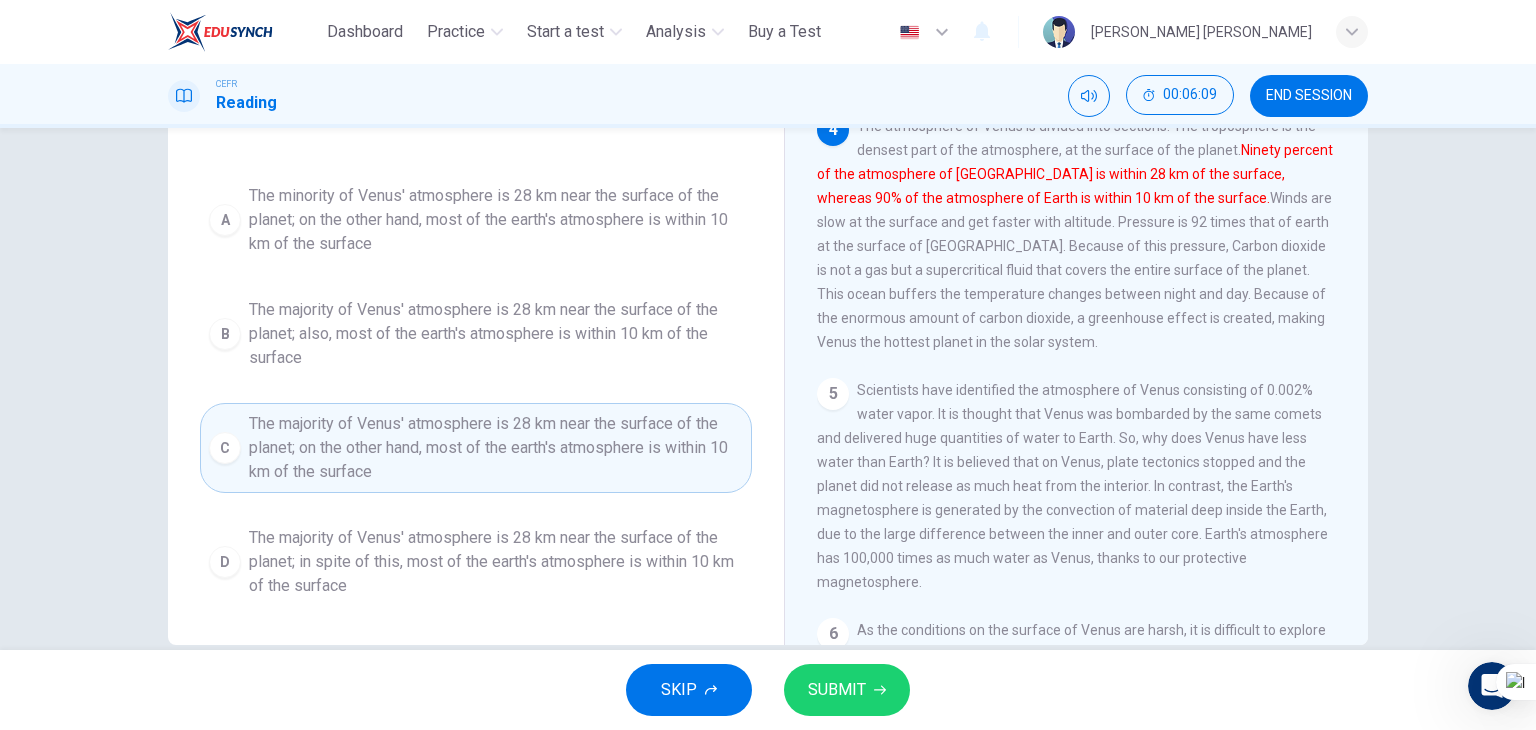 scroll, scrollTop: 220, scrollLeft: 0, axis: vertical 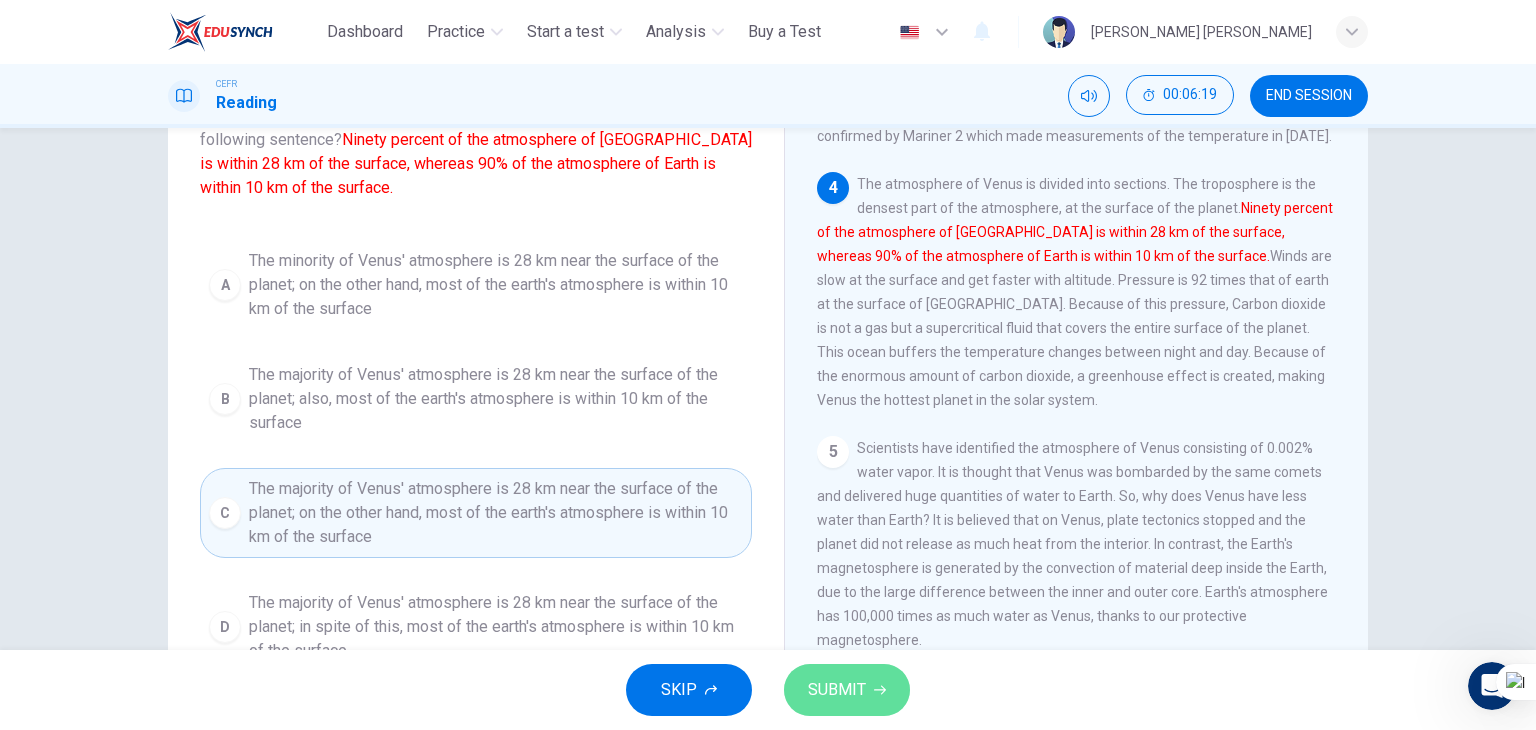 click on "SUBMIT" at bounding box center [837, 690] 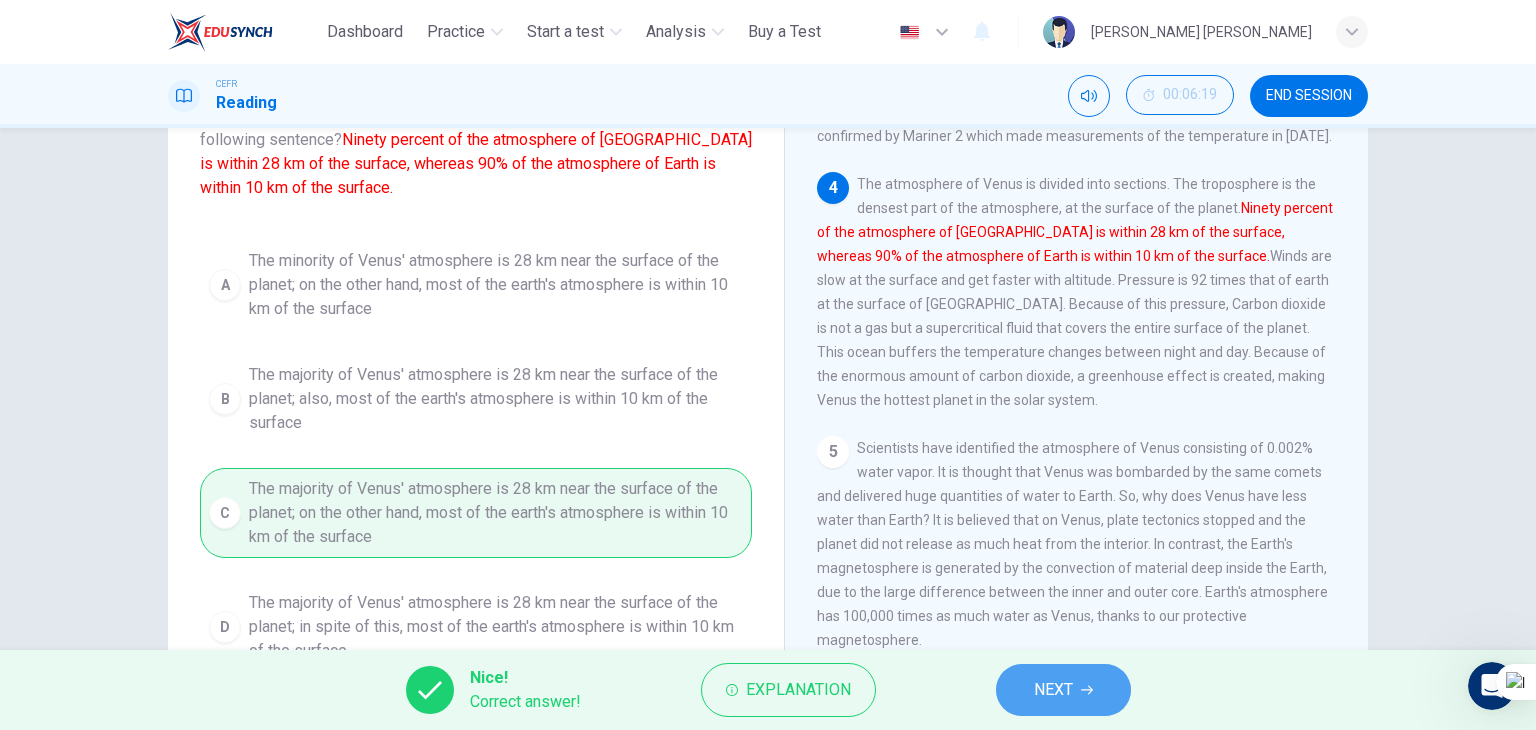 click on "NEXT" at bounding box center (1053, 690) 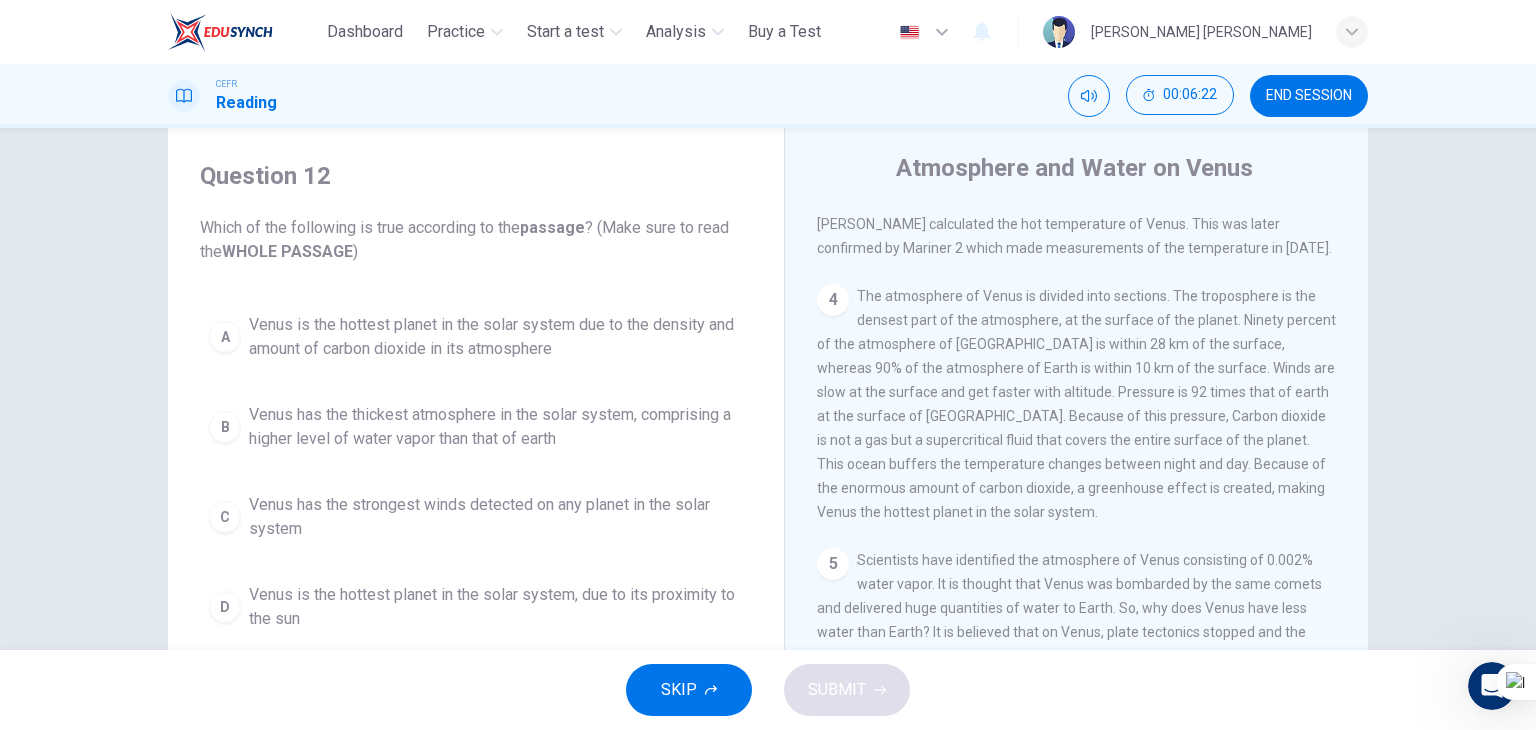 scroll, scrollTop: 48, scrollLeft: 0, axis: vertical 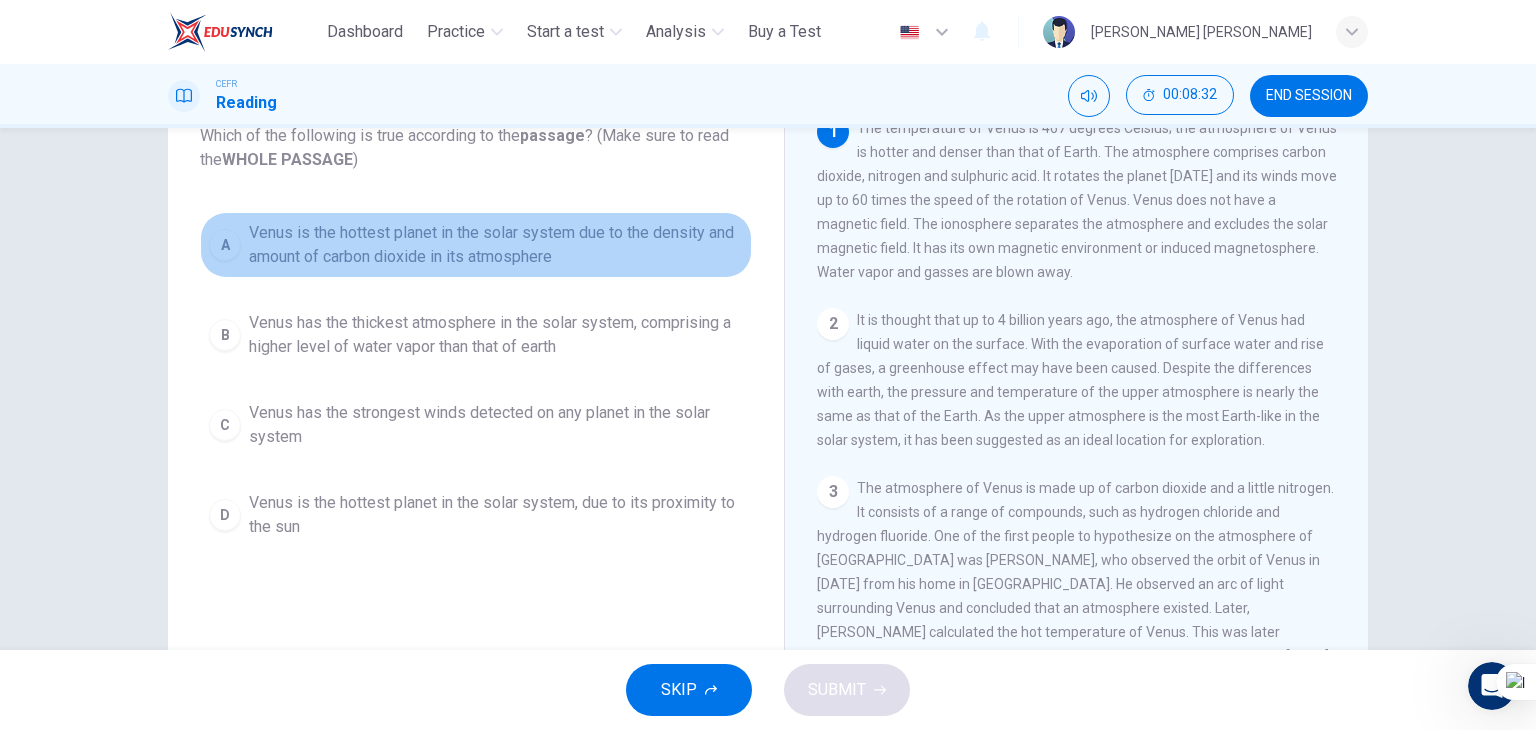click on "Venus is the hottest planet in the solar system due to the density and amount of carbon dioxide in its atmosphere" at bounding box center [496, 245] 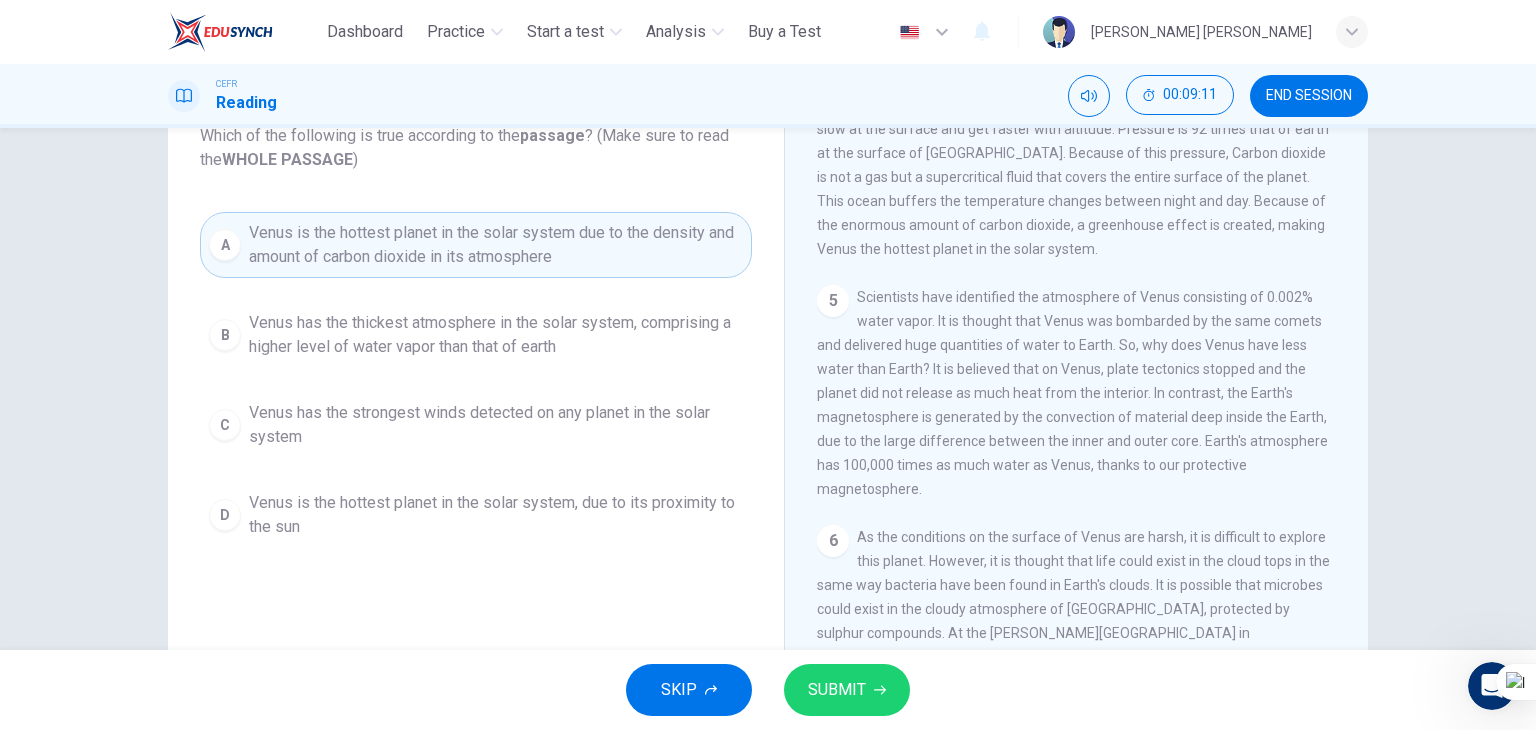 scroll, scrollTop: 671, scrollLeft: 0, axis: vertical 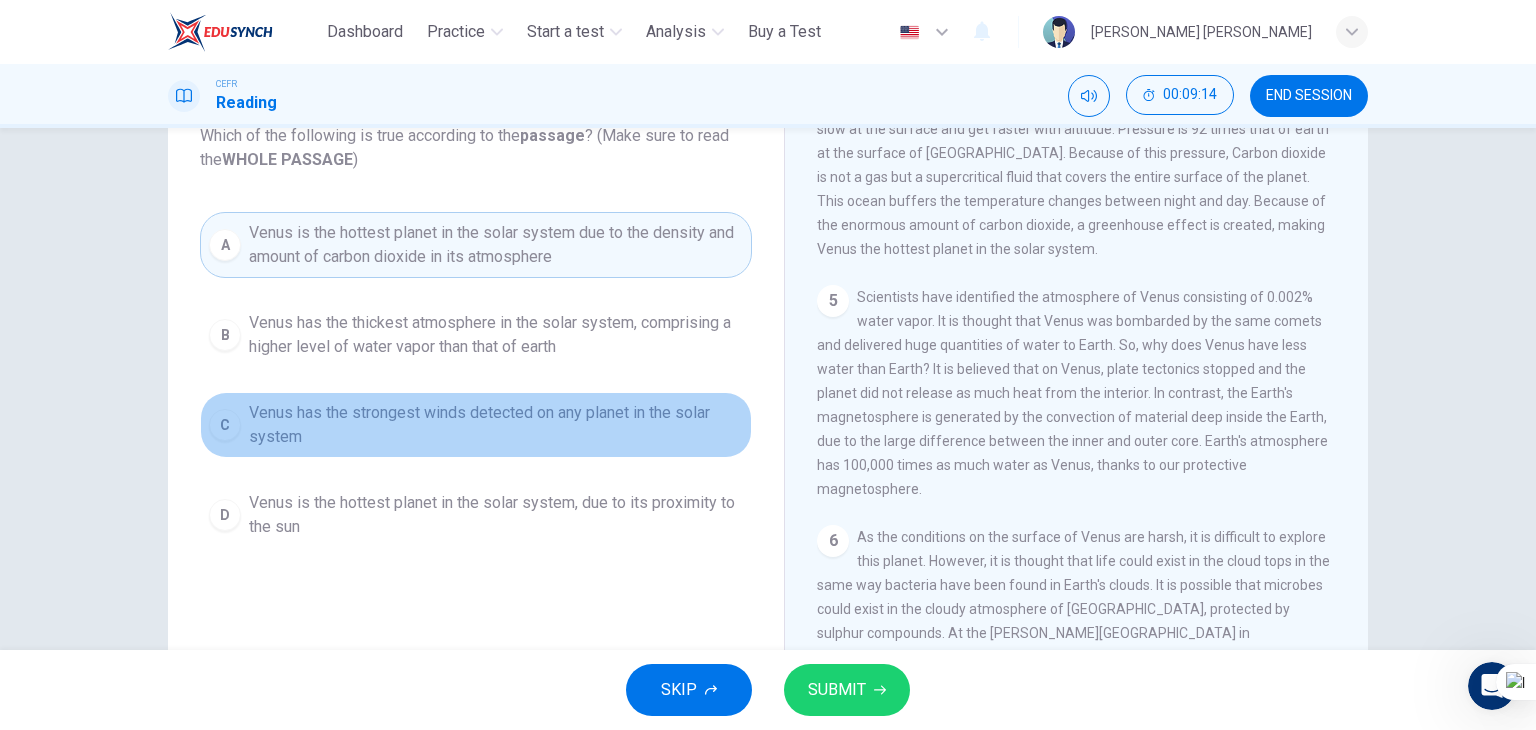 click on "Venus has the strongest winds detected on any planet in the solar system" at bounding box center [496, 425] 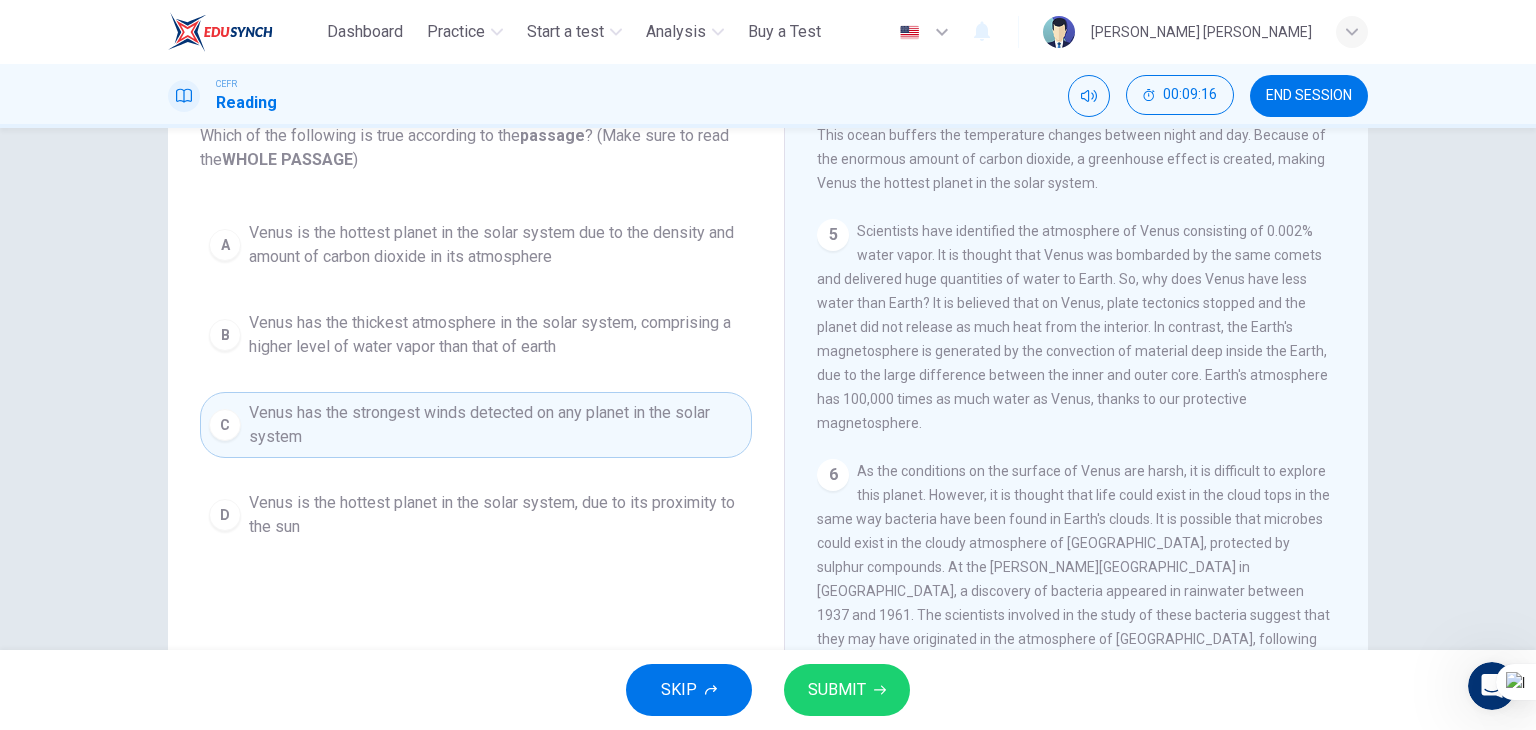 scroll, scrollTop: 752, scrollLeft: 0, axis: vertical 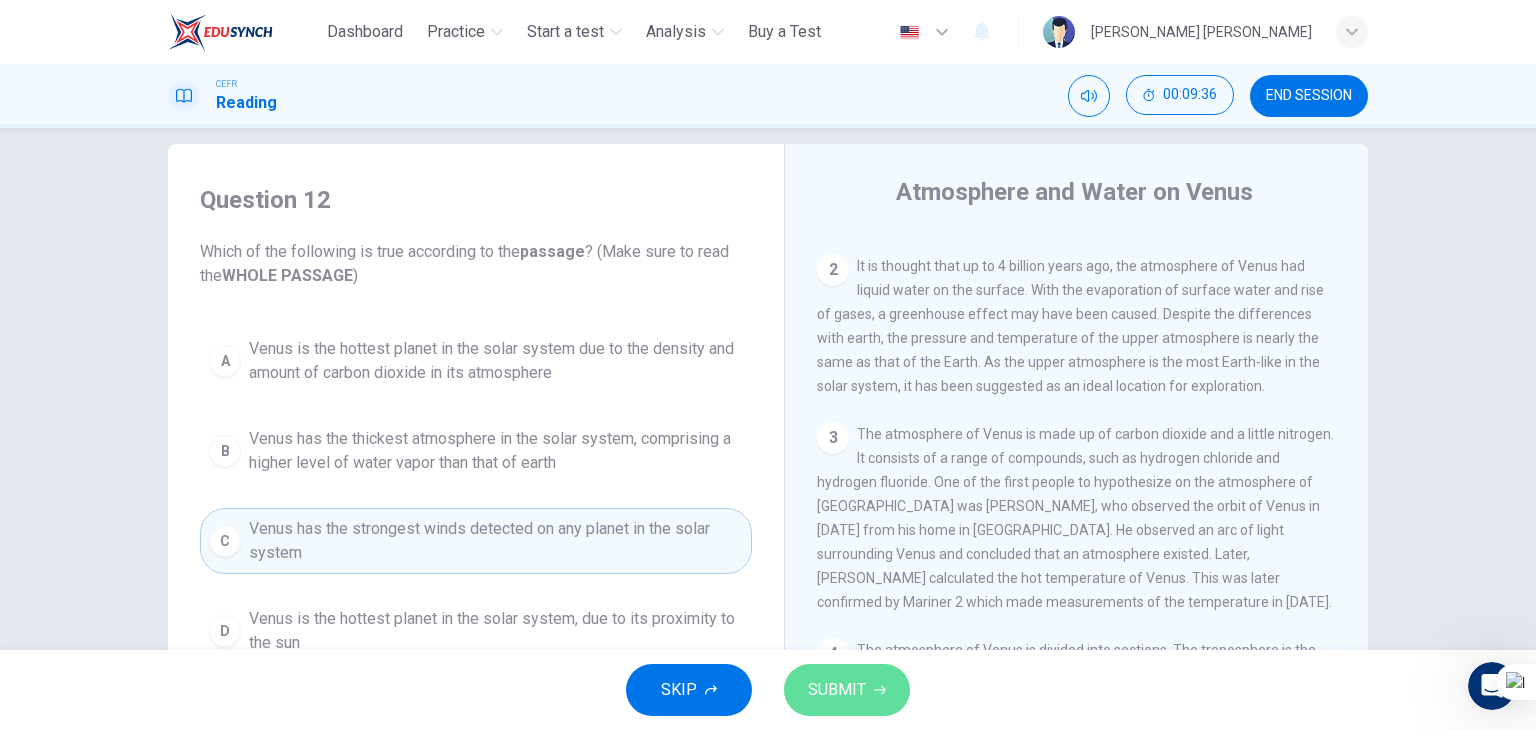 click on "SUBMIT" at bounding box center [837, 690] 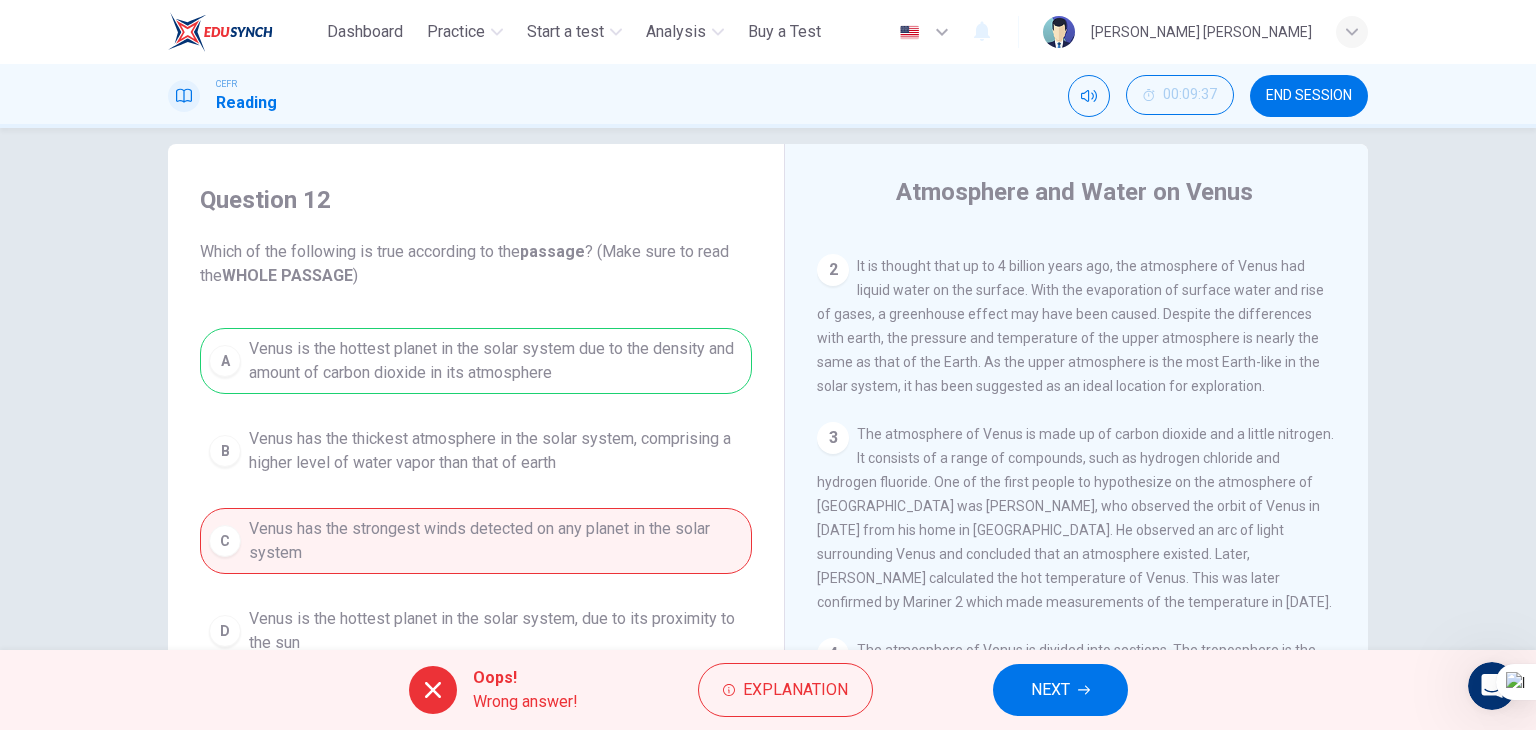 drag, startPoint x: 1230, startPoint y: 279, endPoint x: 1256, endPoint y: 293, distance: 29.529646 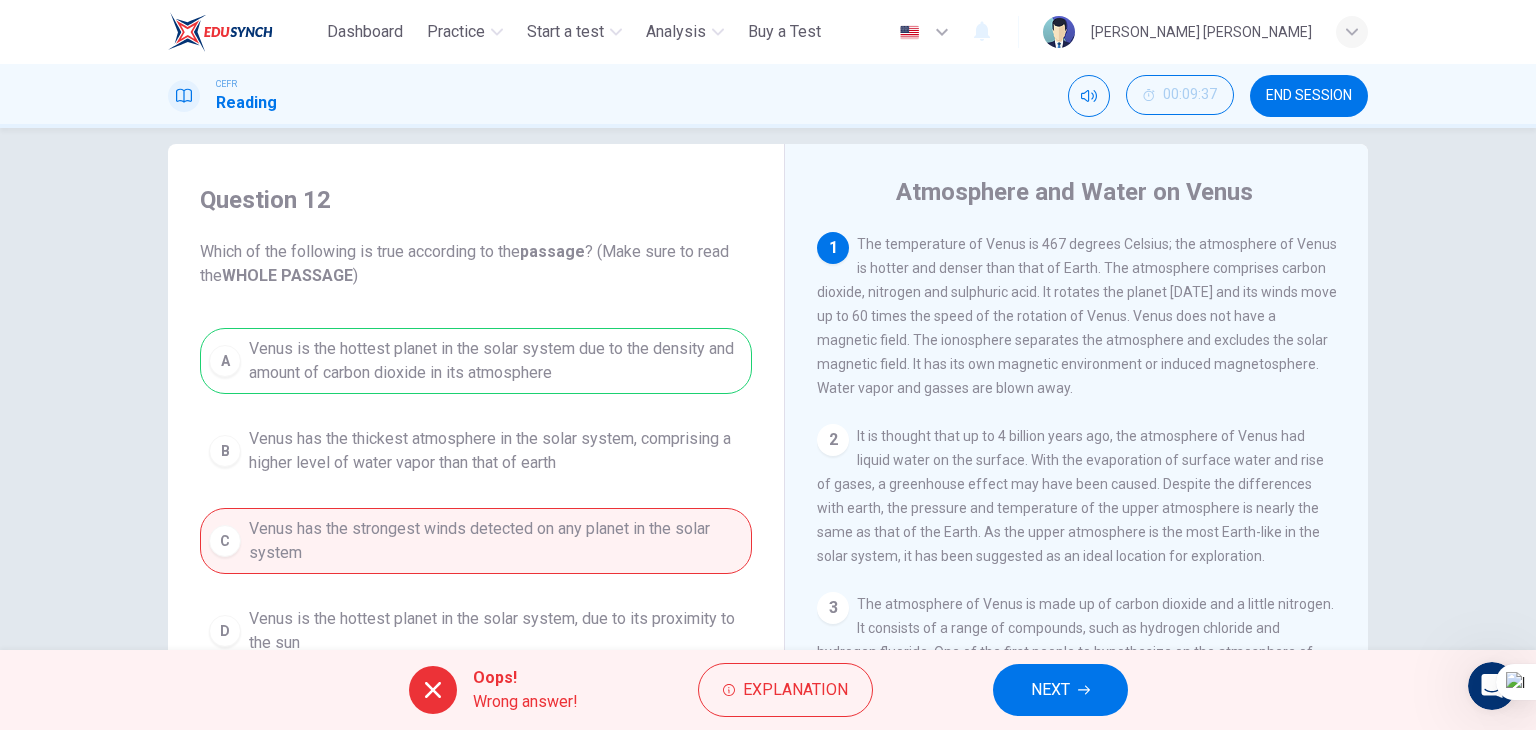 drag, startPoint x: 1095, startPoint y: 253, endPoint x: 1120, endPoint y: 257, distance: 25.317978 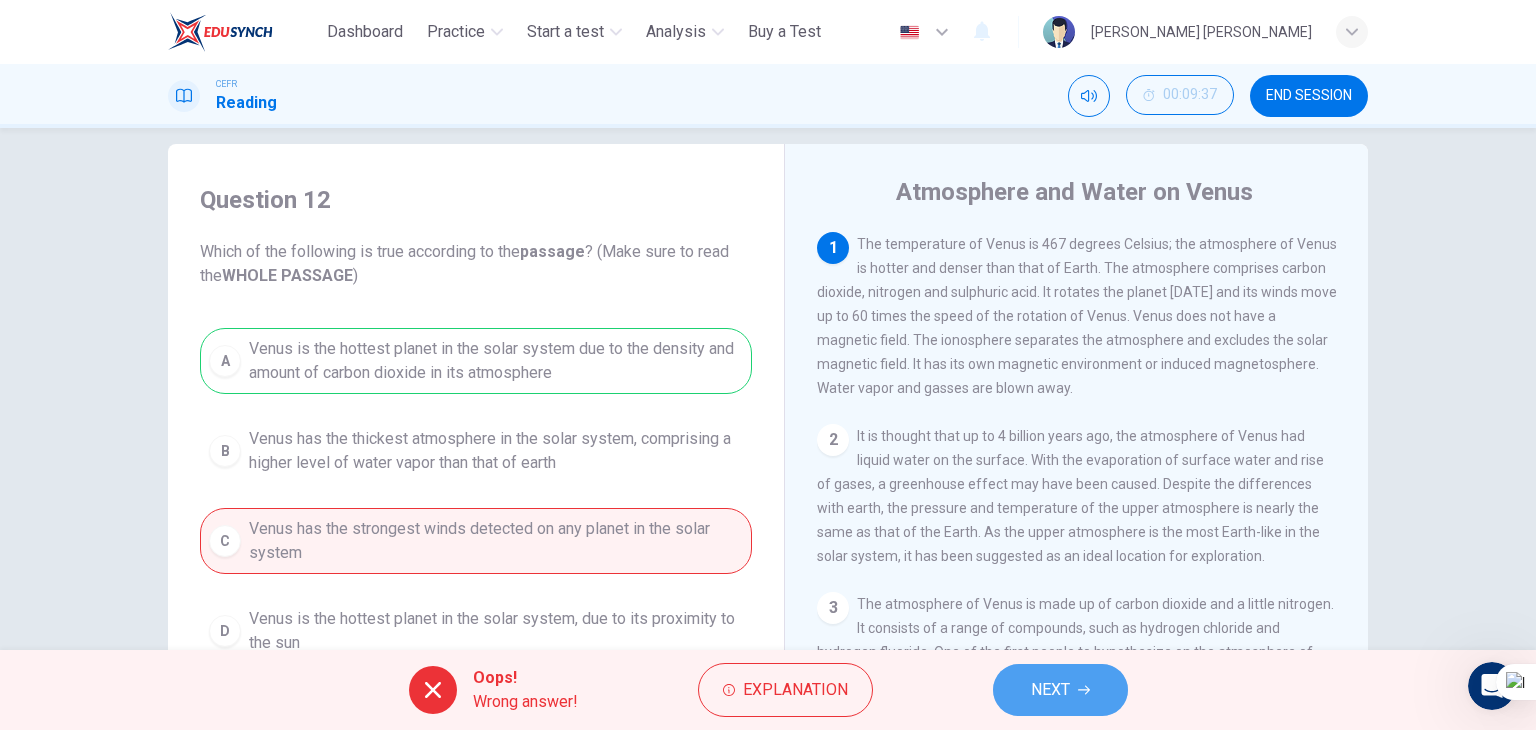 click on "NEXT" at bounding box center [1050, 690] 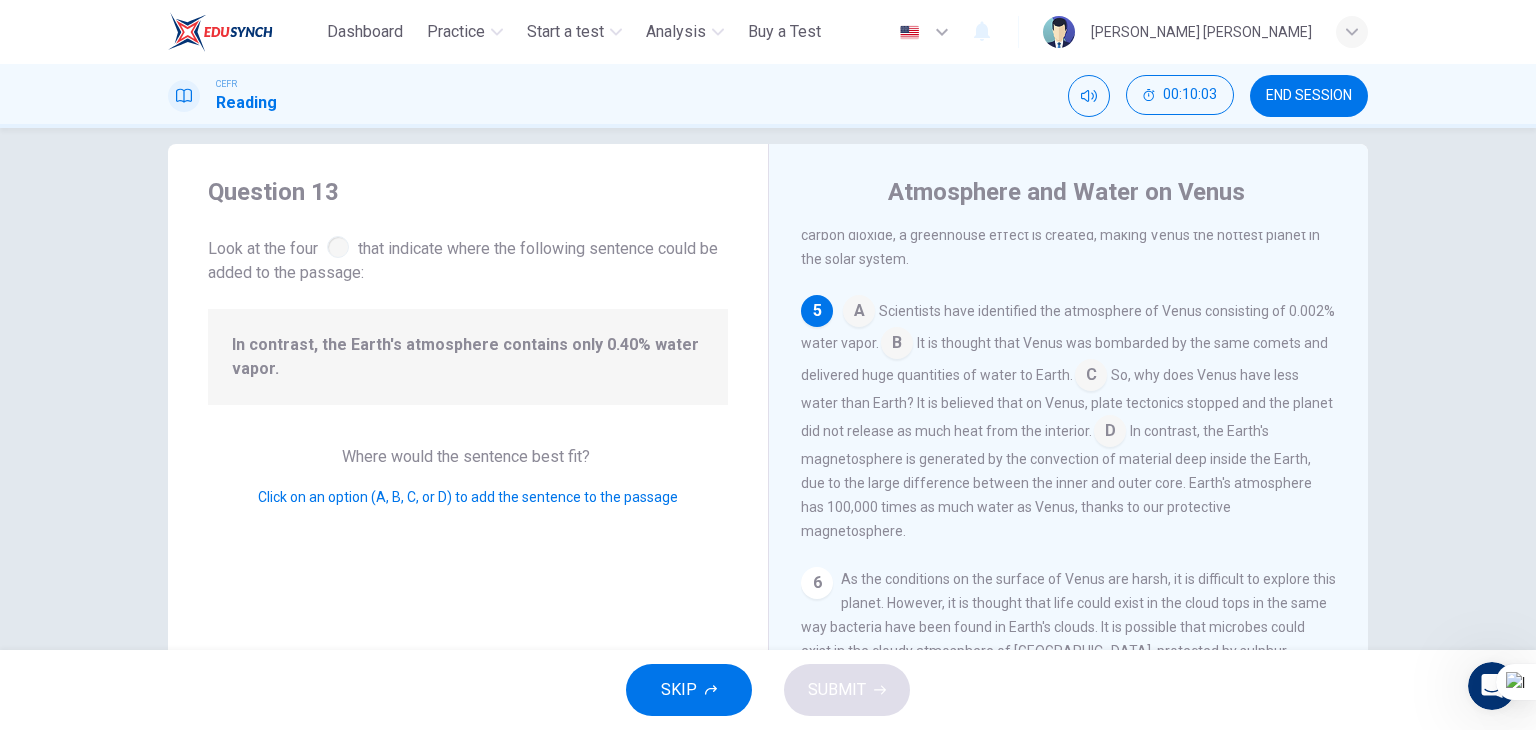 scroll, scrollTop: 808, scrollLeft: 0, axis: vertical 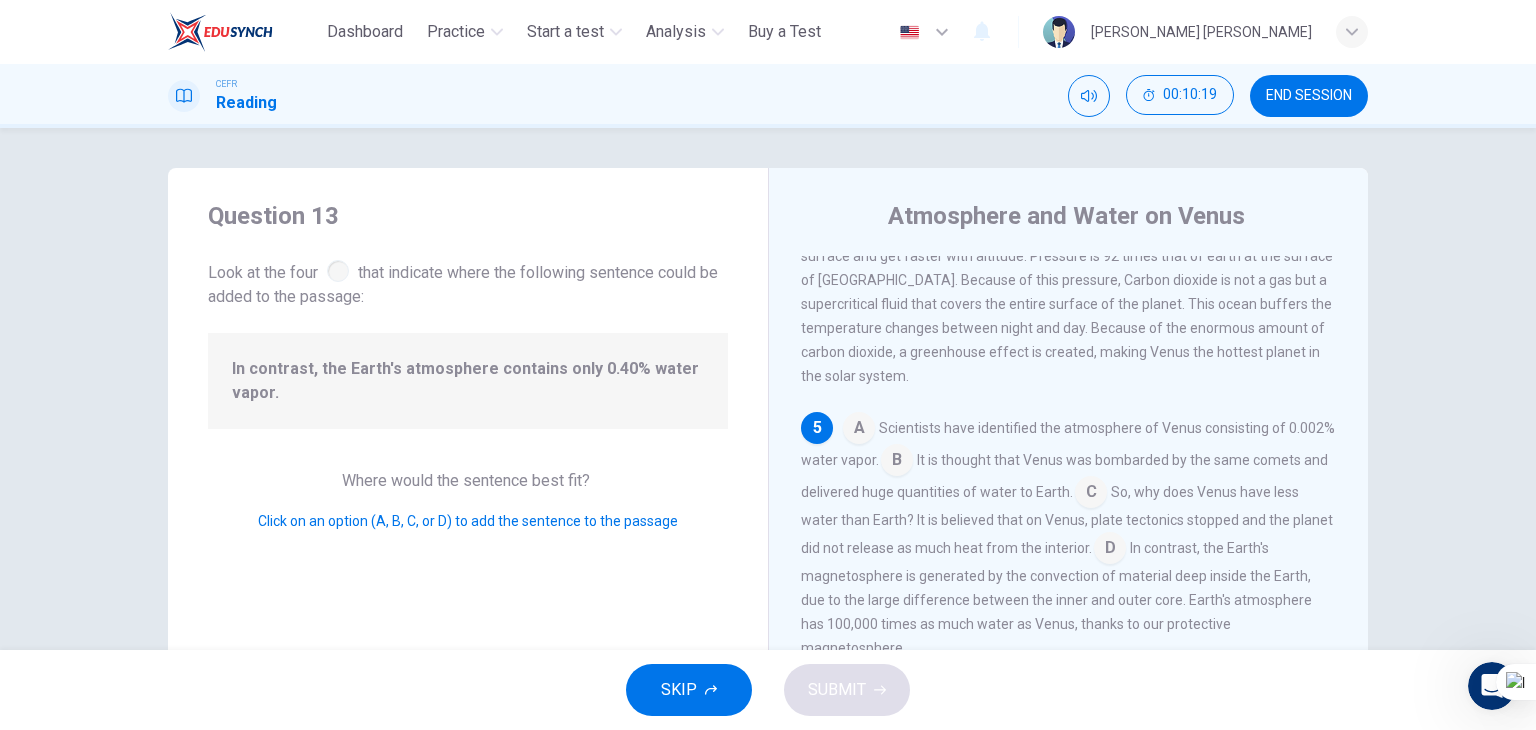 click at bounding box center (897, 462) 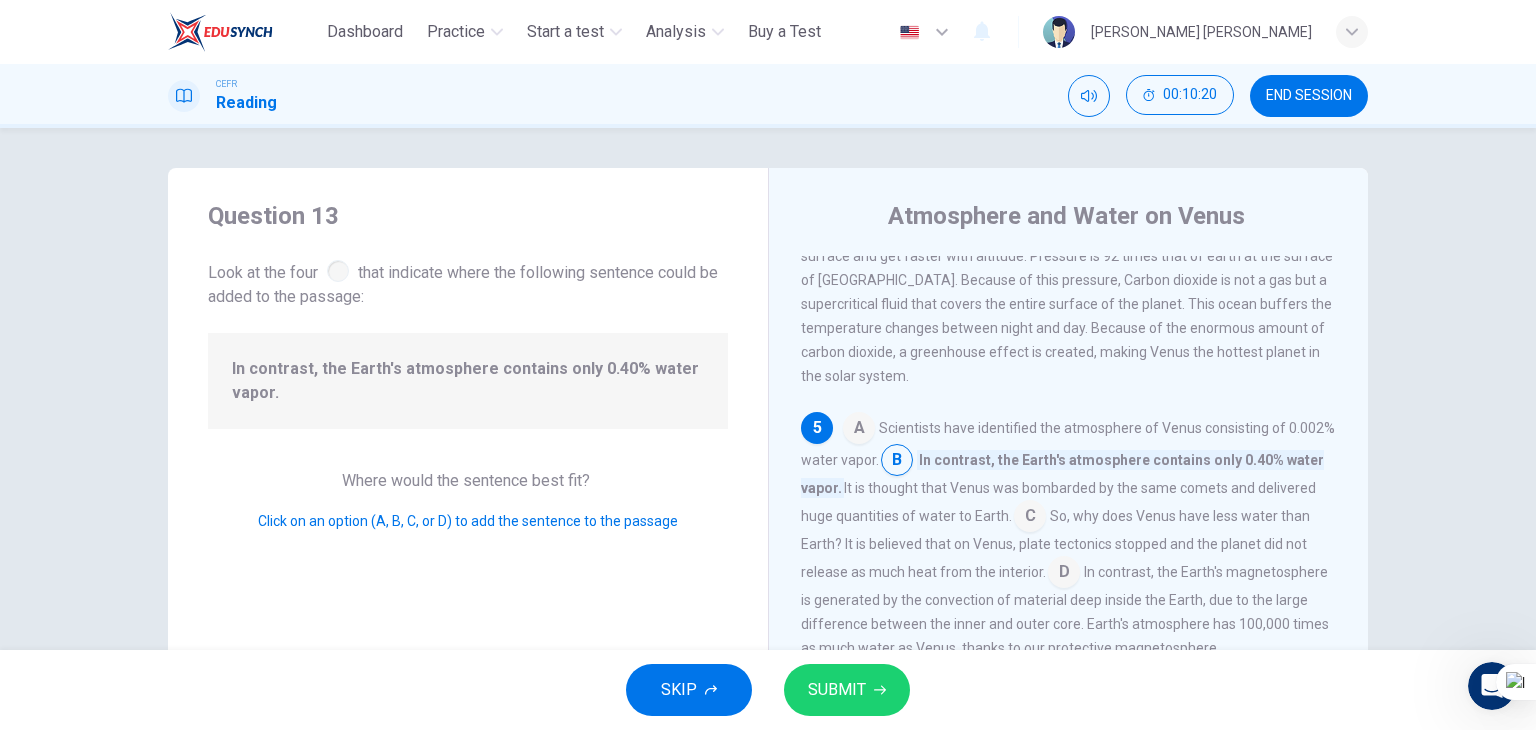 click on "SUBMIT" at bounding box center [847, 690] 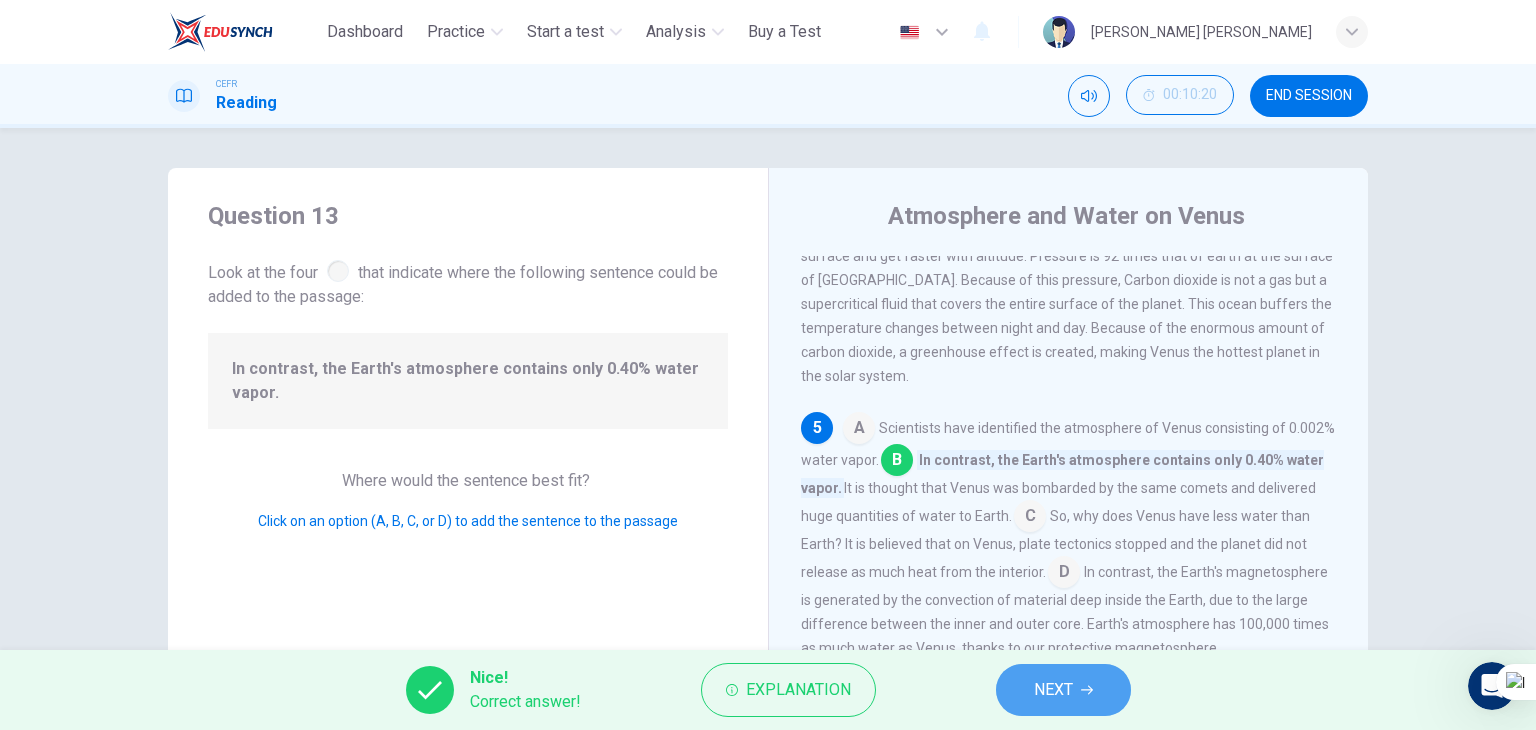 click on "NEXT" at bounding box center (1063, 690) 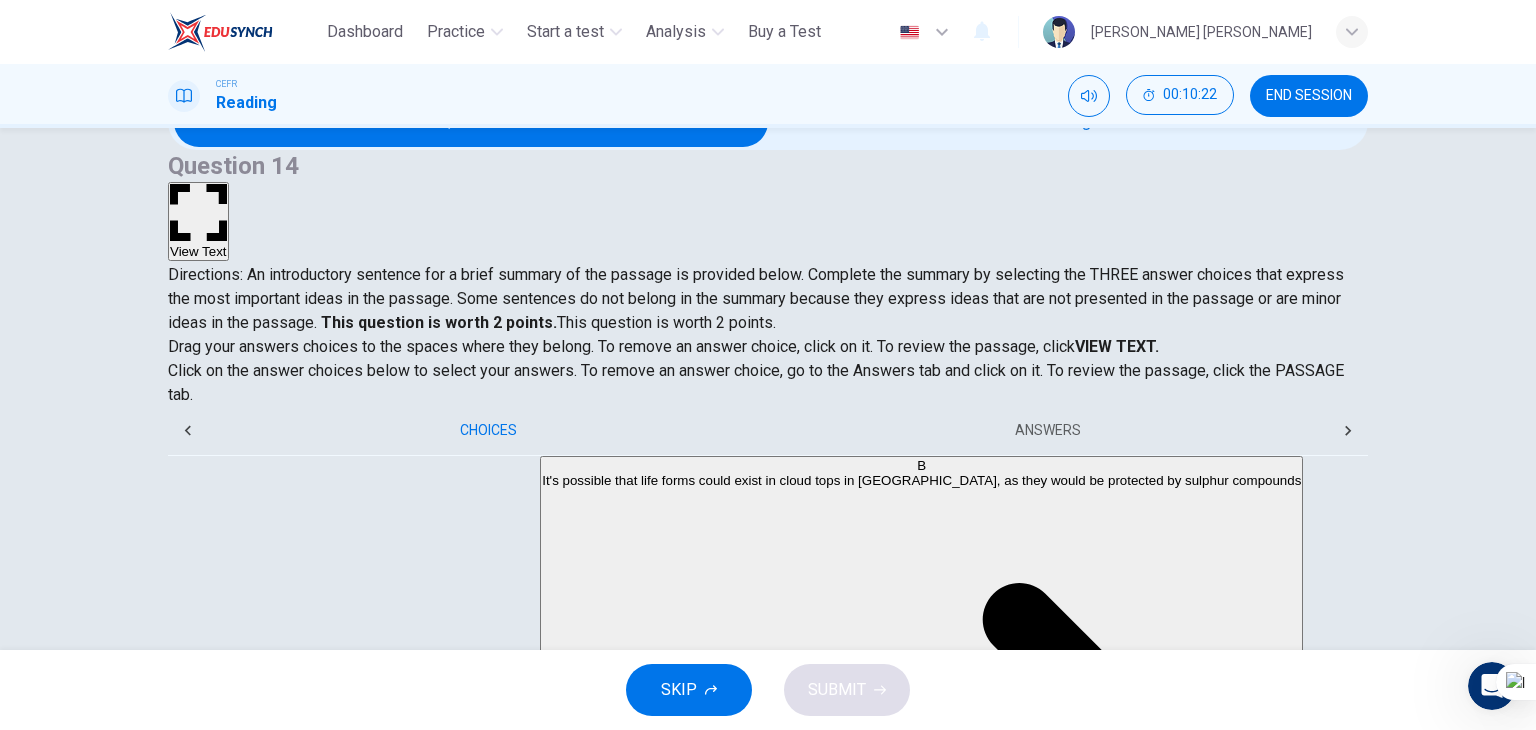 scroll, scrollTop: 72, scrollLeft: 0, axis: vertical 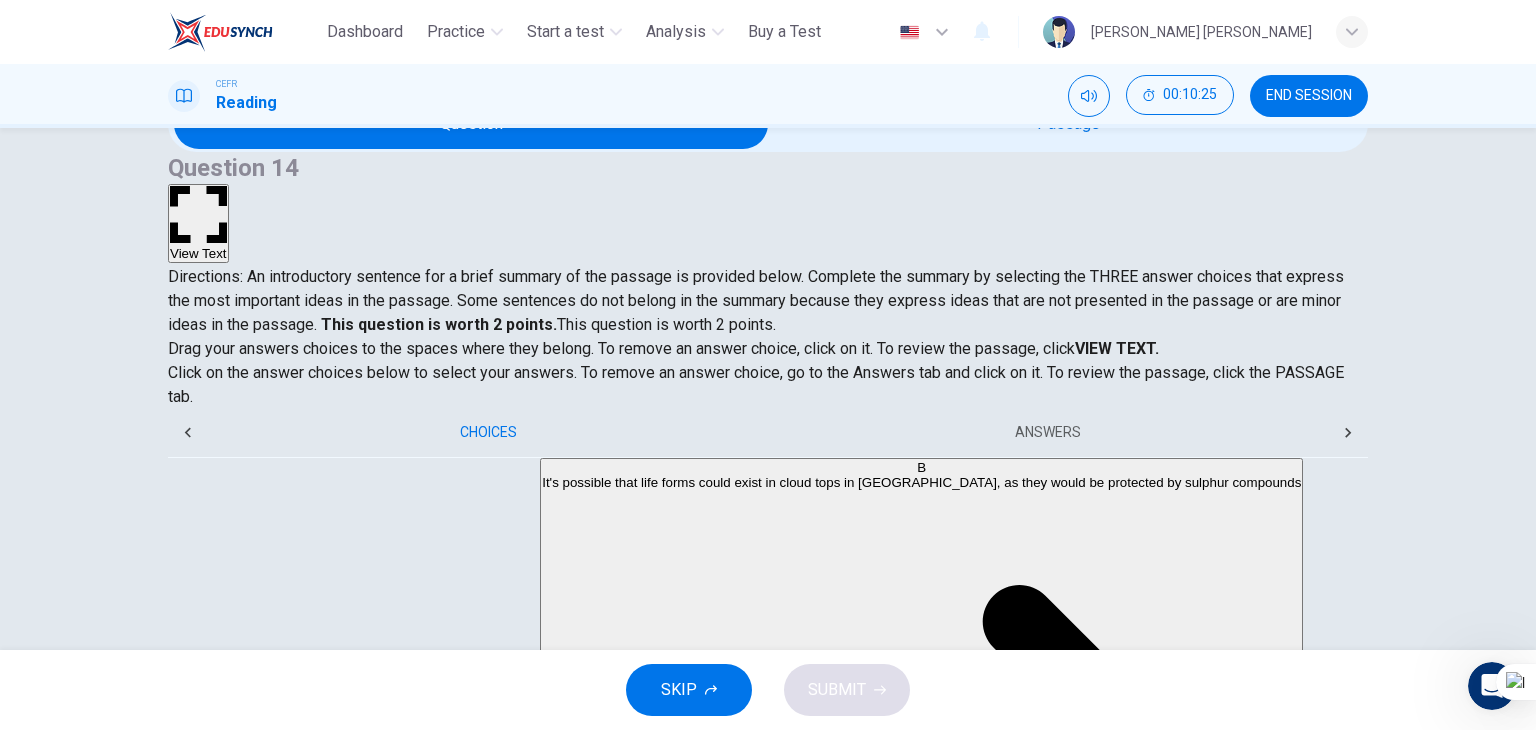 drag, startPoint x: 284, startPoint y: 222, endPoint x: 639, endPoint y: 230, distance: 355.09012 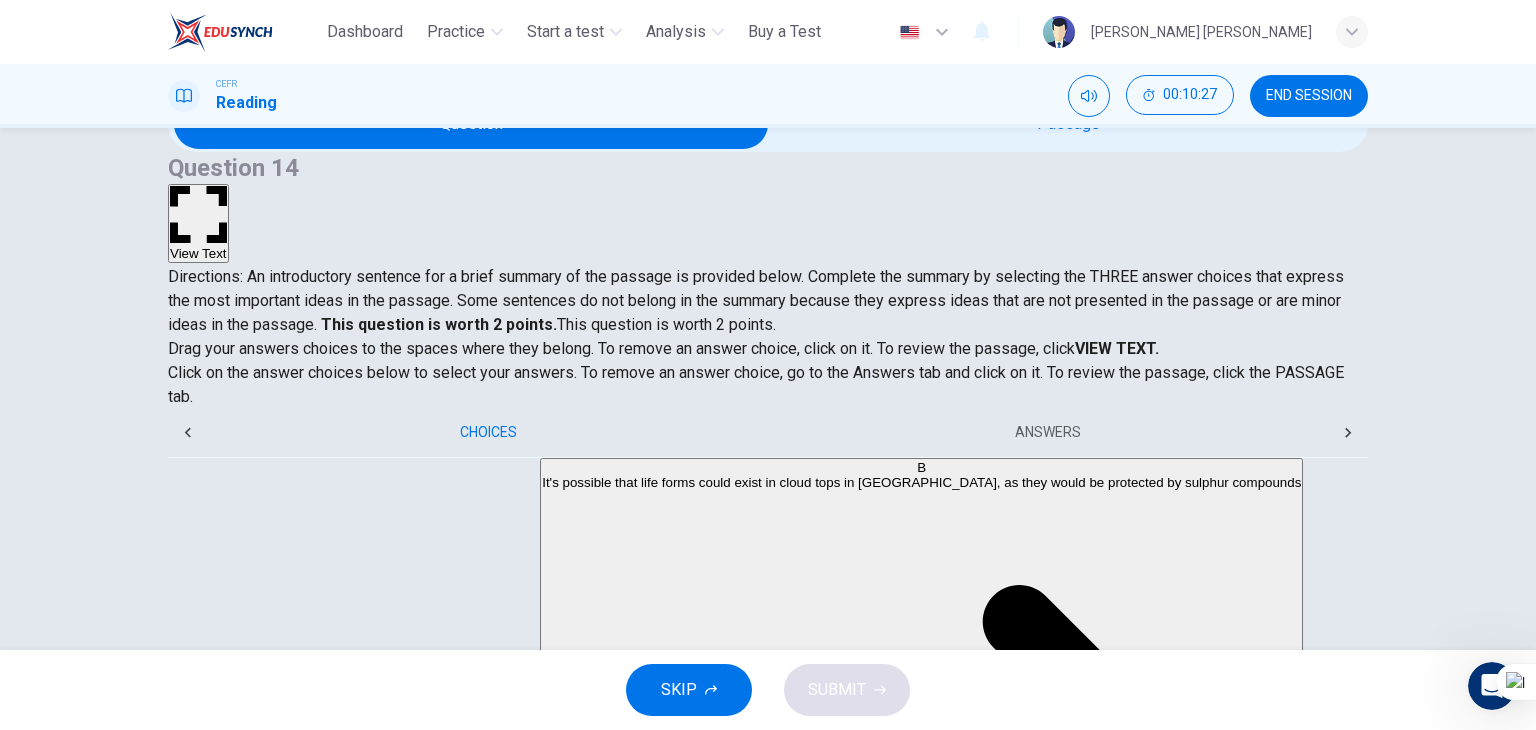 drag, startPoint x: 824, startPoint y: 239, endPoint x: 1111, endPoint y: 237, distance: 287.00696 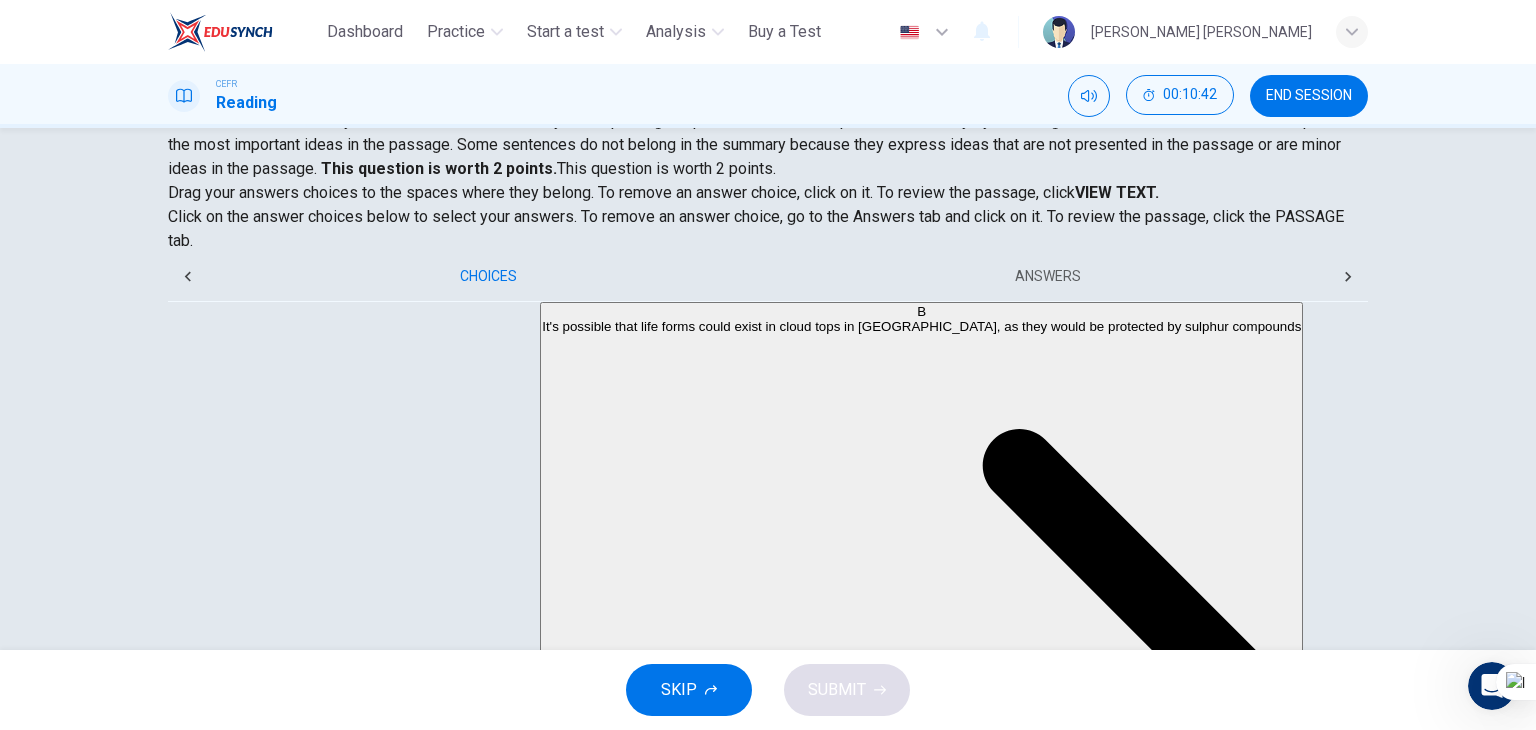 scroll, scrollTop: 228, scrollLeft: 0, axis: vertical 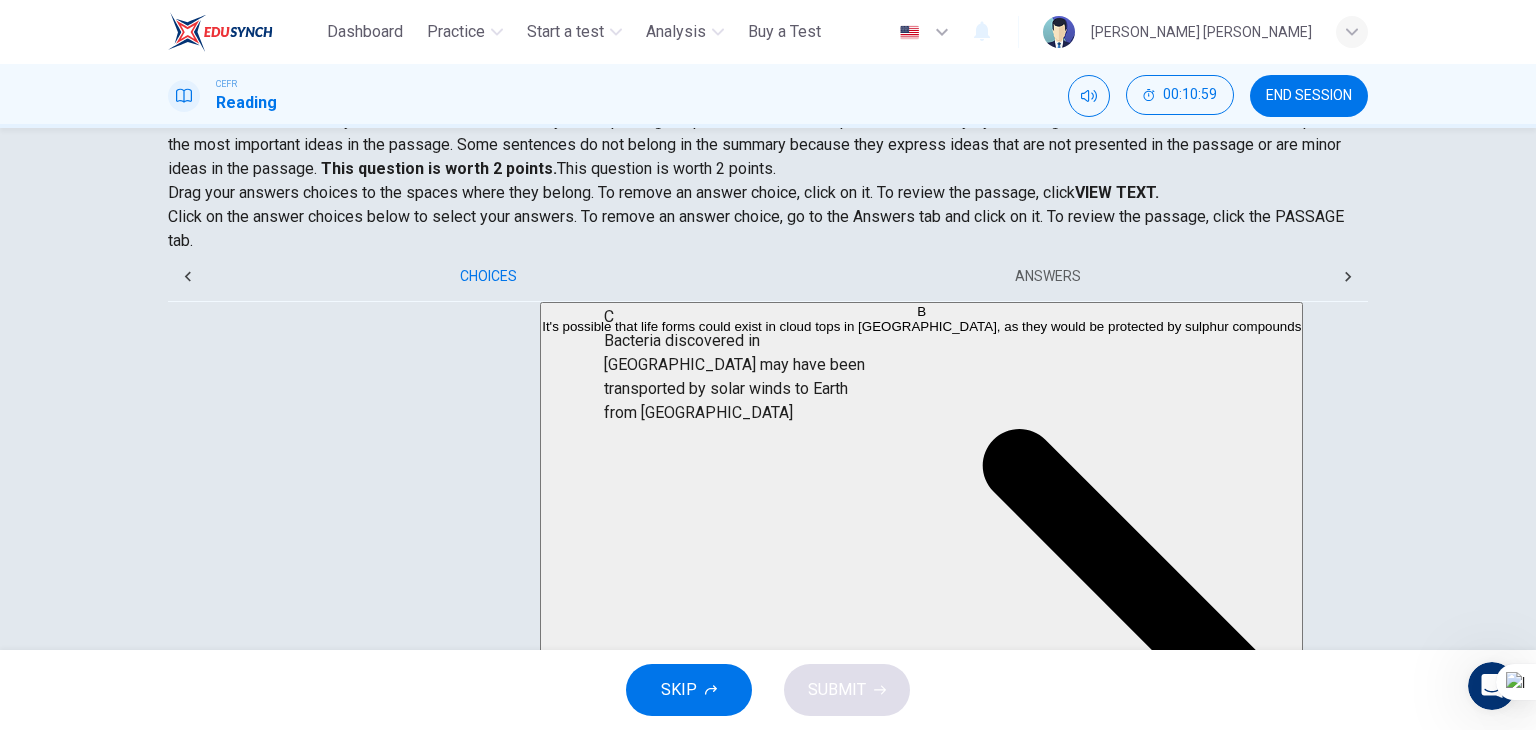 drag, startPoint x: 435, startPoint y: 421, endPoint x: 877, endPoint y: 333, distance: 450.67505 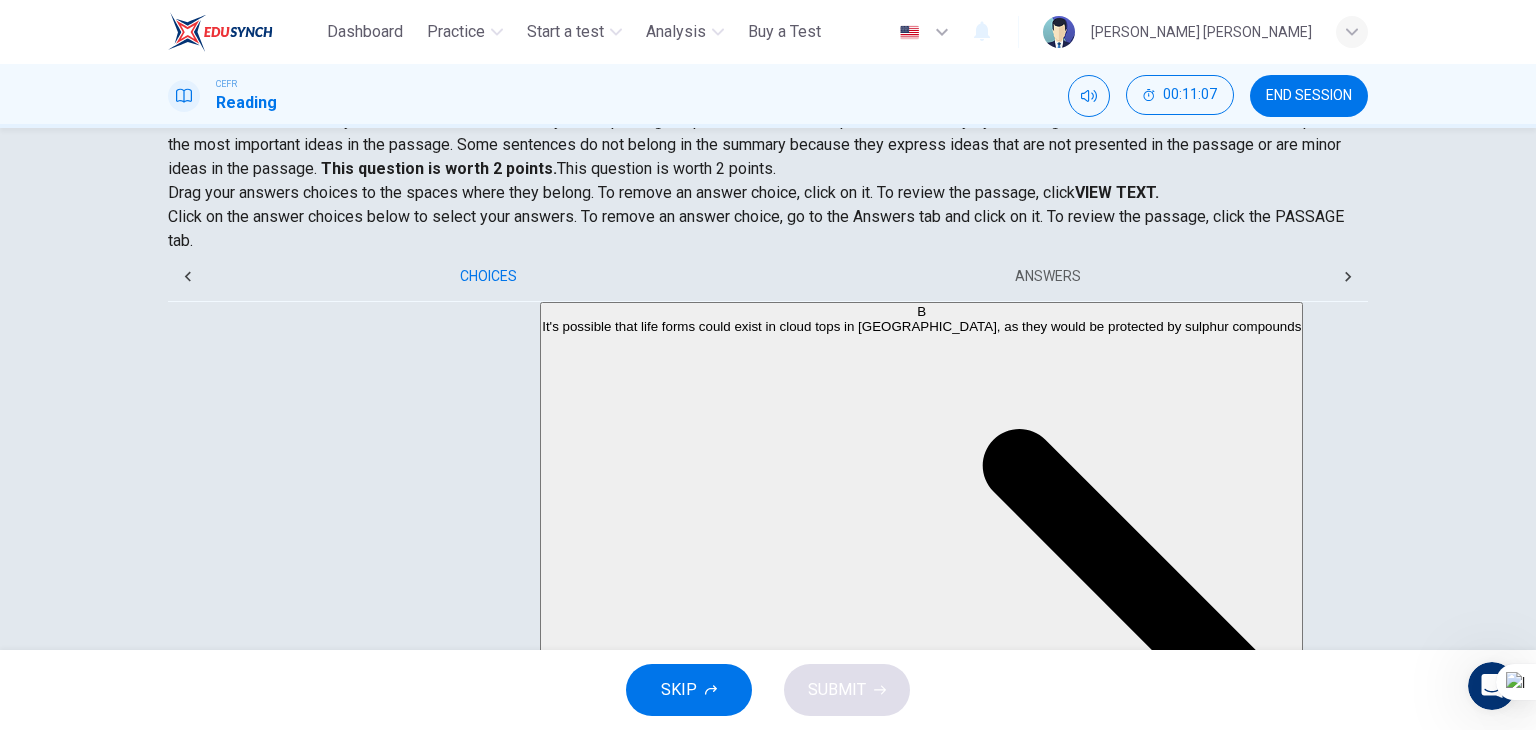 scroll, scrollTop: 348, scrollLeft: 0, axis: vertical 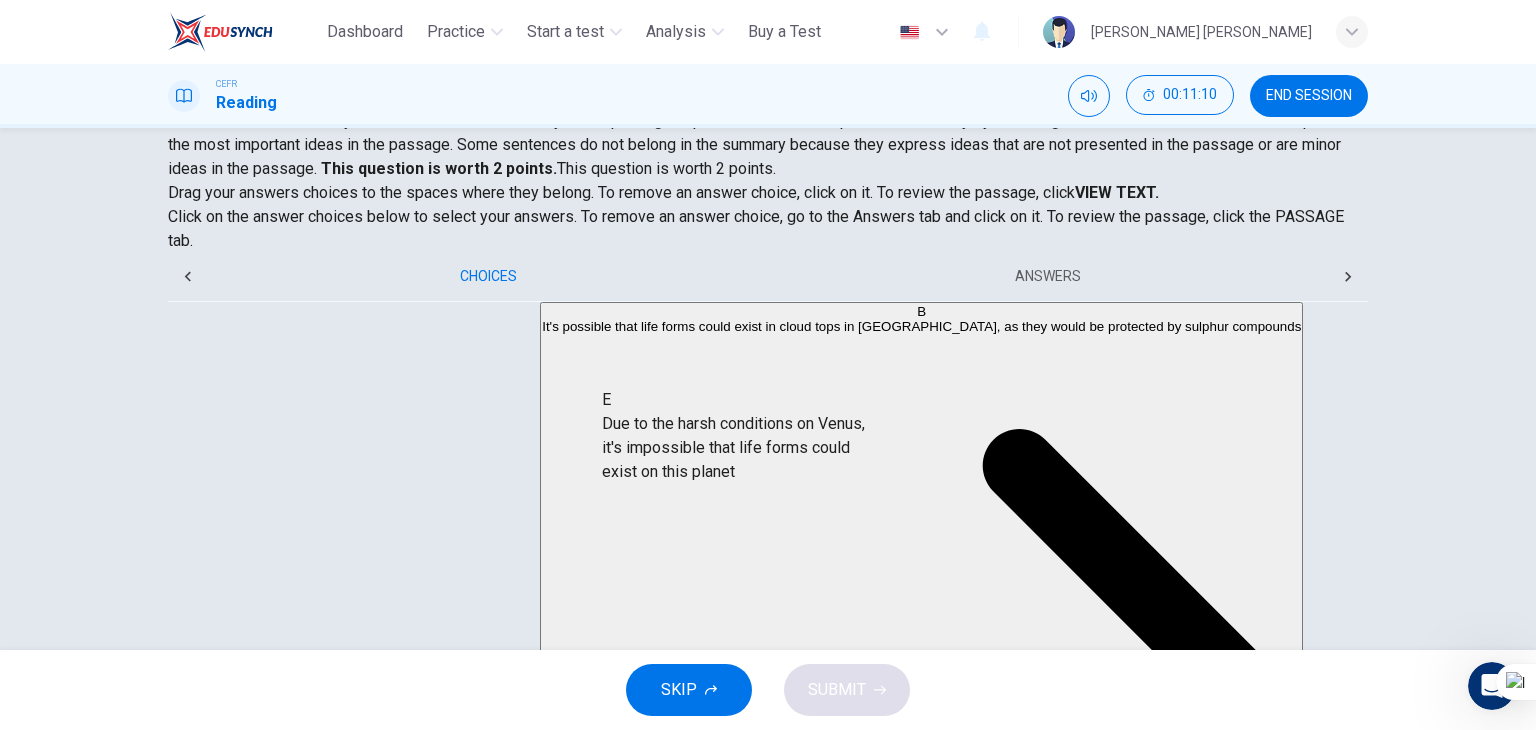 drag, startPoint x: 392, startPoint y: 413, endPoint x: 812, endPoint y: 434, distance: 420.52466 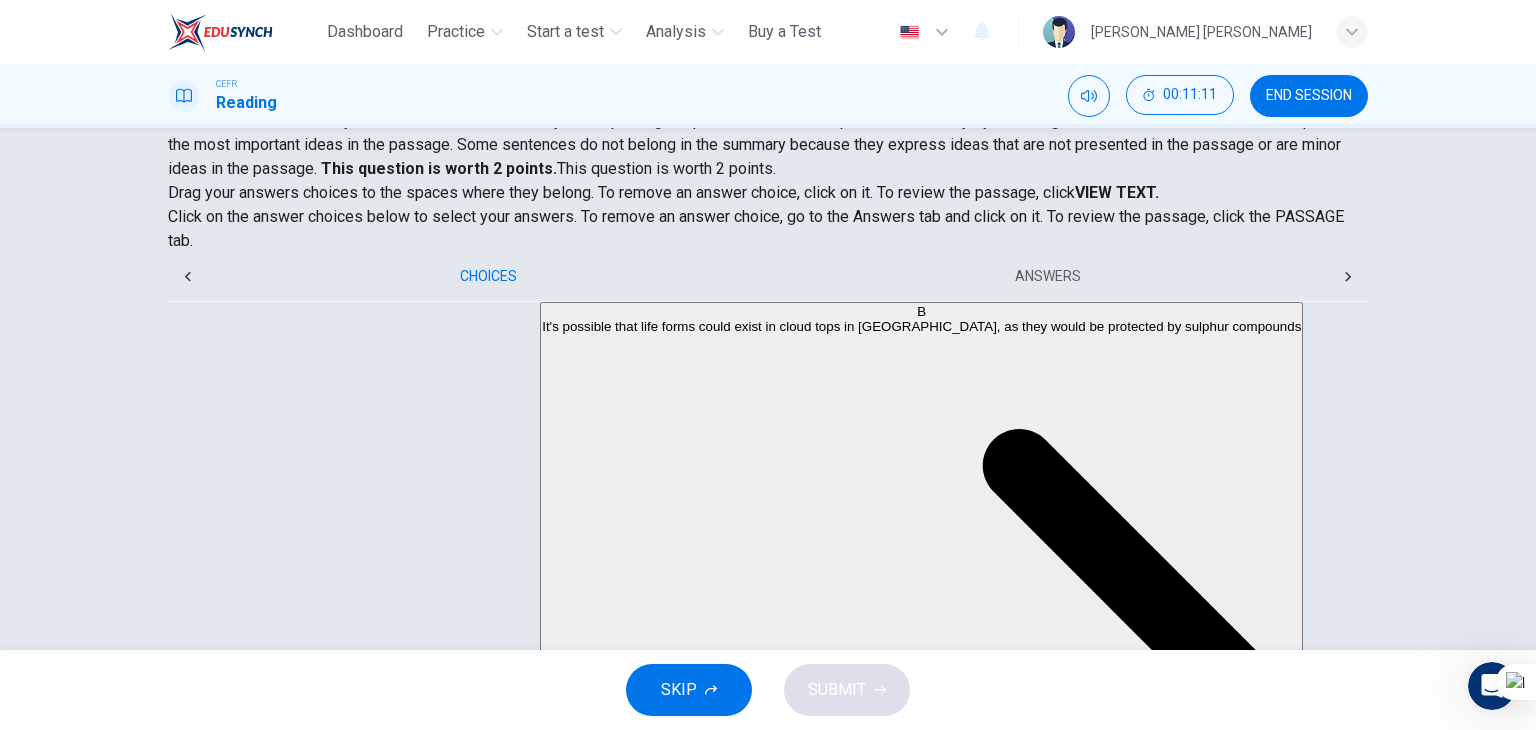 scroll, scrollTop: 228, scrollLeft: 0, axis: vertical 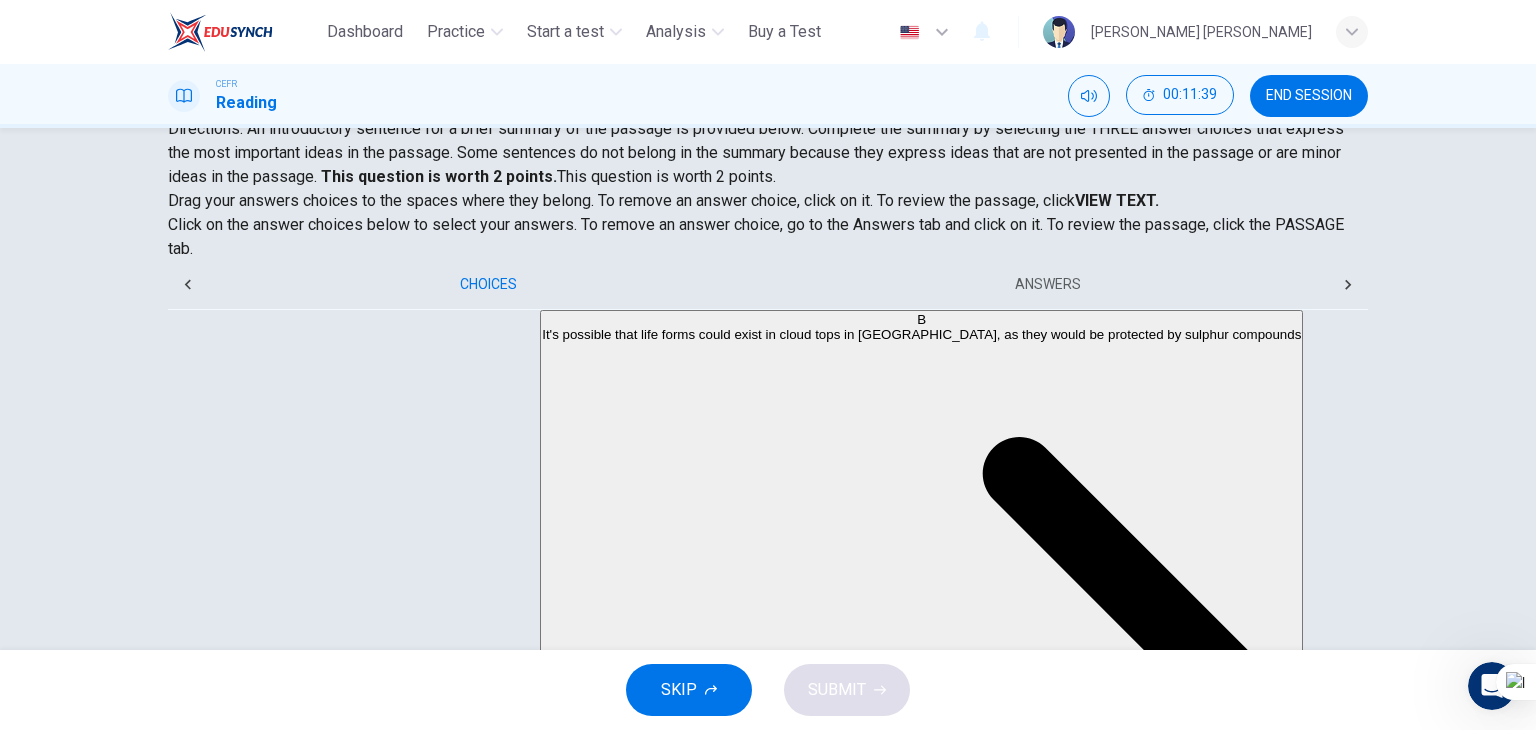 drag, startPoint x: 1008, startPoint y: 293, endPoint x: 910, endPoint y: 300, distance: 98.24968 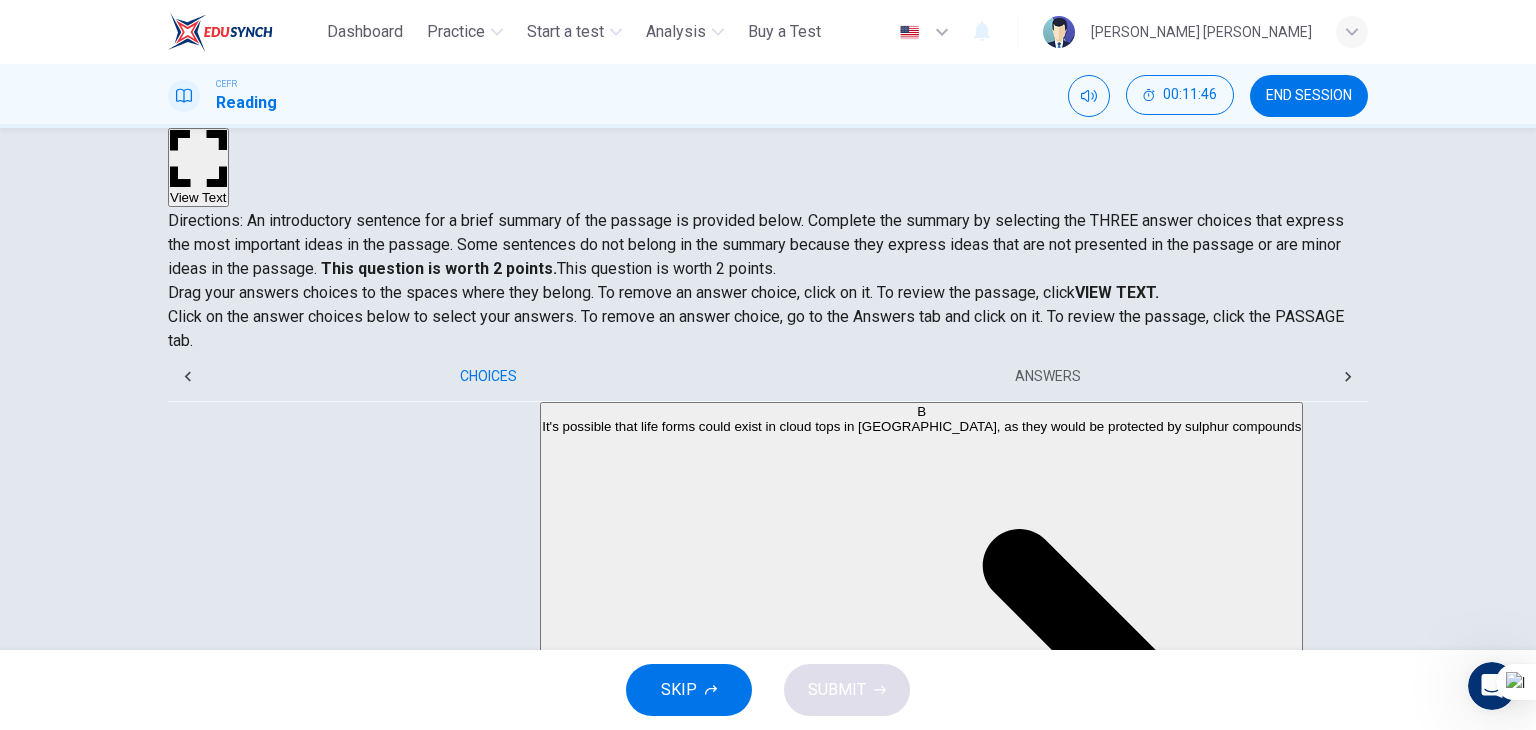 scroll, scrollTop: 128, scrollLeft: 0, axis: vertical 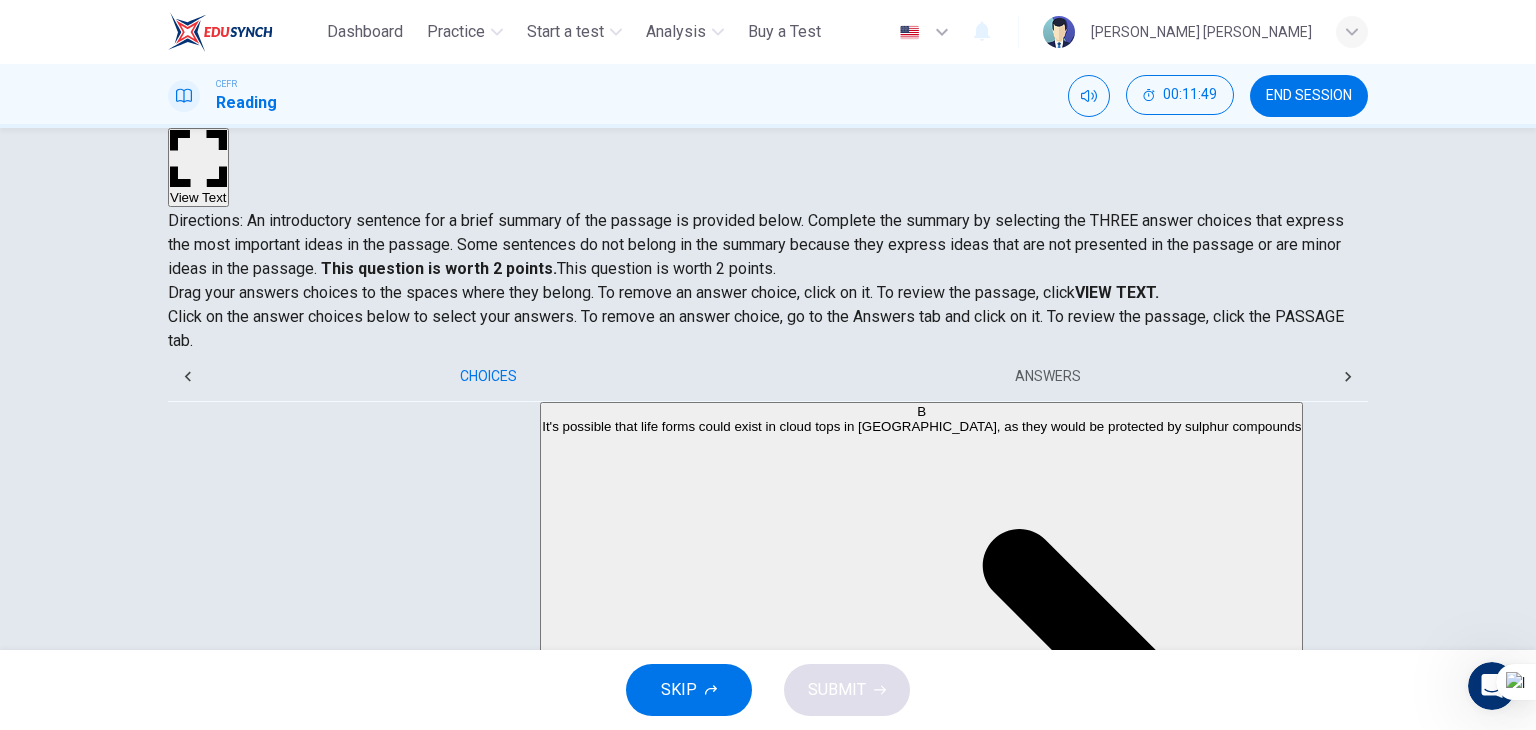 drag, startPoint x: 485, startPoint y: 167, endPoint x: 639, endPoint y: 177, distance: 154.32434 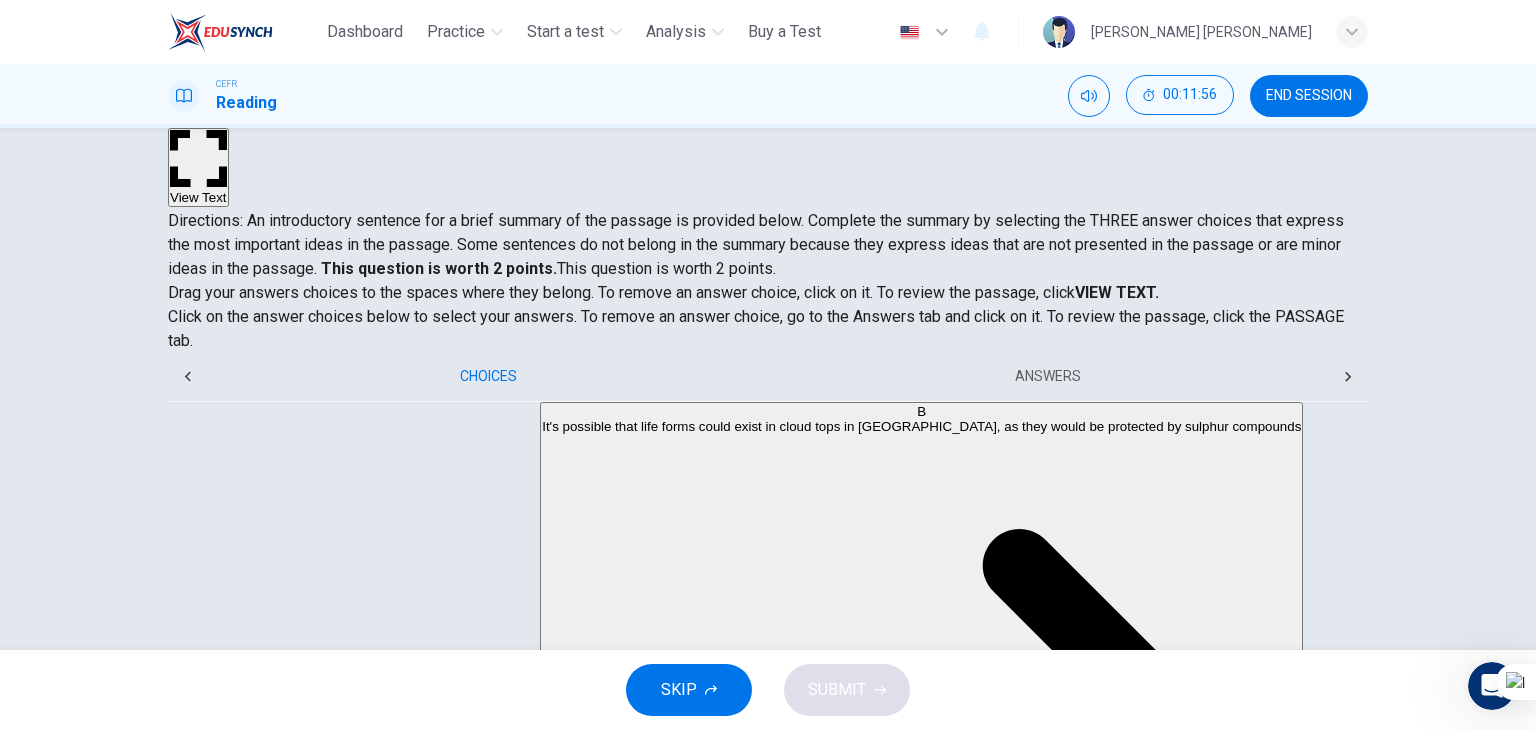 scroll, scrollTop: 253, scrollLeft: 0, axis: vertical 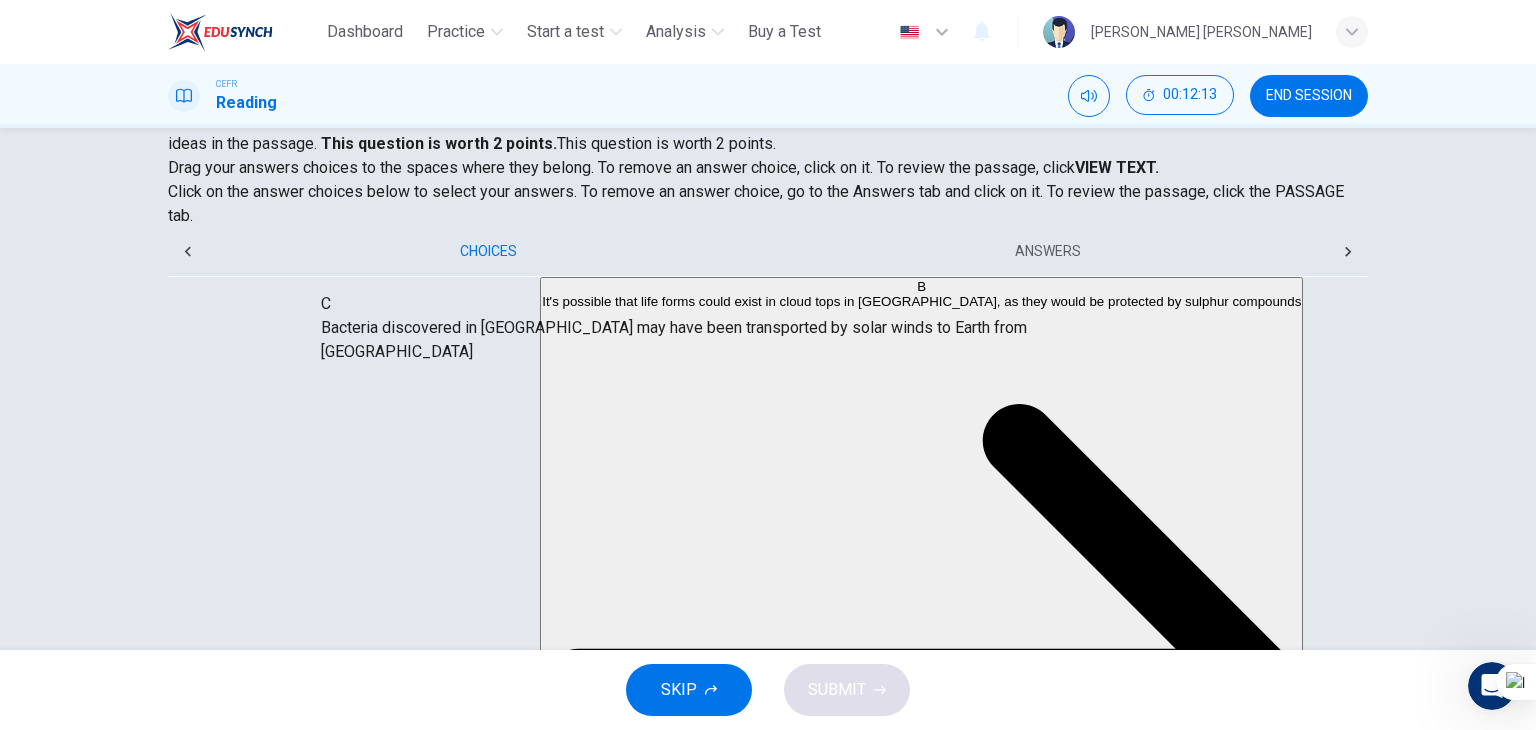 drag, startPoint x: 580, startPoint y: 316, endPoint x: 239, endPoint y: 389, distance: 348.72626 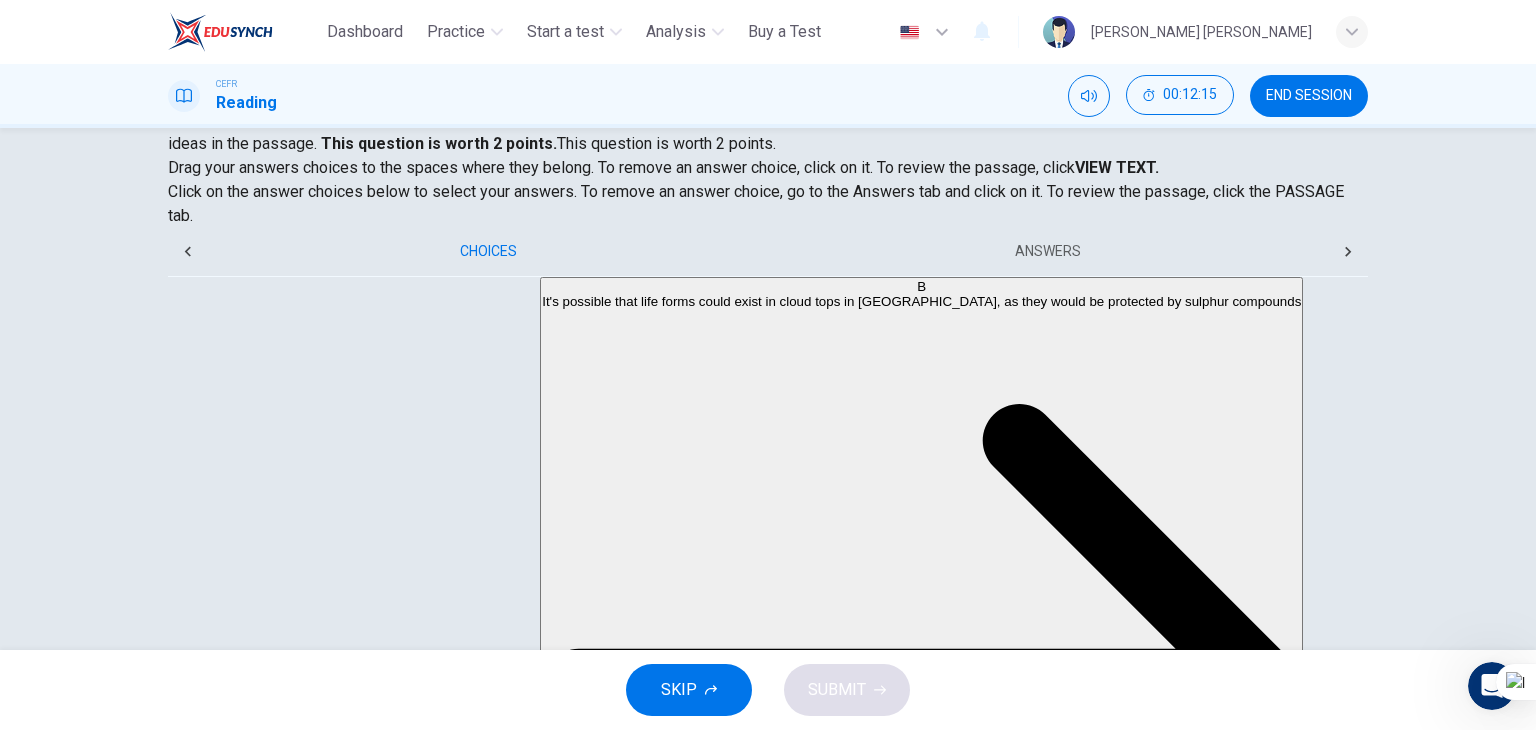 scroll, scrollTop: 210, scrollLeft: 0, axis: vertical 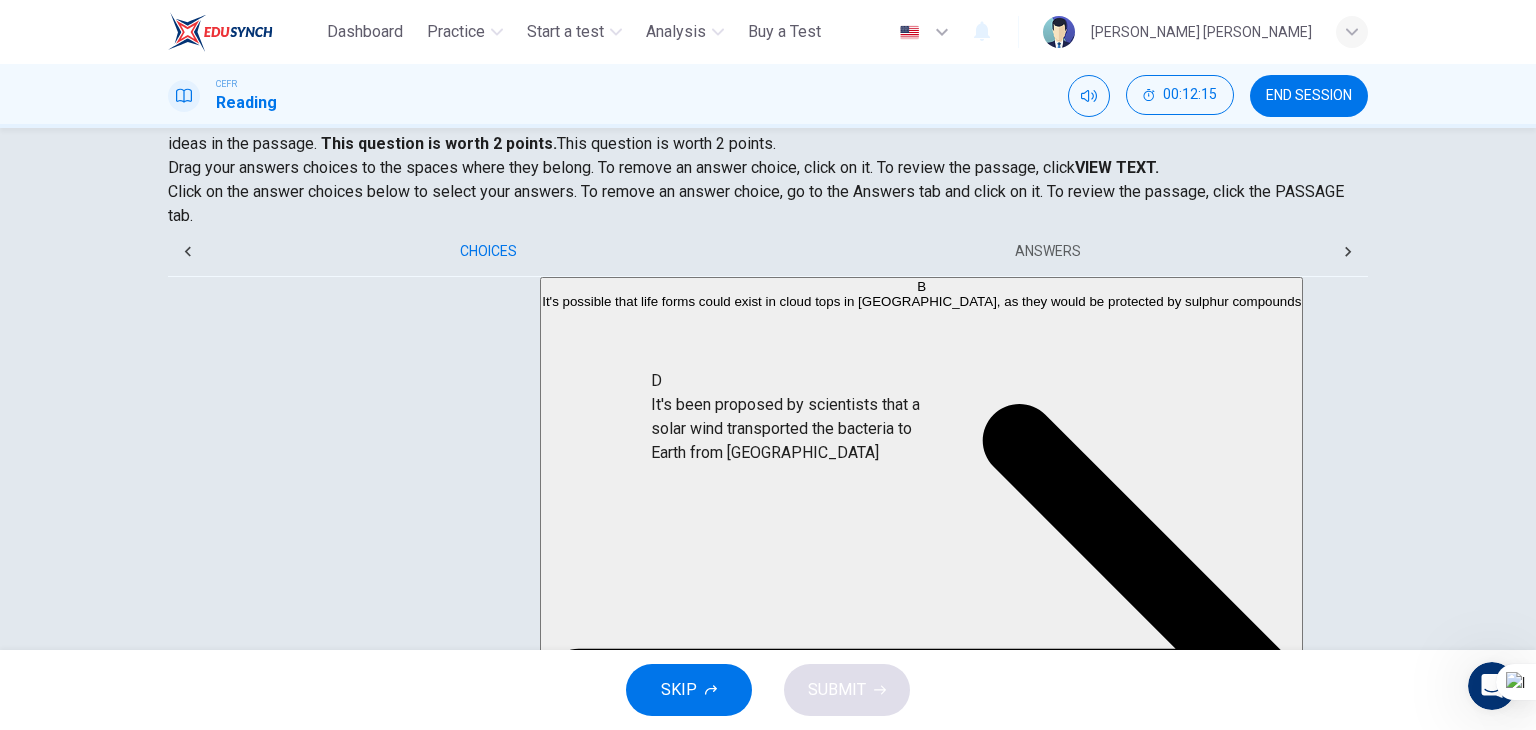 drag, startPoint x: 350, startPoint y: 521, endPoint x: 855, endPoint y: 392, distance: 521.2159 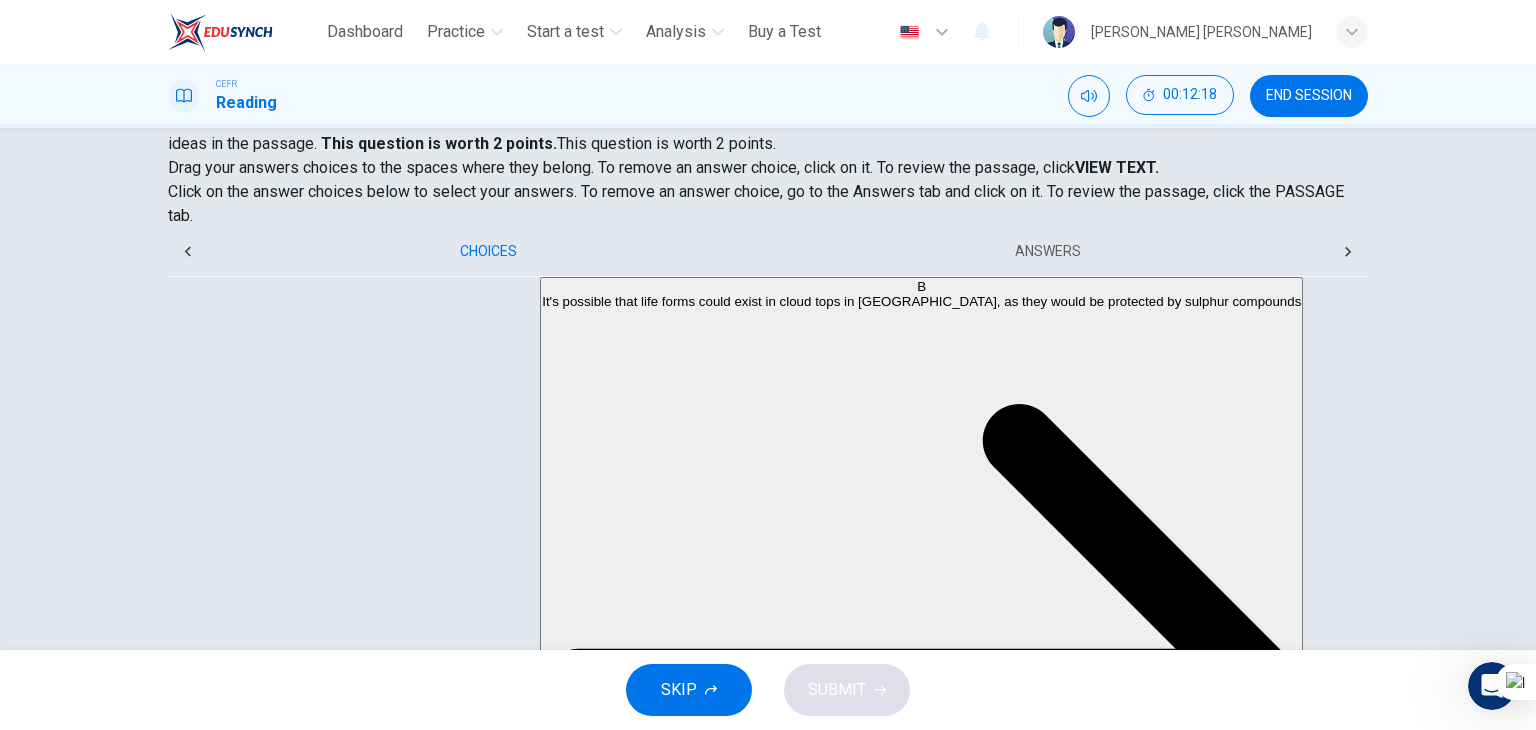 scroll, scrollTop: 0, scrollLeft: 0, axis: both 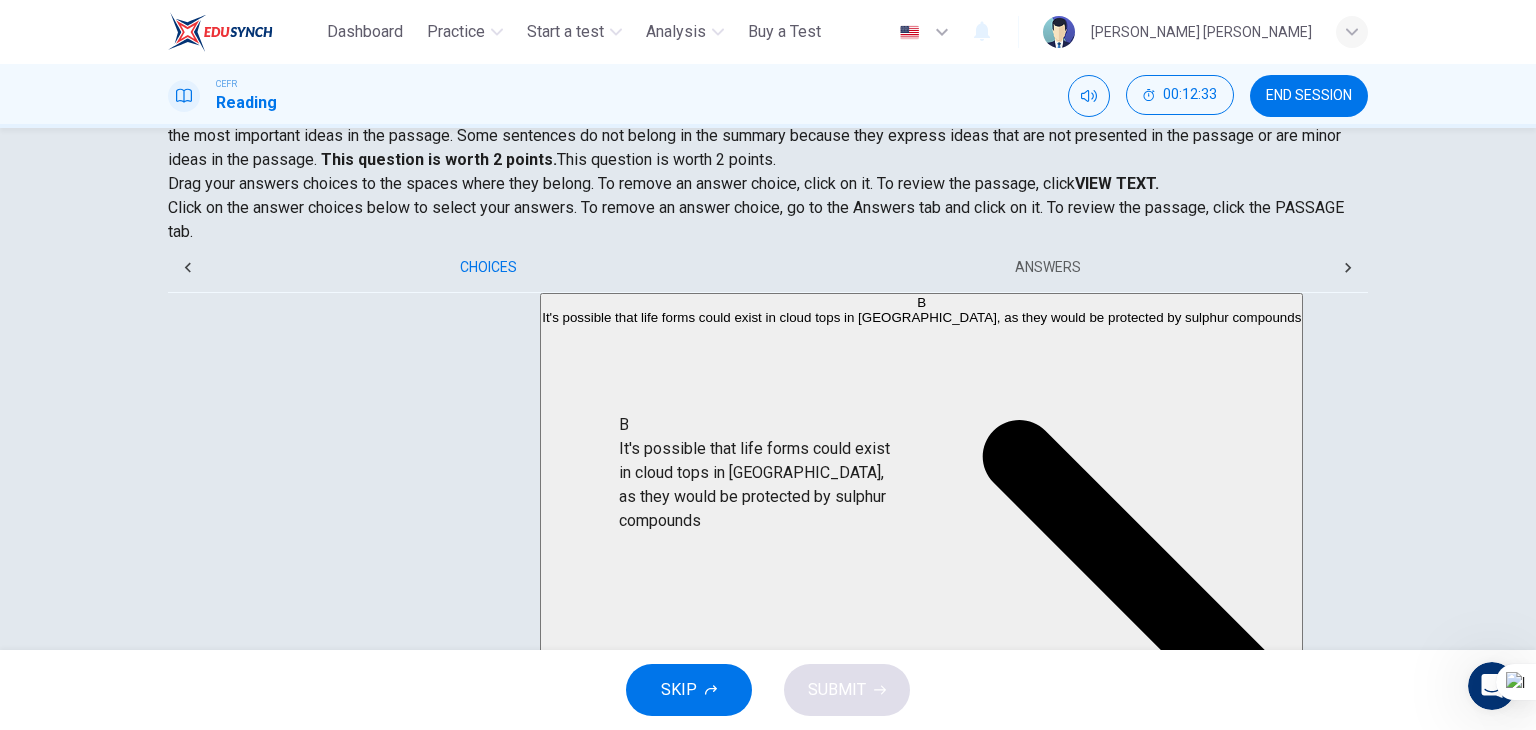drag, startPoint x: 310, startPoint y: 469, endPoint x: 793, endPoint y: 490, distance: 483.4563 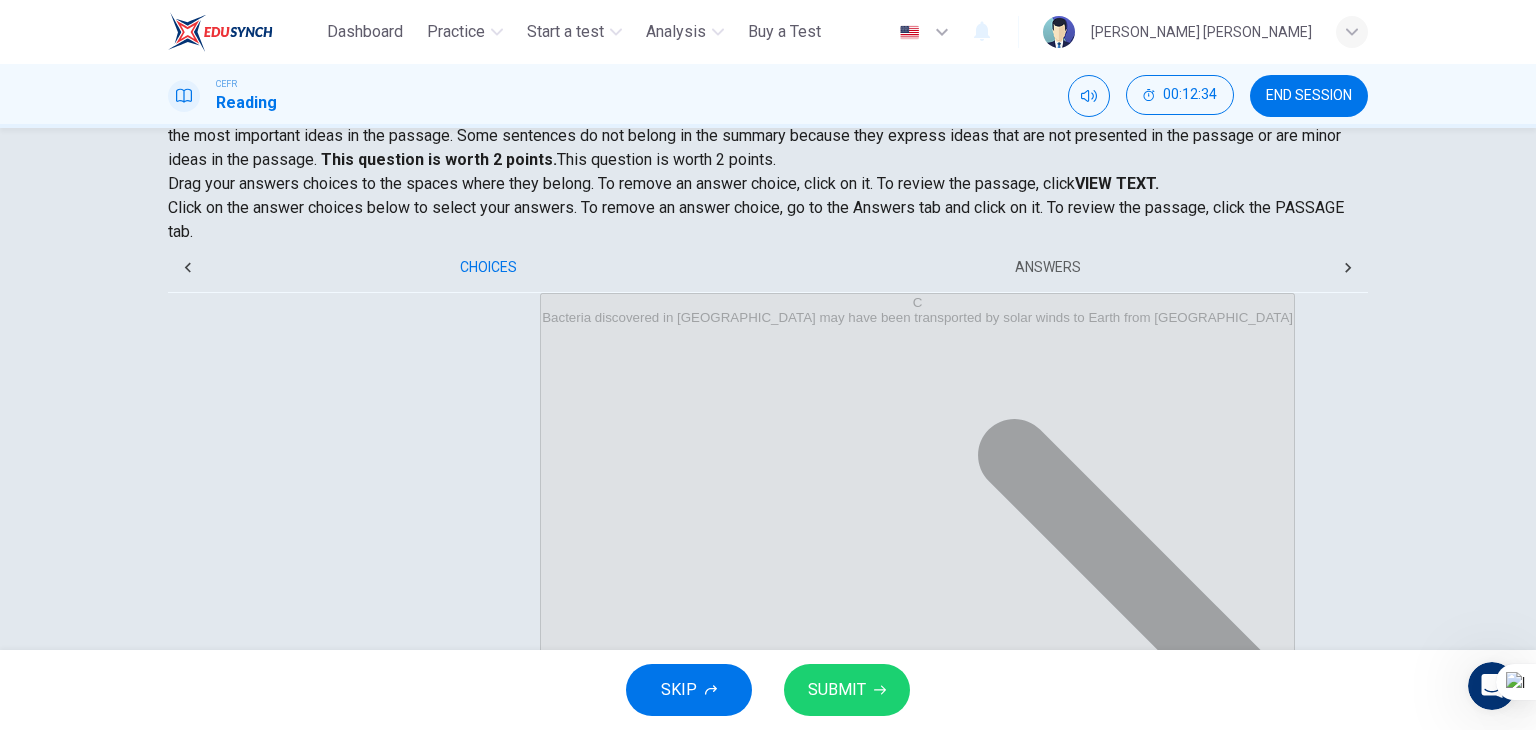 scroll, scrollTop: 0, scrollLeft: 0, axis: both 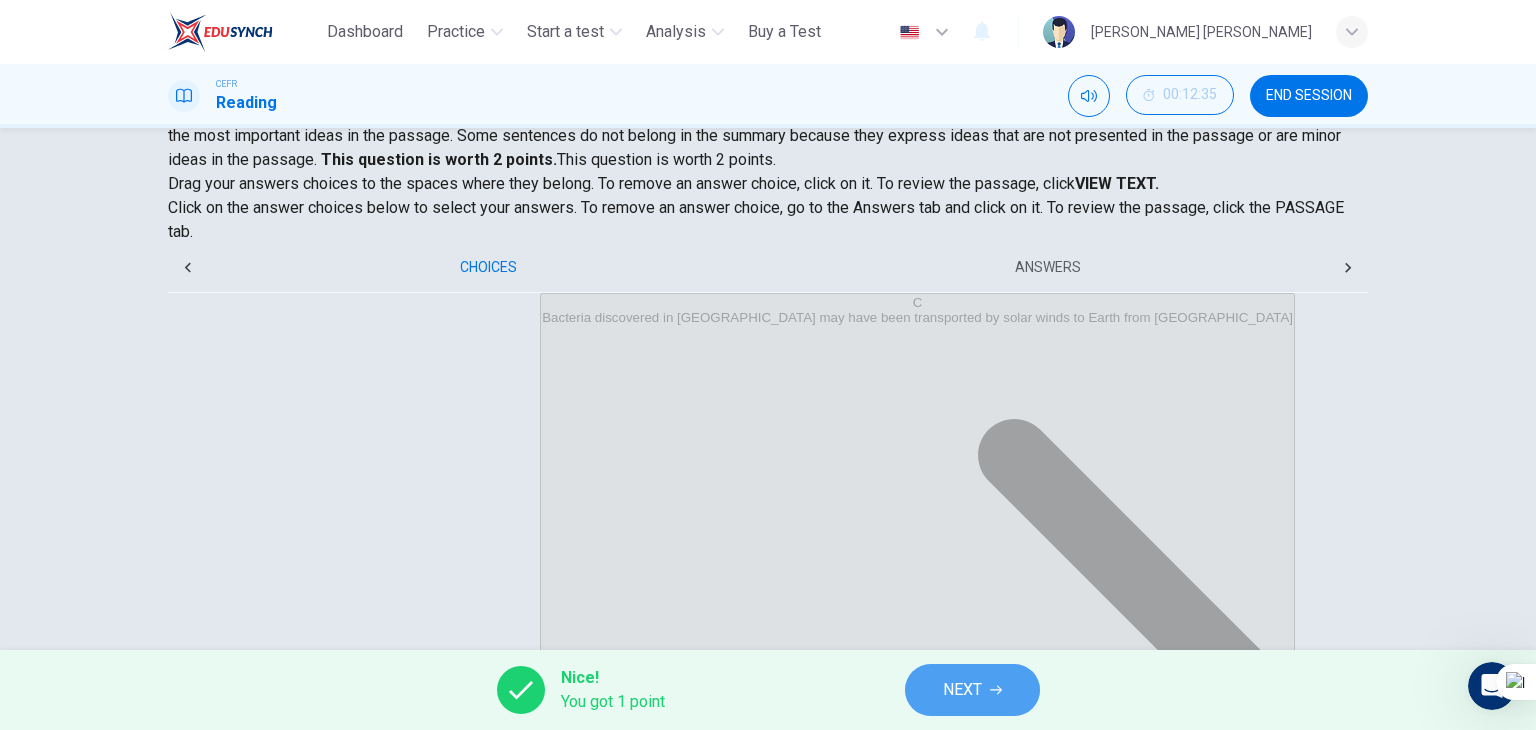 click on "NEXT" at bounding box center (962, 690) 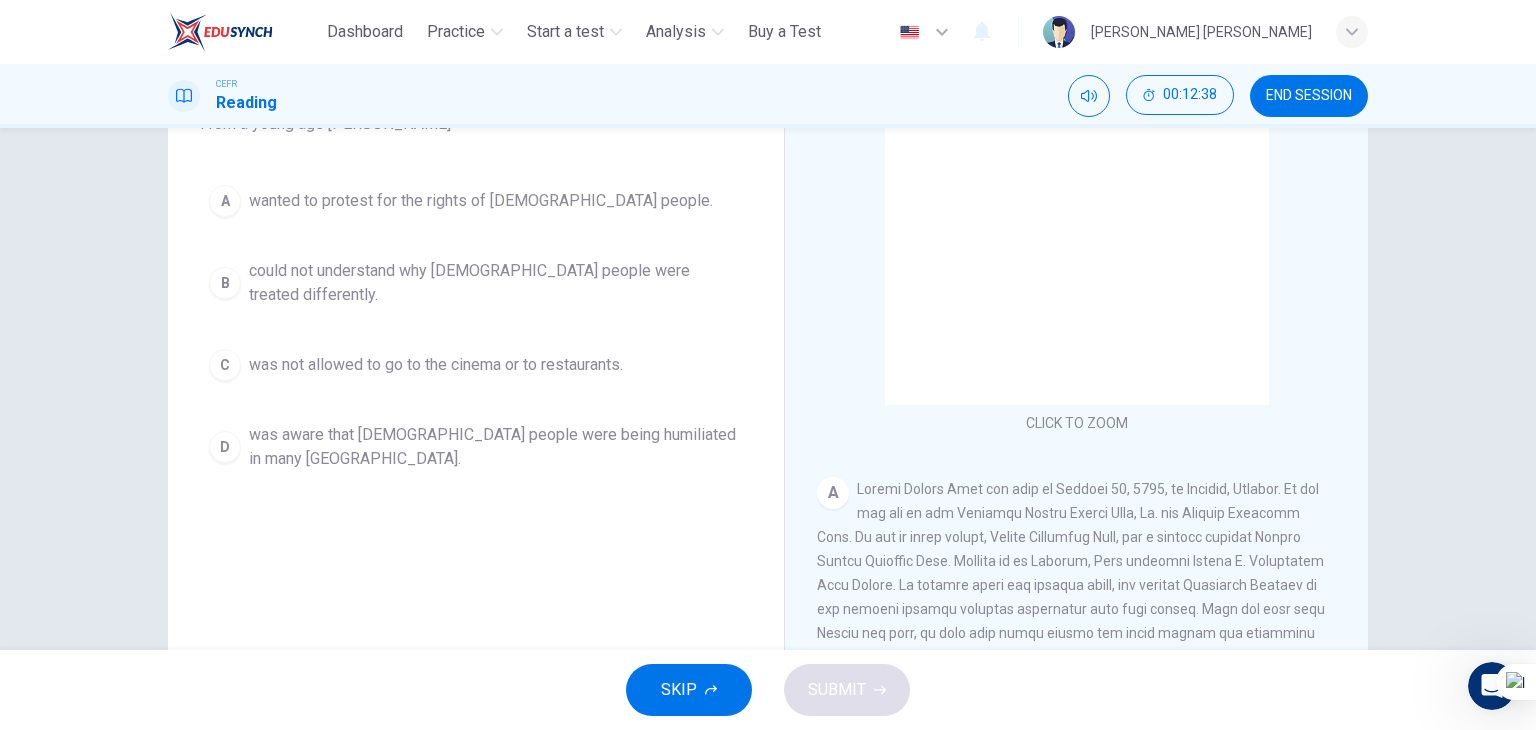 scroll, scrollTop: 208, scrollLeft: 0, axis: vertical 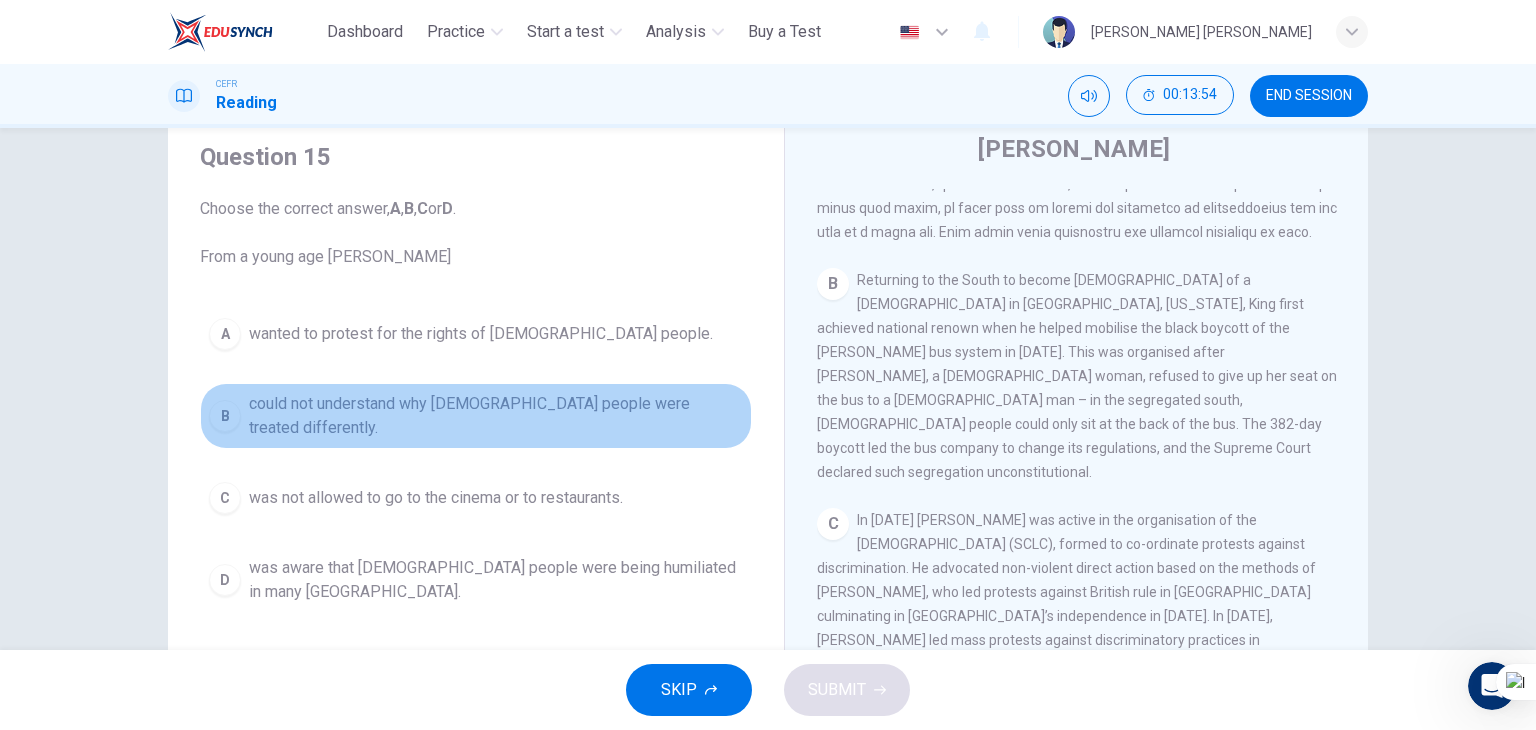 click on "could not understand why [DEMOGRAPHIC_DATA] people were treated differently." at bounding box center [496, 416] 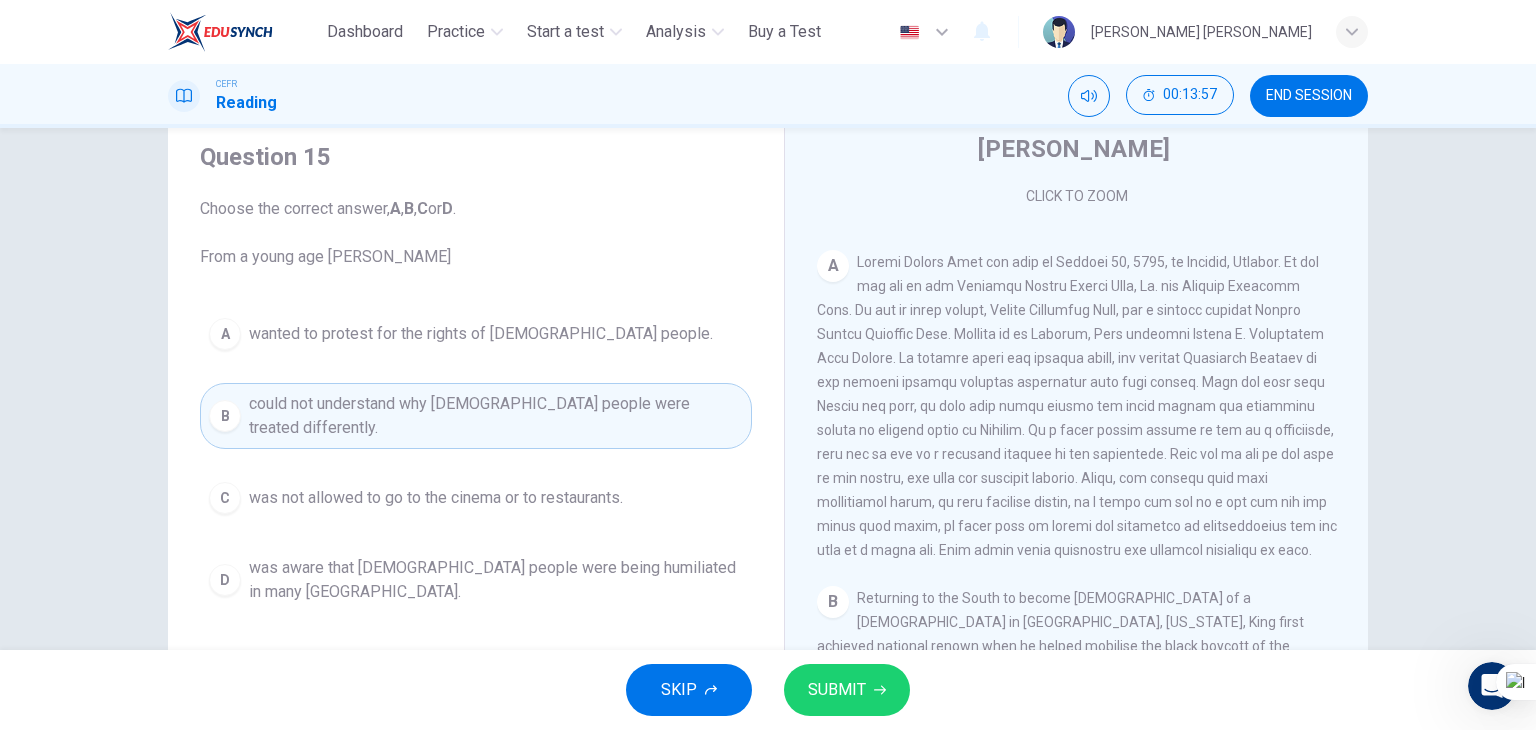 scroll, scrollTop: 360, scrollLeft: 0, axis: vertical 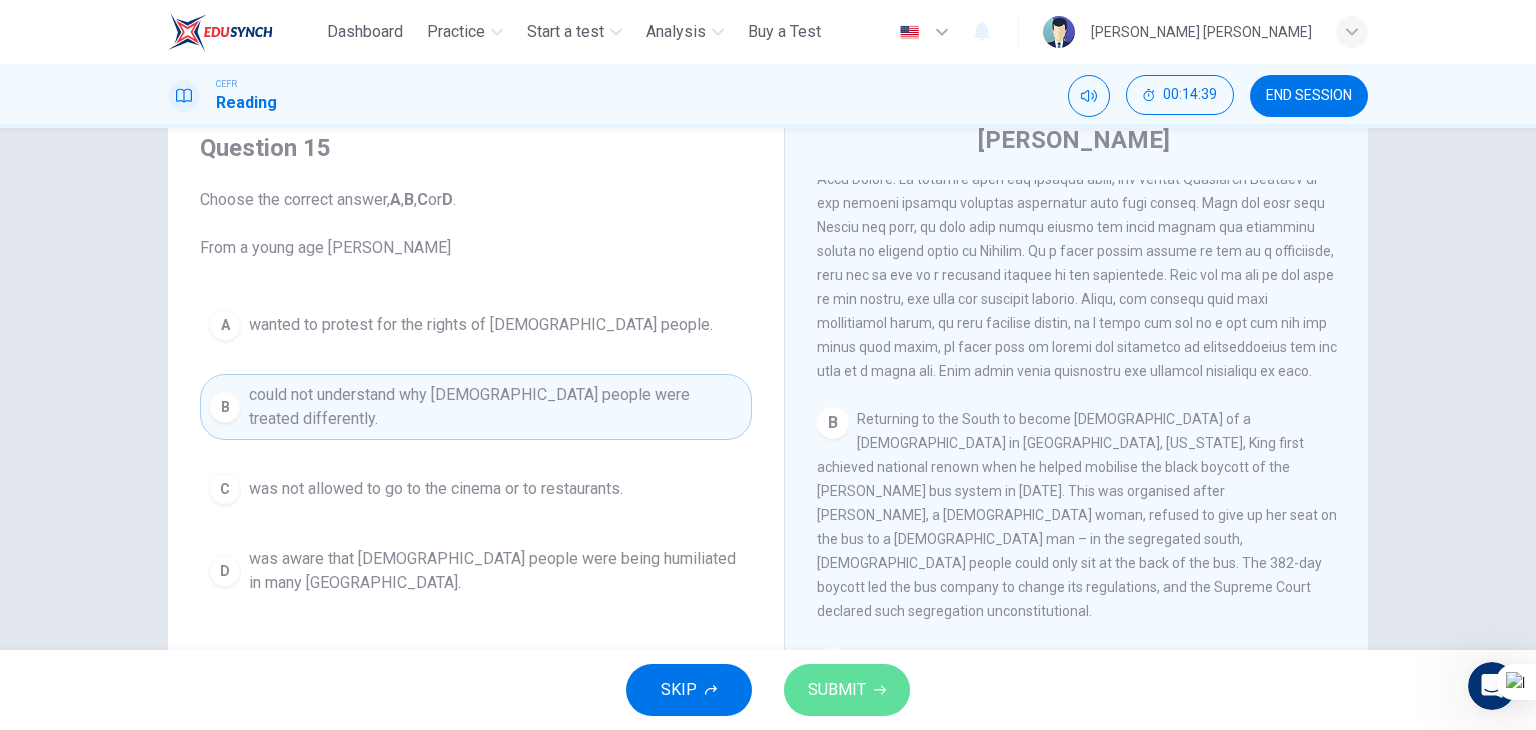 click on "SUBMIT" at bounding box center [837, 690] 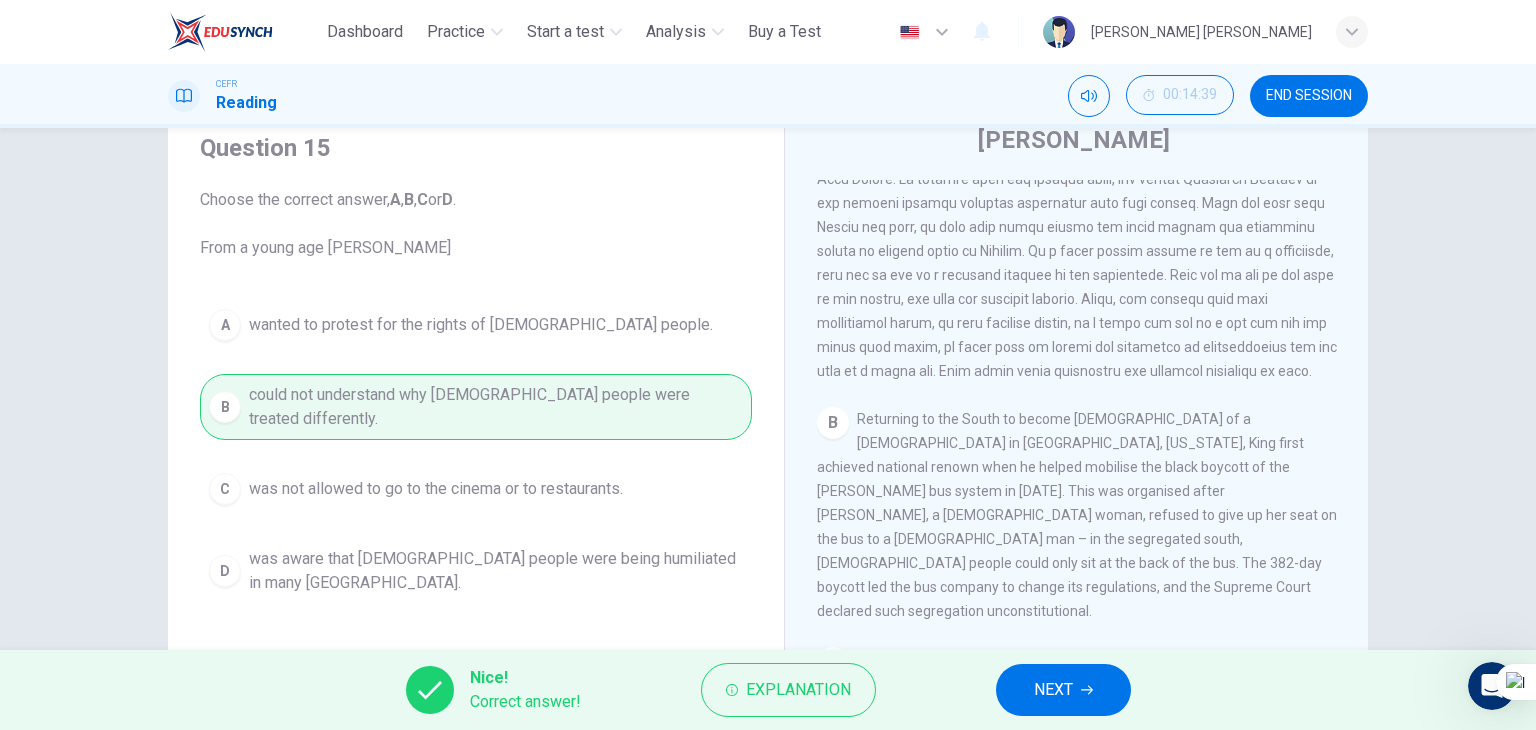 click on "NEXT" at bounding box center (1053, 690) 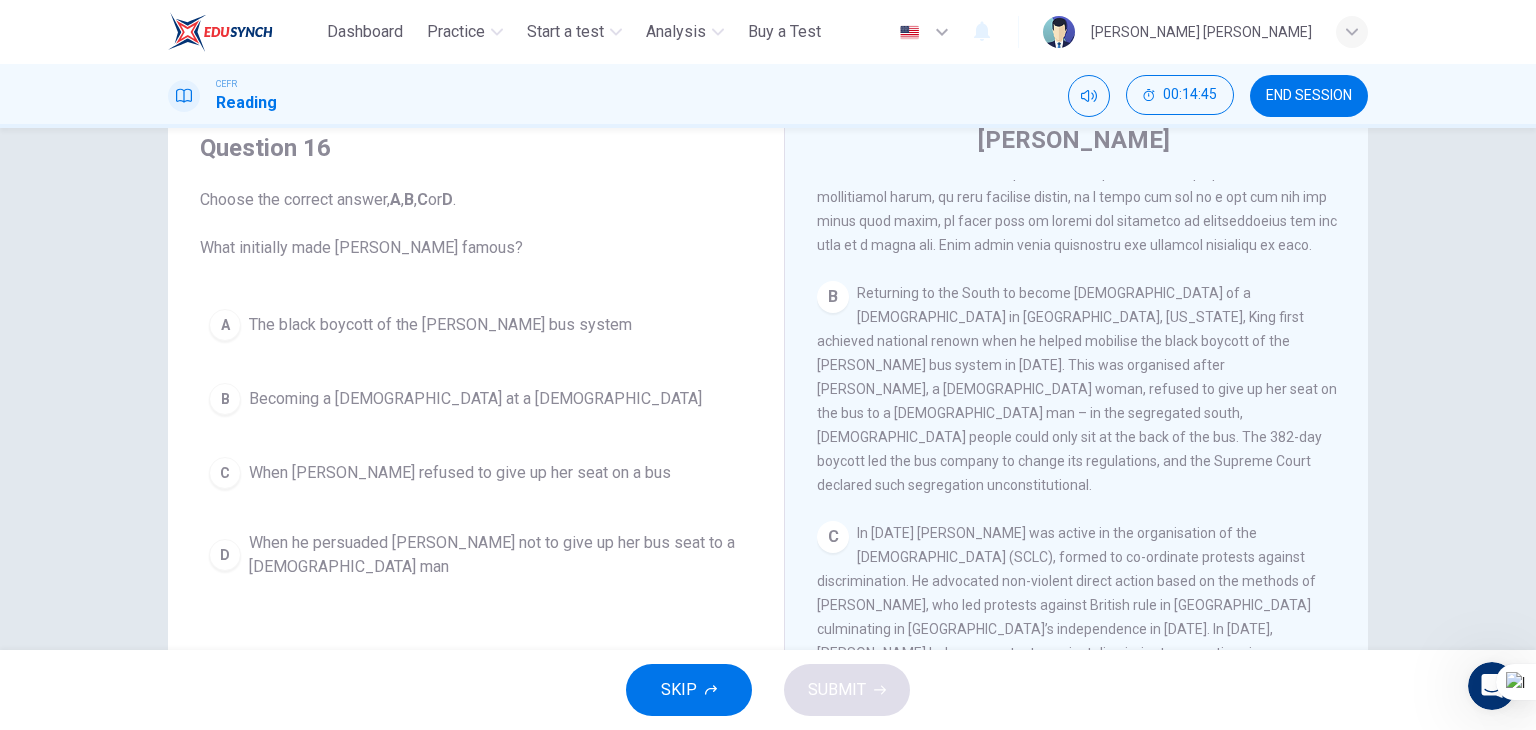 scroll, scrollTop: 660, scrollLeft: 0, axis: vertical 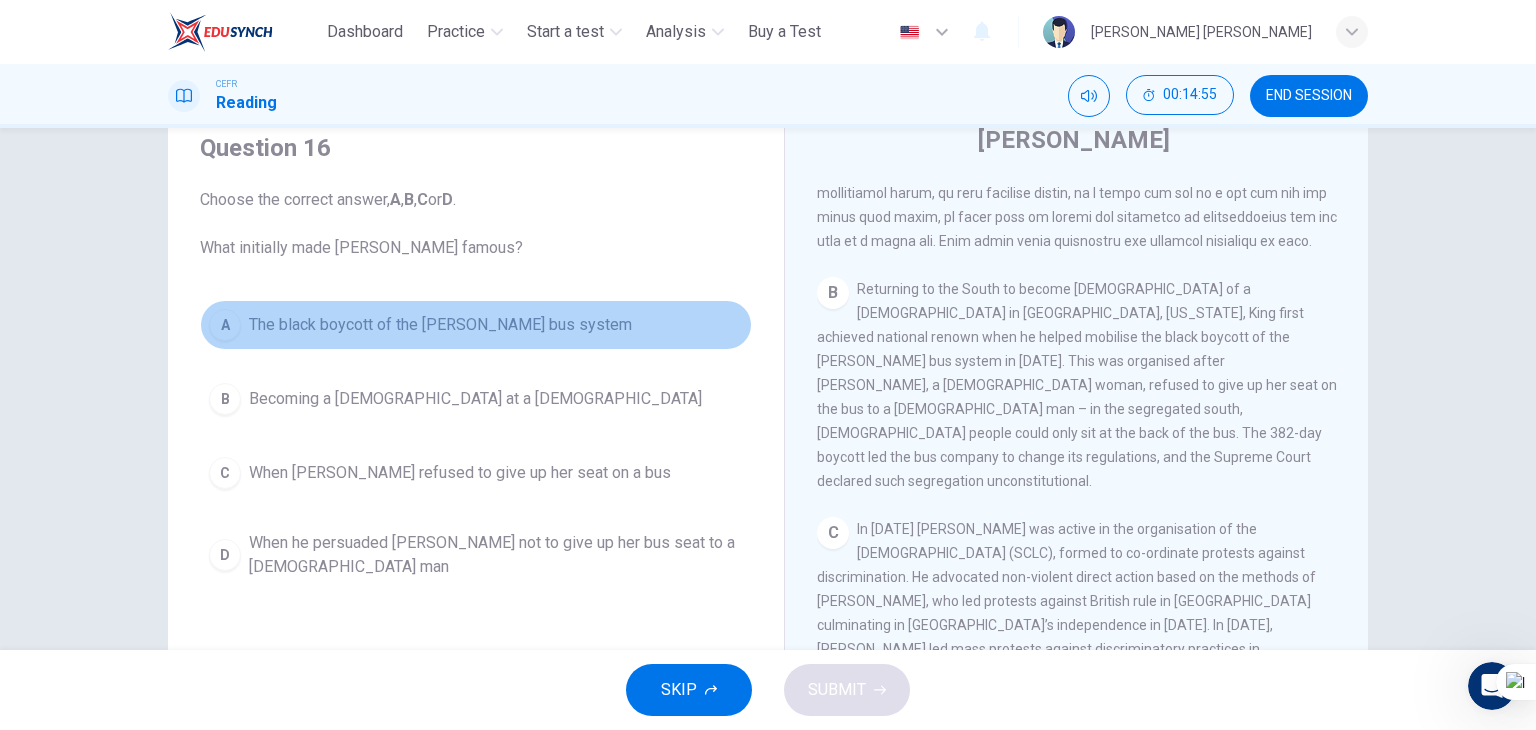 click on "The black boycott of the [PERSON_NAME] bus system" at bounding box center (440, 325) 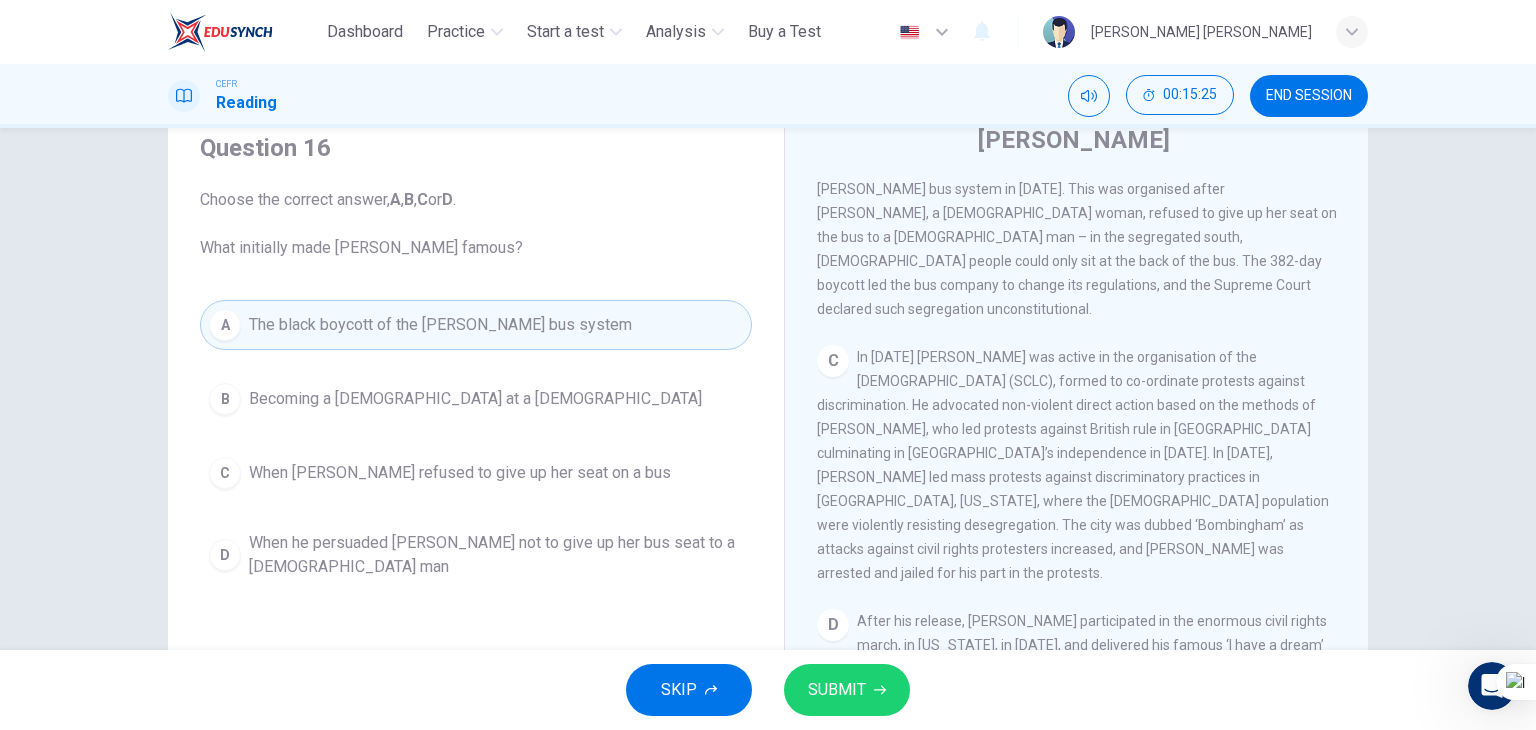scroll, scrollTop: 836, scrollLeft: 0, axis: vertical 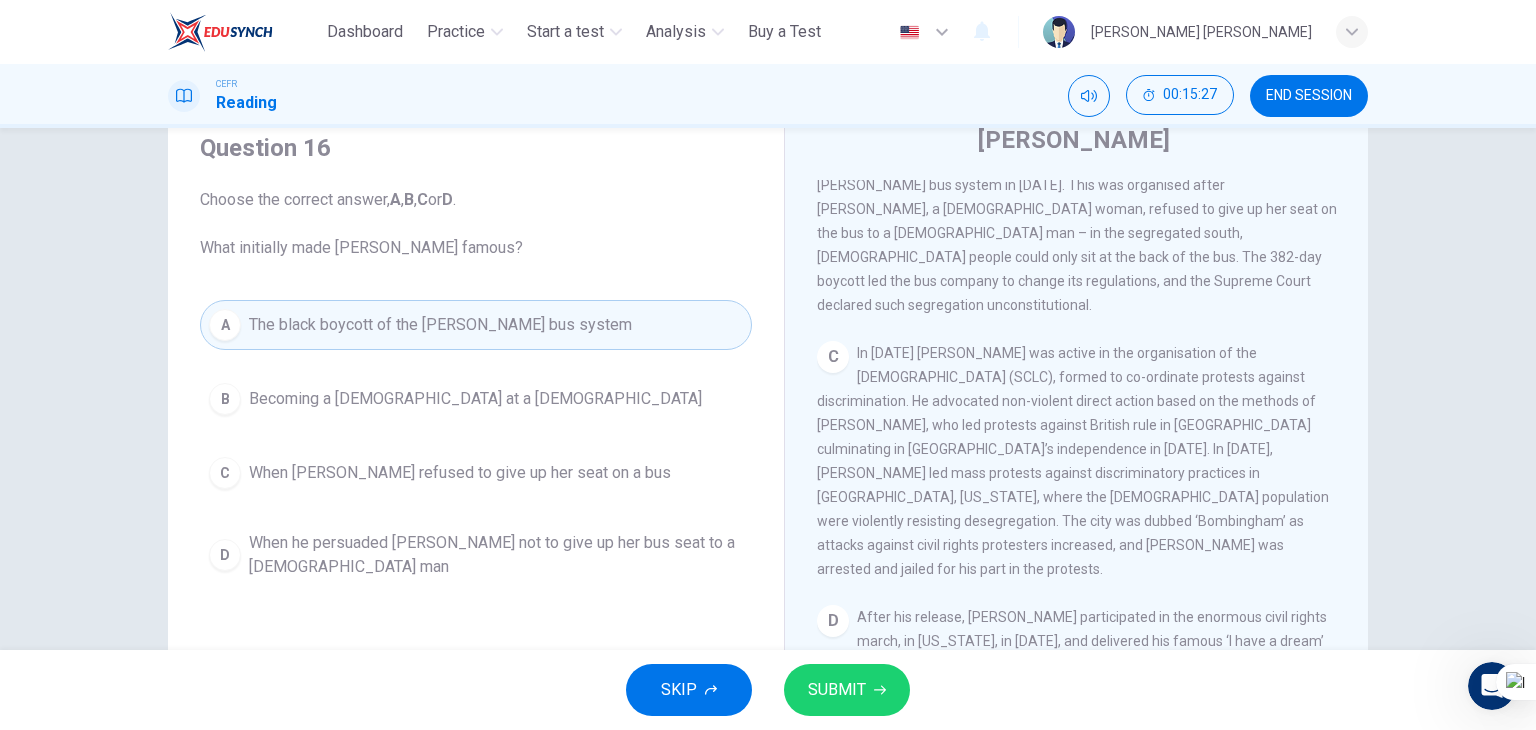 click on "SUBMIT" at bounding box center (837, 690) 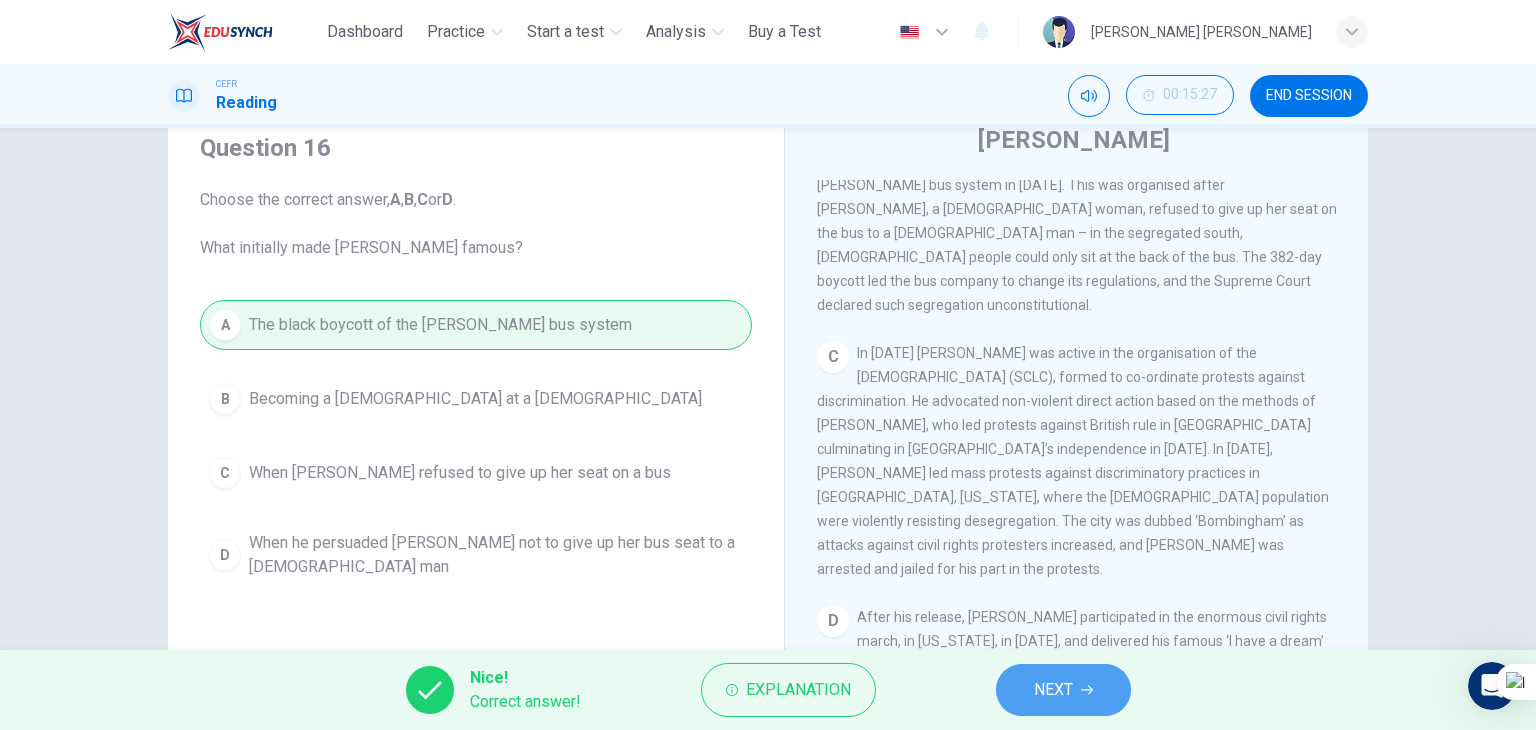 click on "NEXT" at bounding box center (1063, 690) 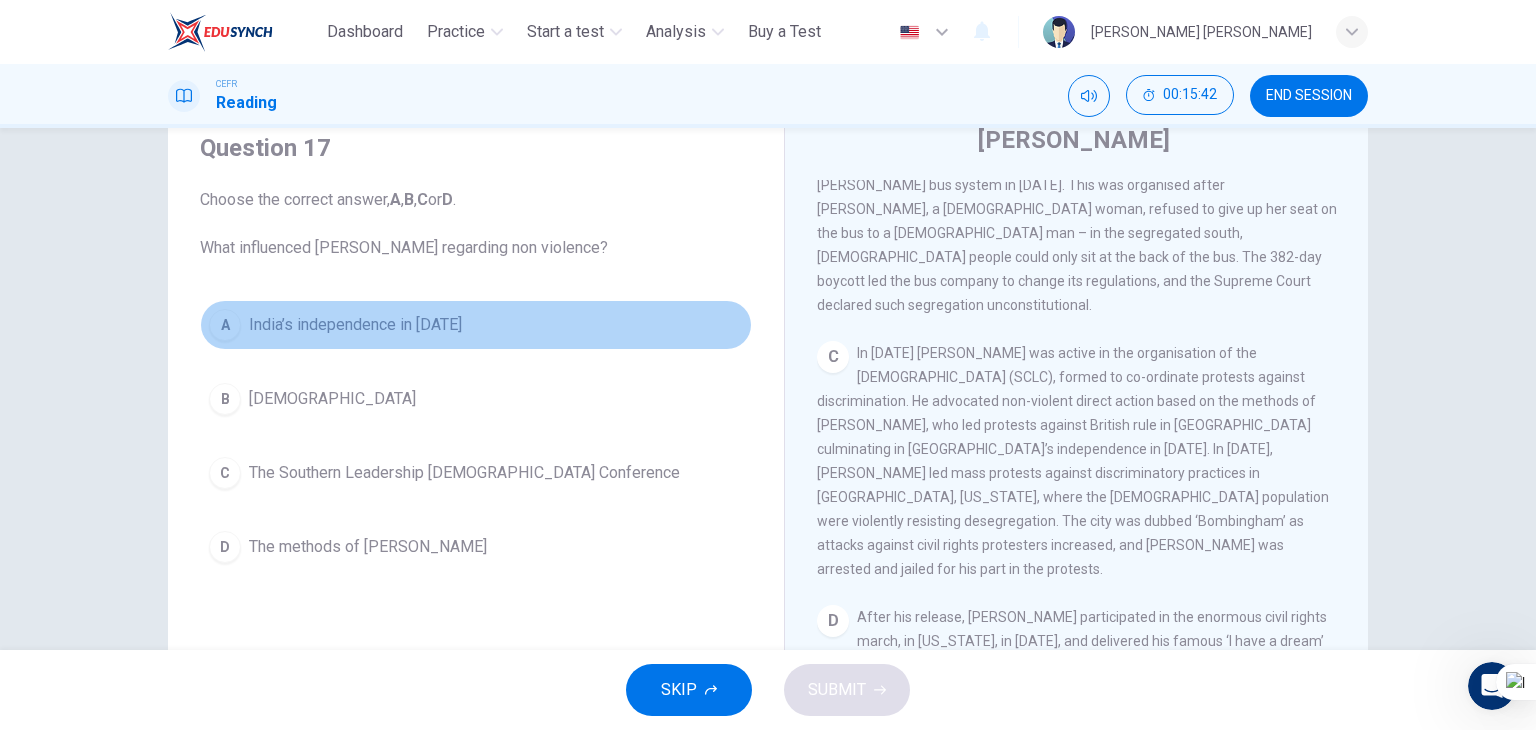 click on "India’s independence in [DATE]" at bounding box center (355, 325) 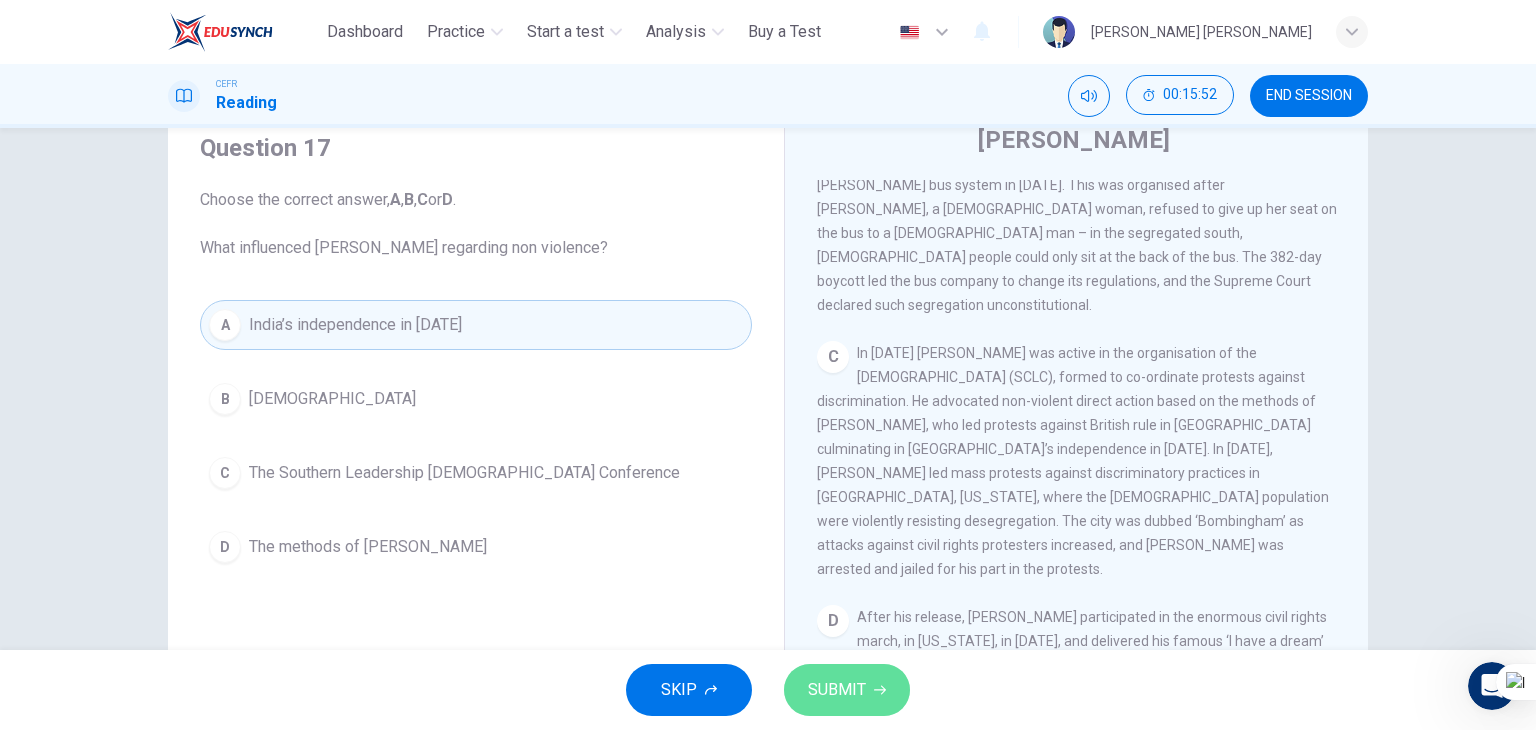 click on "SUBMIT" at bounding box center (837, 690) 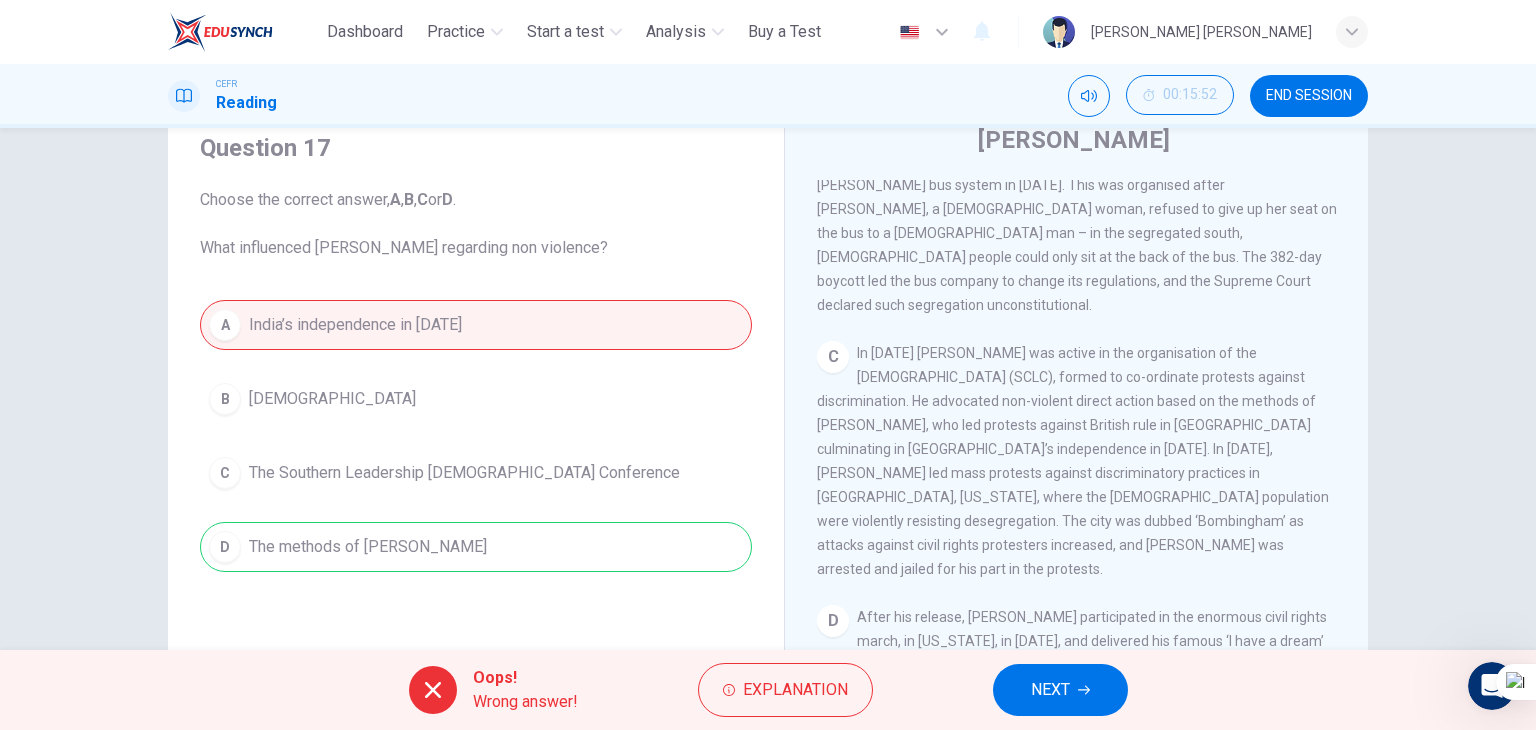 click on "NEXT" at bounding box center [1050, 690] 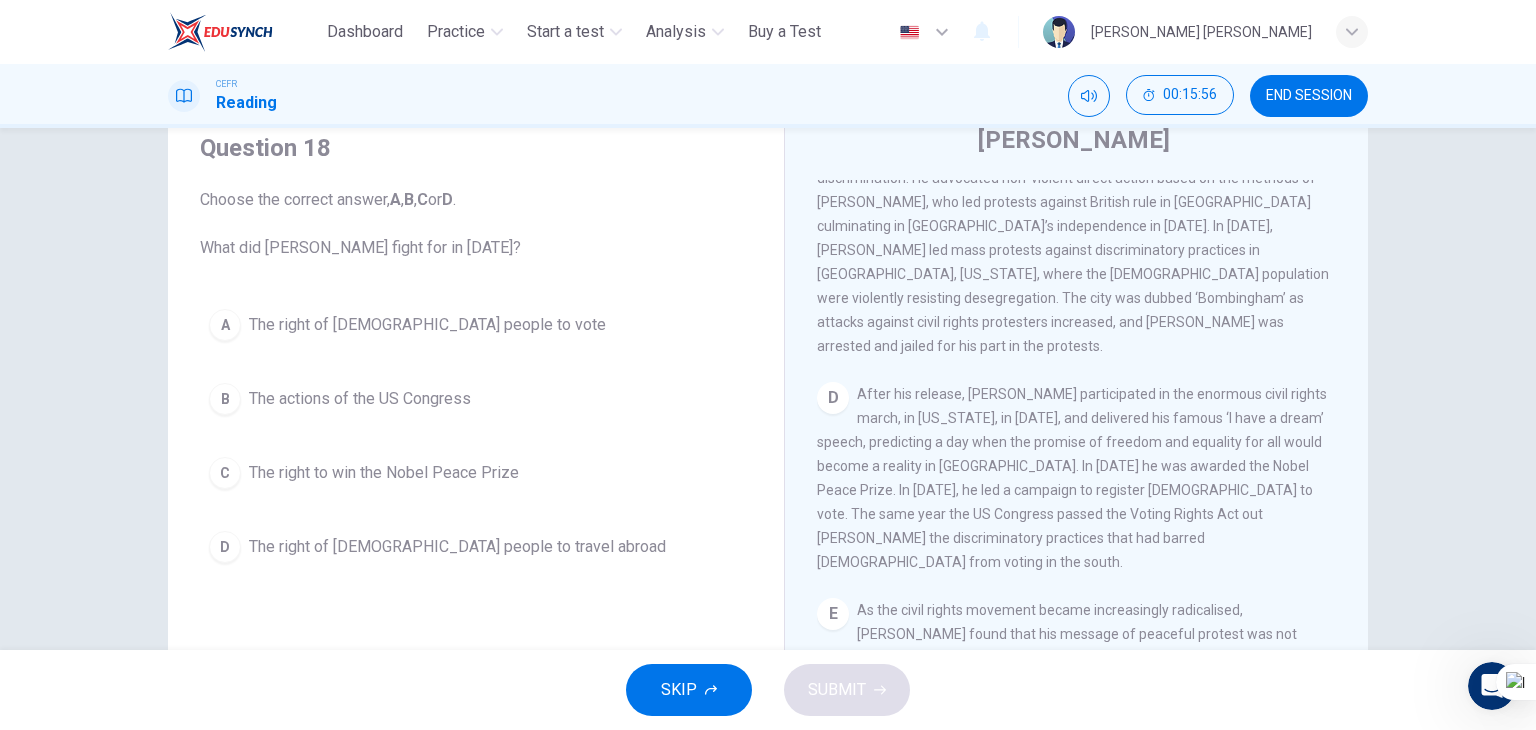 scroll, scrollTop: 1064, scrollLeft: 0, axis: vertical 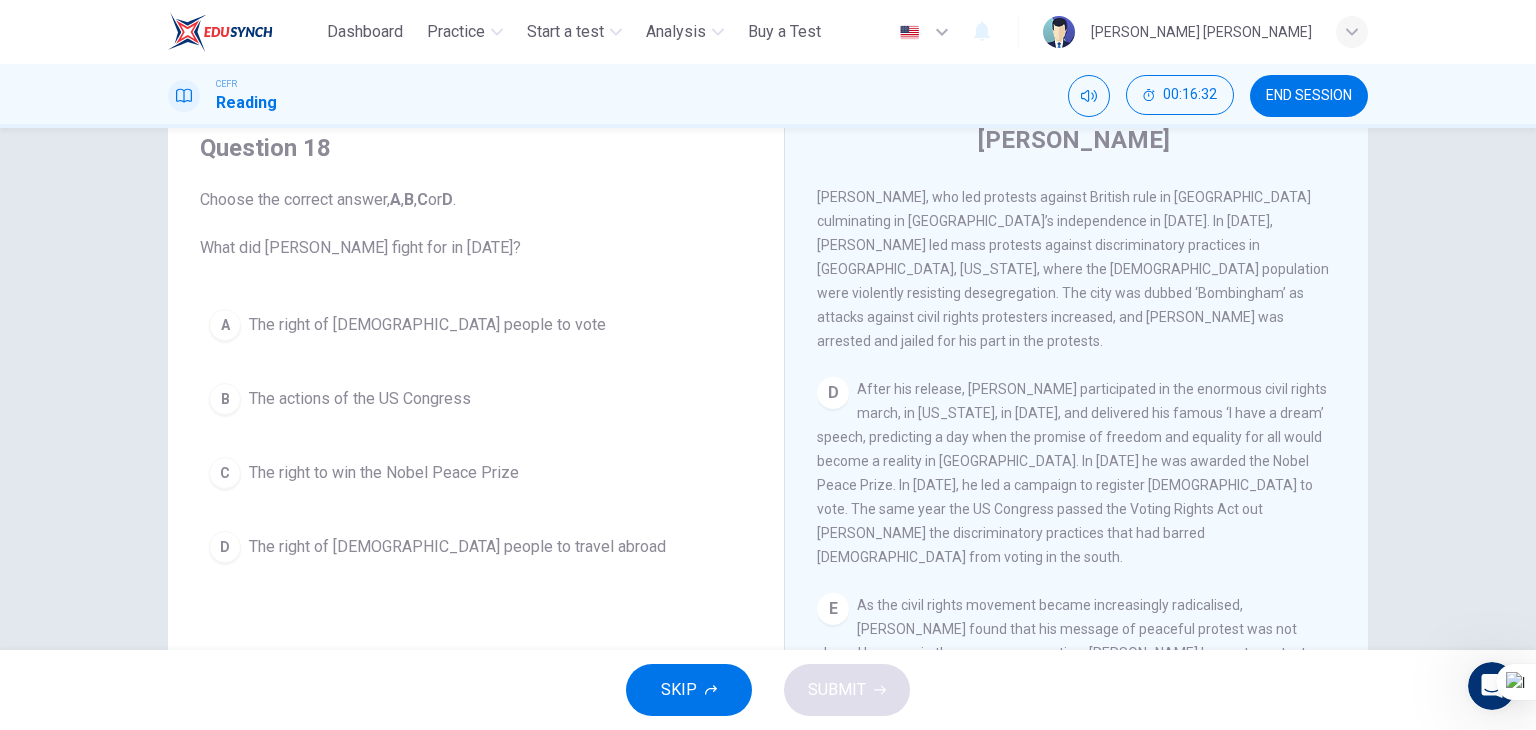 click on "The right of [DEMOGRAPHIC_DATA] people to vote" at bounding box center [427, 325] 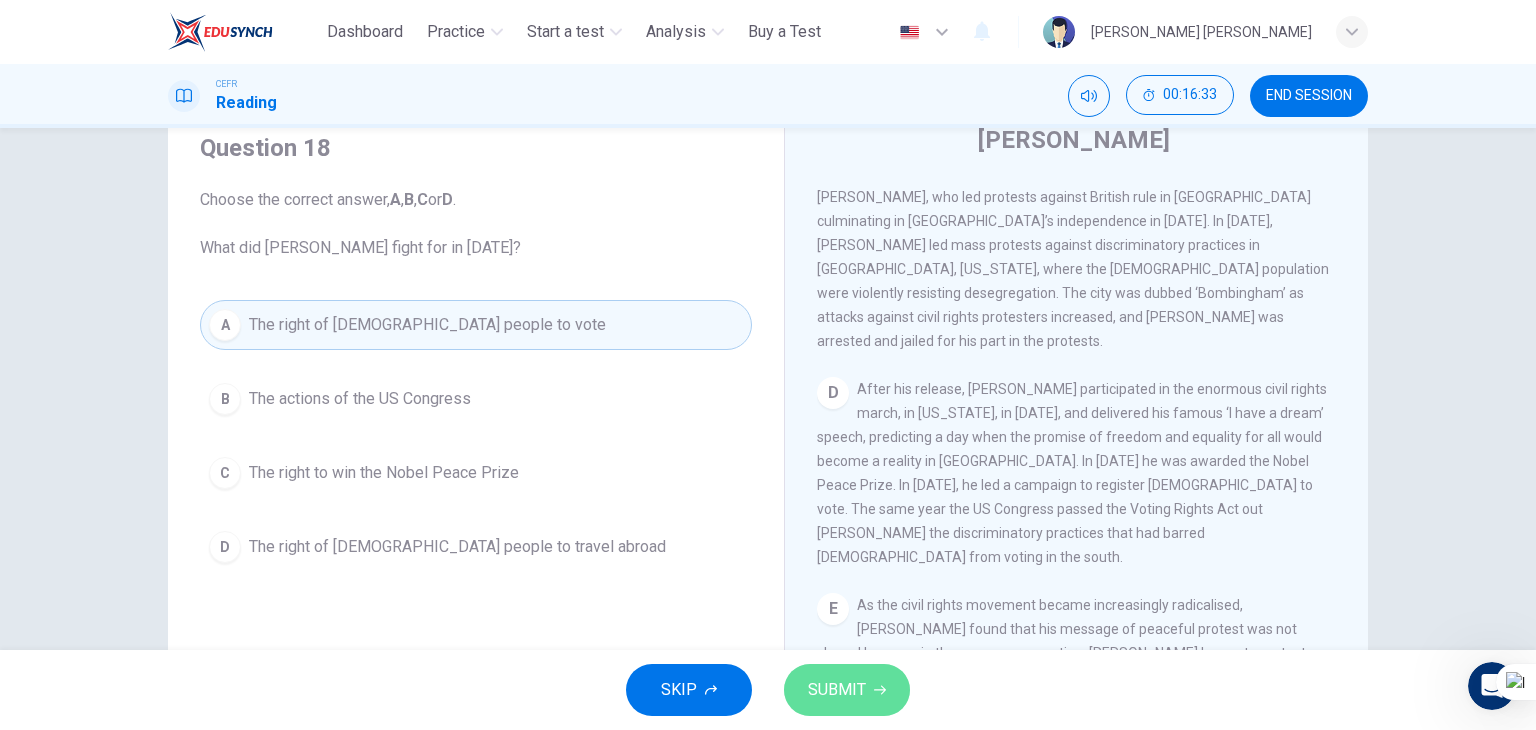 click on "SUBMIT" at bounding box center (837, 690) 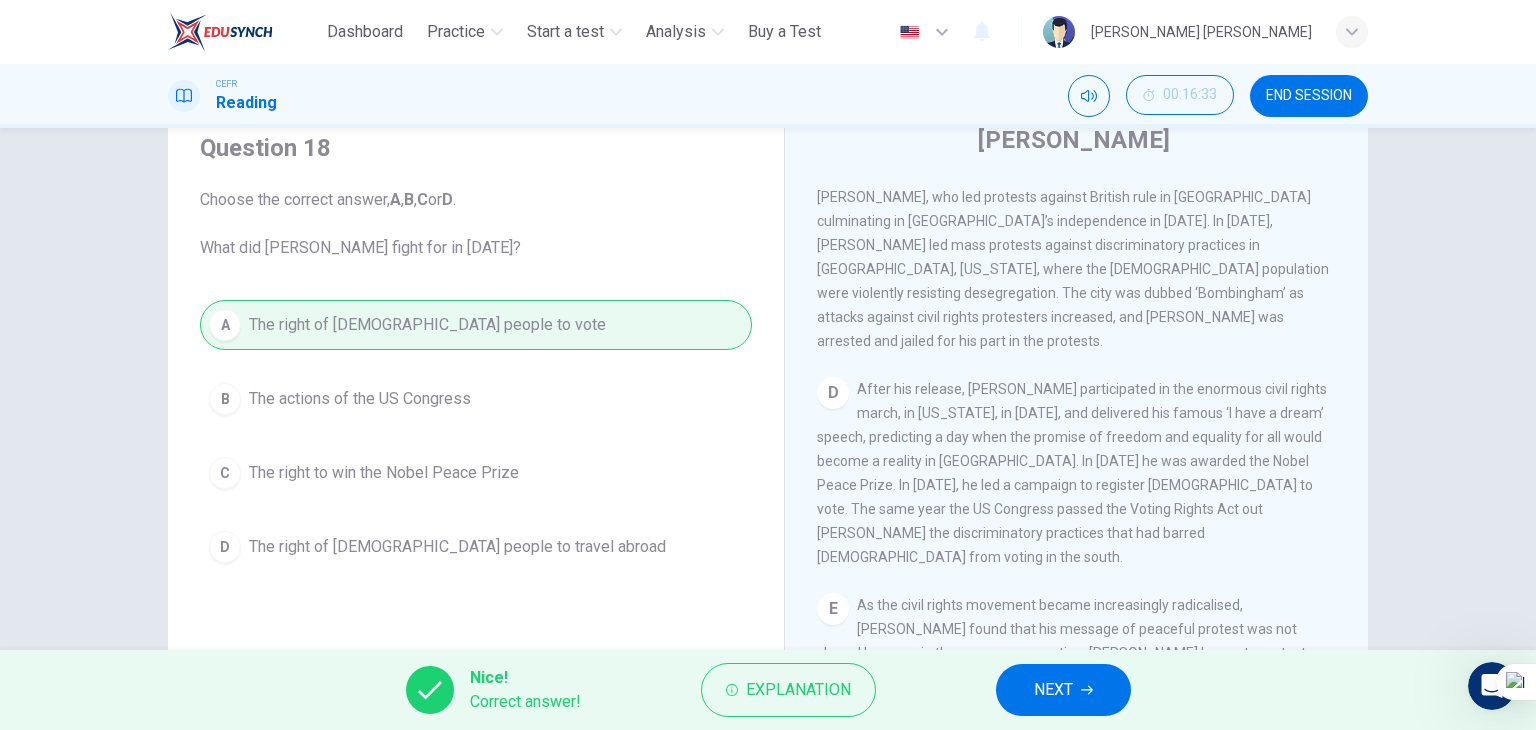 click on "NEXT" at bounding box center (1053, 690) 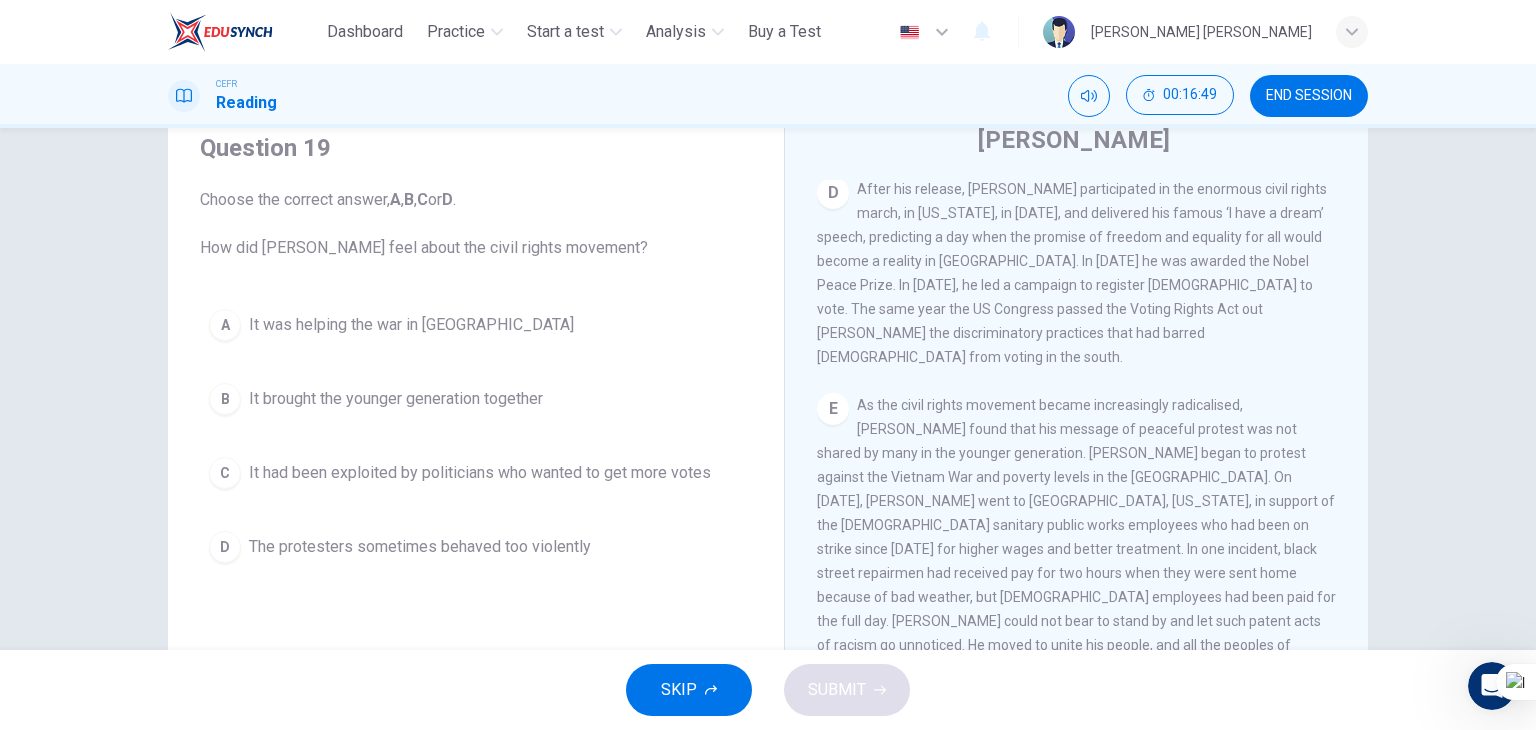 scroll, scrollTop: 1272, scrollLeft: 0, axis: vertical 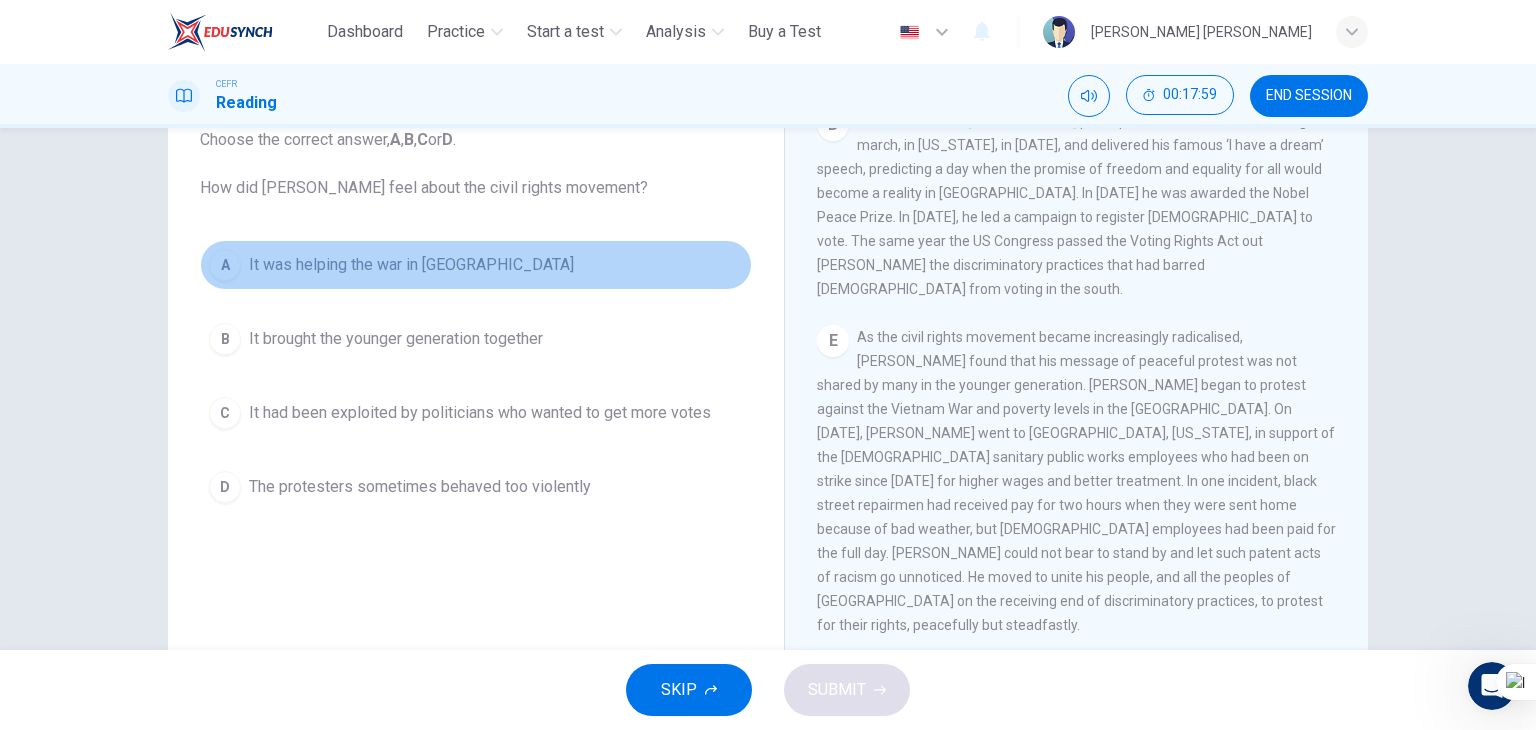 click on "It was helping the war in [GEOGRAPHIC_DATA]" at bounding box center [411, 265] 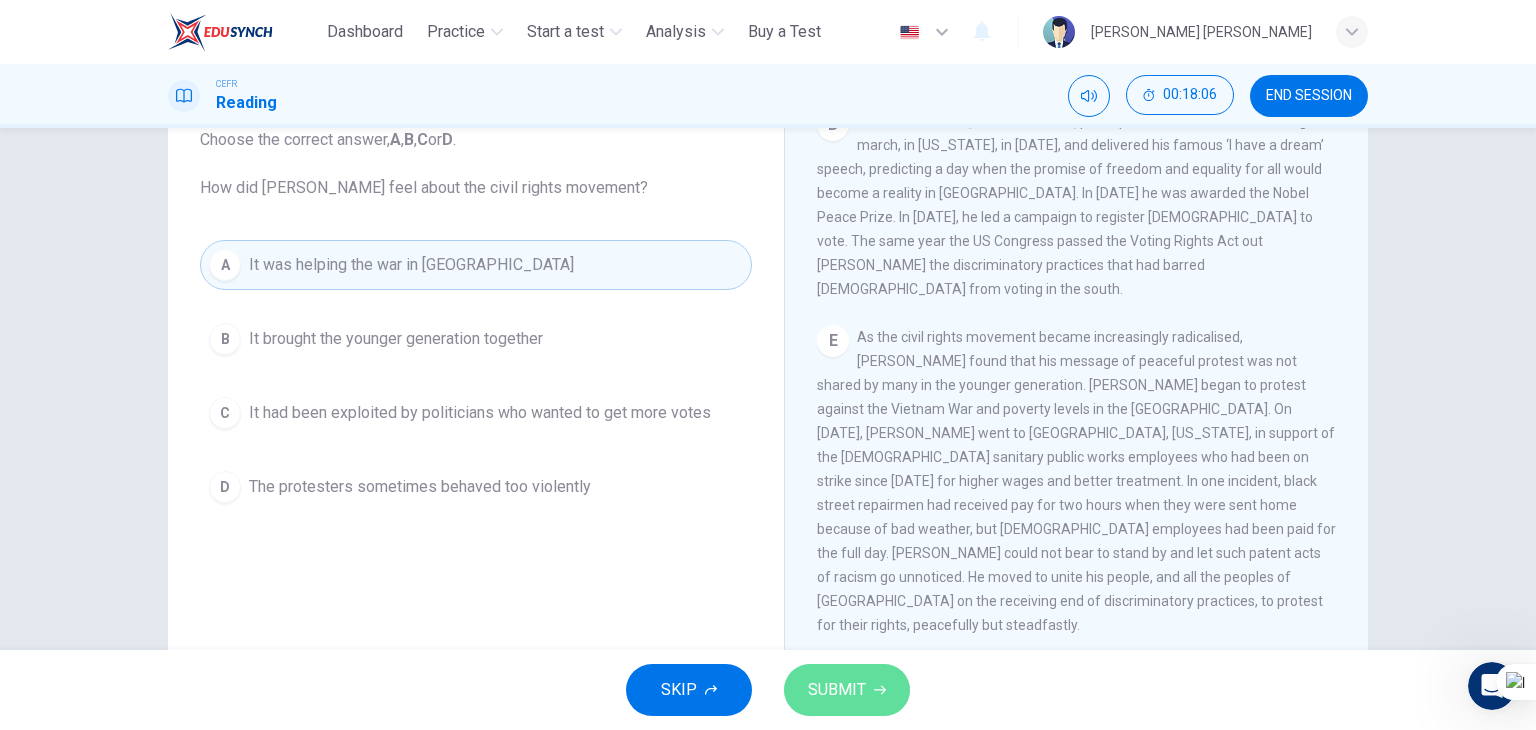 click on "SUBMIT" at bounding box center [837, 690] 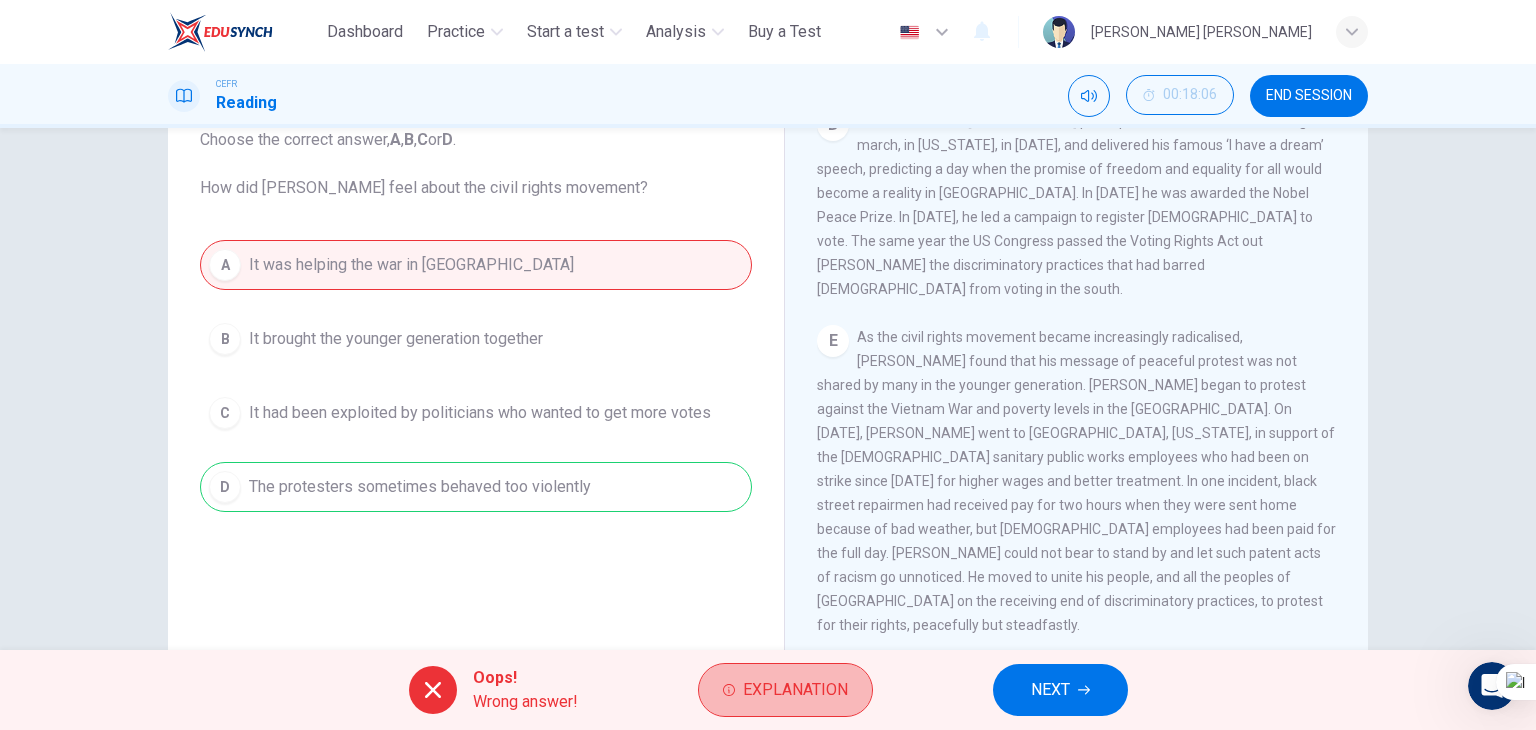 click on "Explanation" at bounding box center [785, 690] 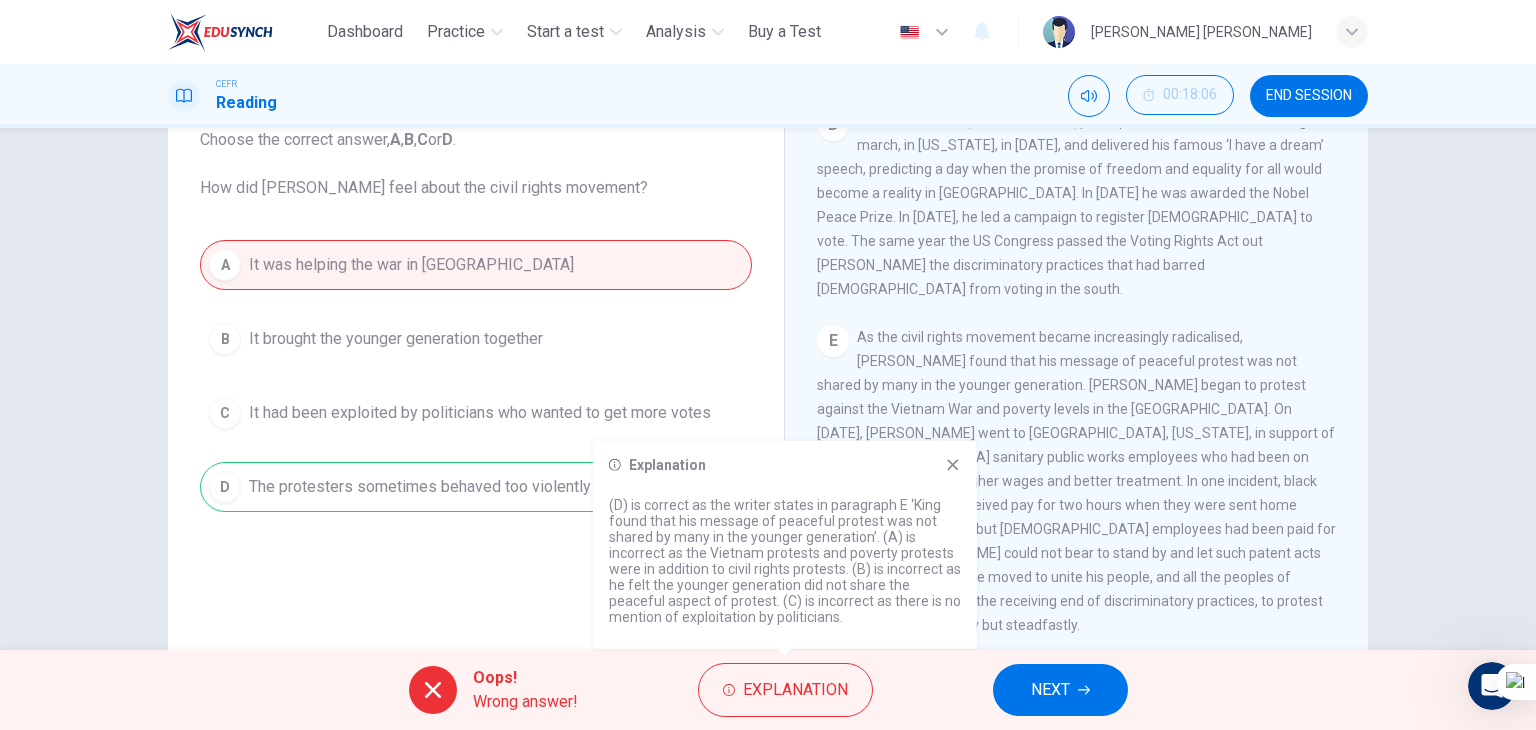 click 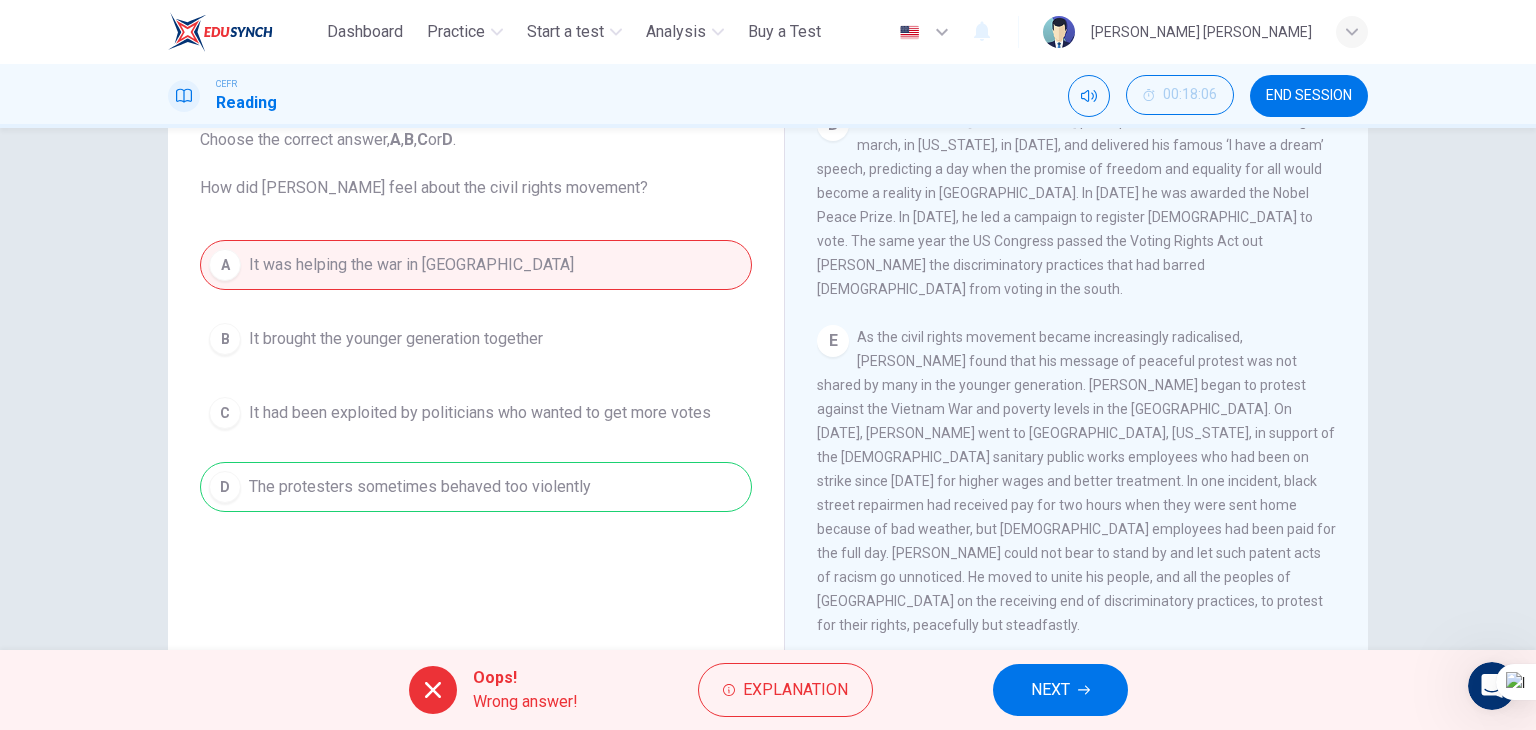 click on "NEXT" at bounding box center [1050, 690] 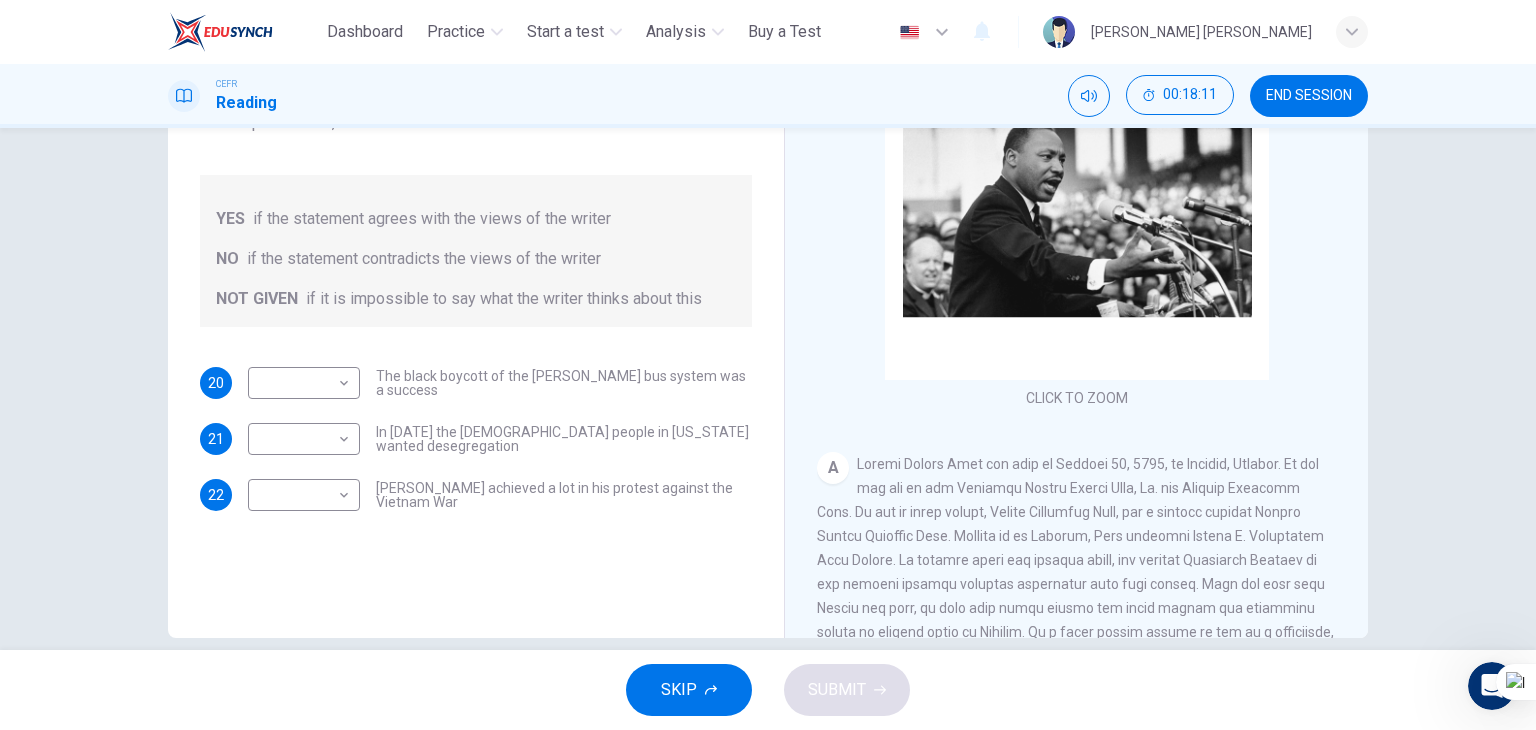 scroll, scrollTop: 226, scrollLeft: 0, axis: vertical 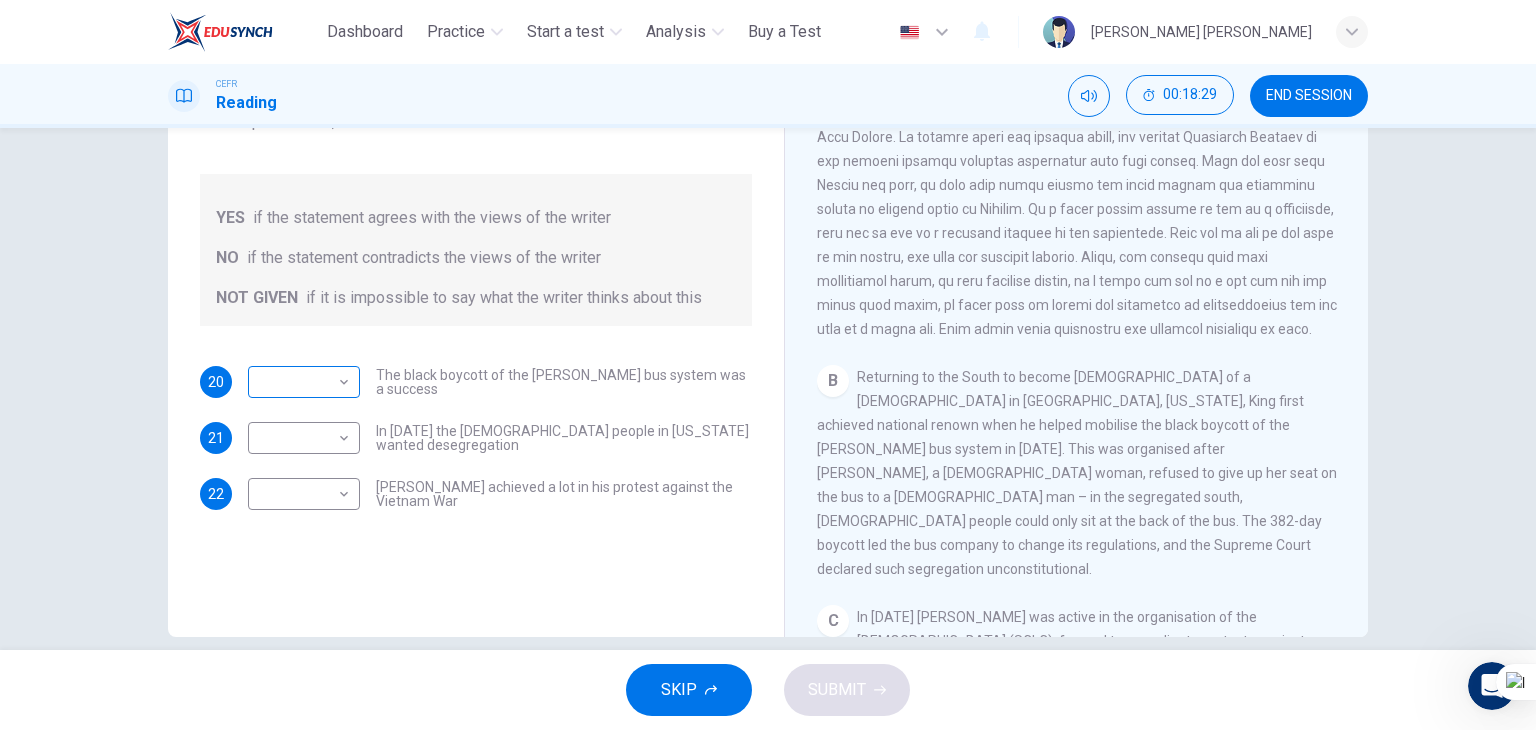 click on "This site uses cookies, as explained in our  Privacy Policy . If you agree to the use of cookies, please click the Accept button and continue to browse our site.   Privacy Policy Accept Dashboard Practice Start a test Analysis Buy a Test English ** ​ [PERSON_NAME] [PERSON_NAME] CEFR Reading 00:18:29 END SESSION Questions 20 - 22 Do the following statements agree with the information given in the Reading Passage? In the space below, write YES if the statement agrees with the views of the writer NO if the statement contradicts the views of the writer NOT GIVEN if it is impossible to say what the writer thinks about this 20 ​ ​ The black boycott of the [PERSON_NAME] bus system was a success 21 ​ ​ In [DATE] the [DEMOGRAPHIC_DATA] people in [US_STATE] wanted desegregation 22 ​ ​ [PERSON_NAME] achieved a lot in his protest against the Vietnam War [PERSON_NAME] CLICK TO ZOOM Click to Zoom A B C D E F SKIP SUBMIT ELTC - EduSynch CEFR Test for Teachers in [GEOGRAPHIC_DATA] Dashboard Practice Start a test Analysis Pricing   1" at bounding box center [768, 365] 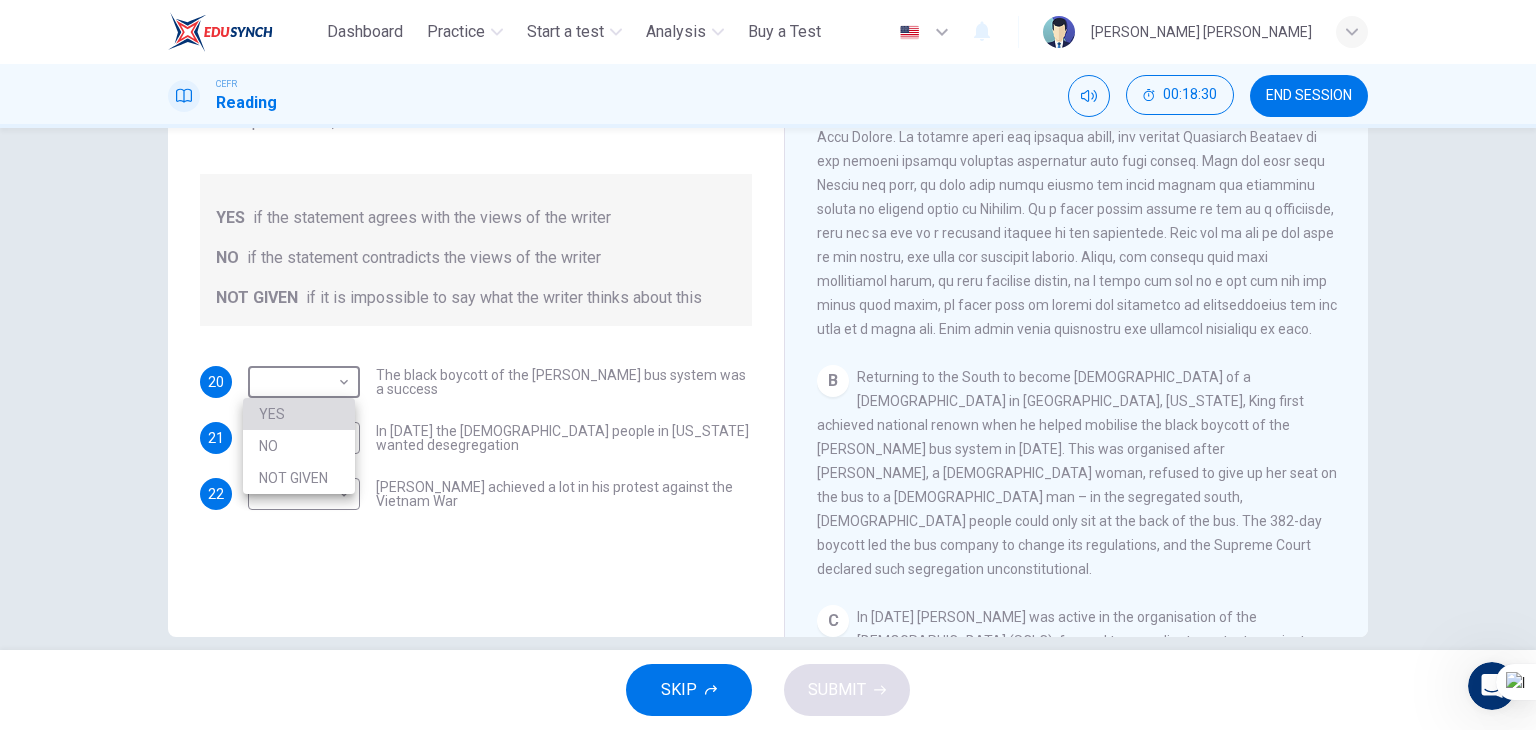 click on "YES" at bounding box center [299, 414] 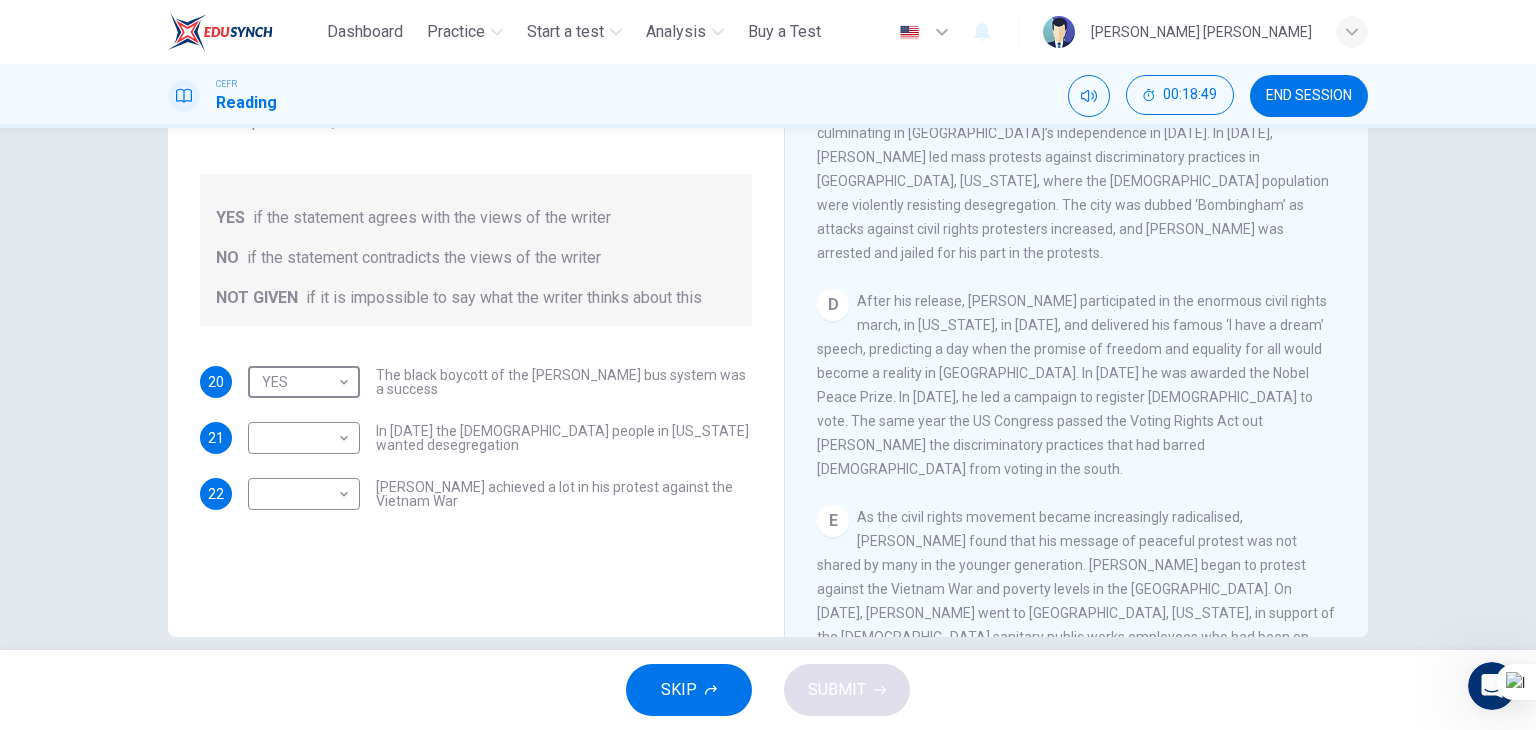 scroll, scrollTop: 1012, scrollLeft: 0, axis: vertical 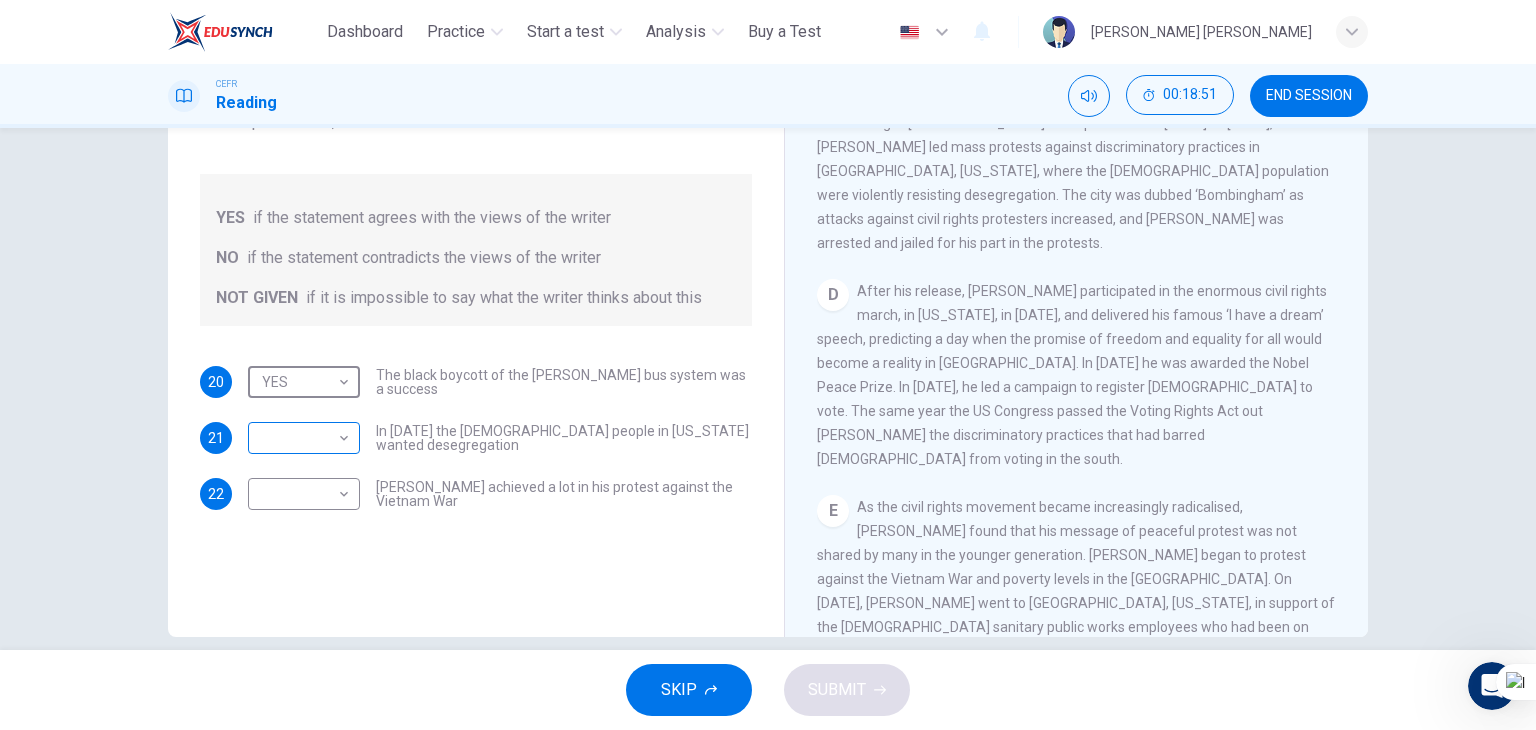click on "This site uses cookies, as explained in our  Privacy Policy . If you agree to the use of cookies, please click the Accept button and continue to browse our site.   Privacy Policy Accept Dashboard Practice Start a test Analysis Buy a Test English ** ​ [PERSON_NAME] [PERSON_NAME] CEFR Reading 00:18:51 END SESSION Questions 20 - 22 Do the following statements agree with the information given in the Reading Passage? In the space below, write YES if the statement agrees with the views of the writer NO if the statement contradicts the views of the writer NOT GIVEN if it is impossible to say what the writer thinks about this 20 YES *** ​ The black boycott of the [PERSON_NAME] bus system was a success 21 ​ ​ In [DATE] the [DEMOGRAPHIC_DATA] people in [US_STATE] wanted desegregation 22 ​ ​ [PERSON_NAME] achieved a lot in his protest against the Vietnam War [PERSON_NAME] CLICK TO ZOOM Click to Zoom A B C D E F SKIP SUBMIT ELTC - EduSynch CEFR Test for Teachers in [GEOGRAPHIC_DATA] Dashboard Practice Start a test Analysis Pricing" at bounding box center [768, 365] 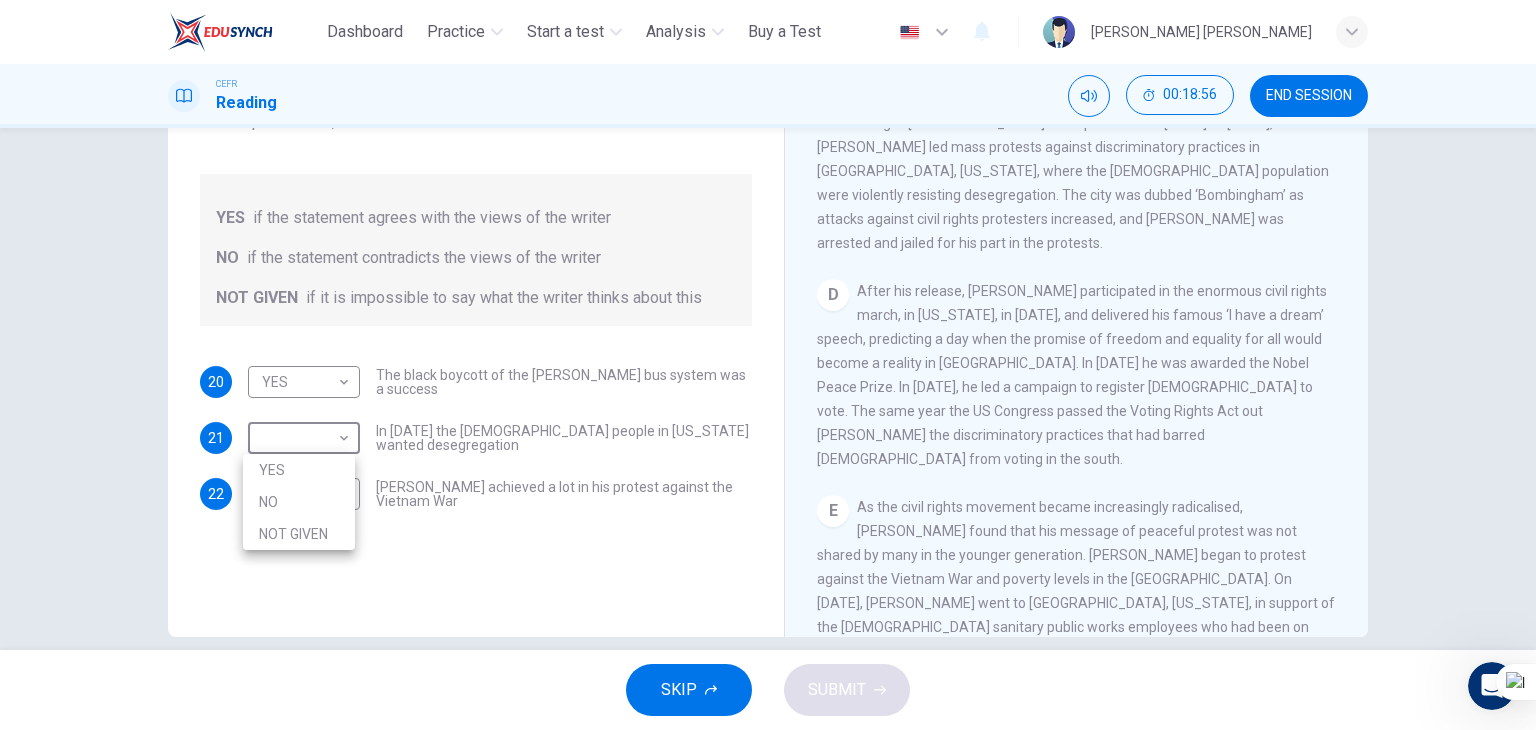 click on "NOT GIVEN" at bounding box center (299, 534) 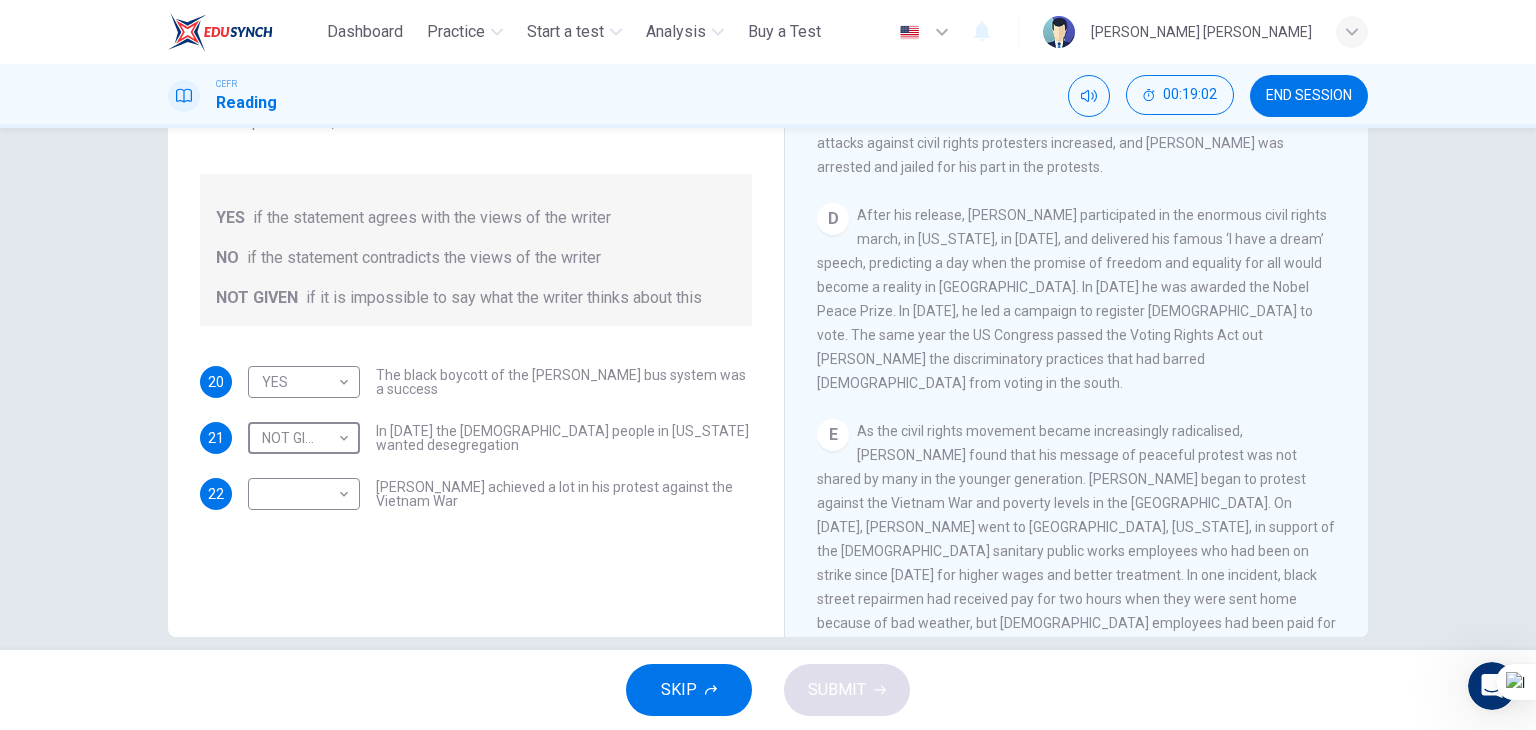 scroll, scrollTop: 1092, scrollLeft: 0, axis: vertical 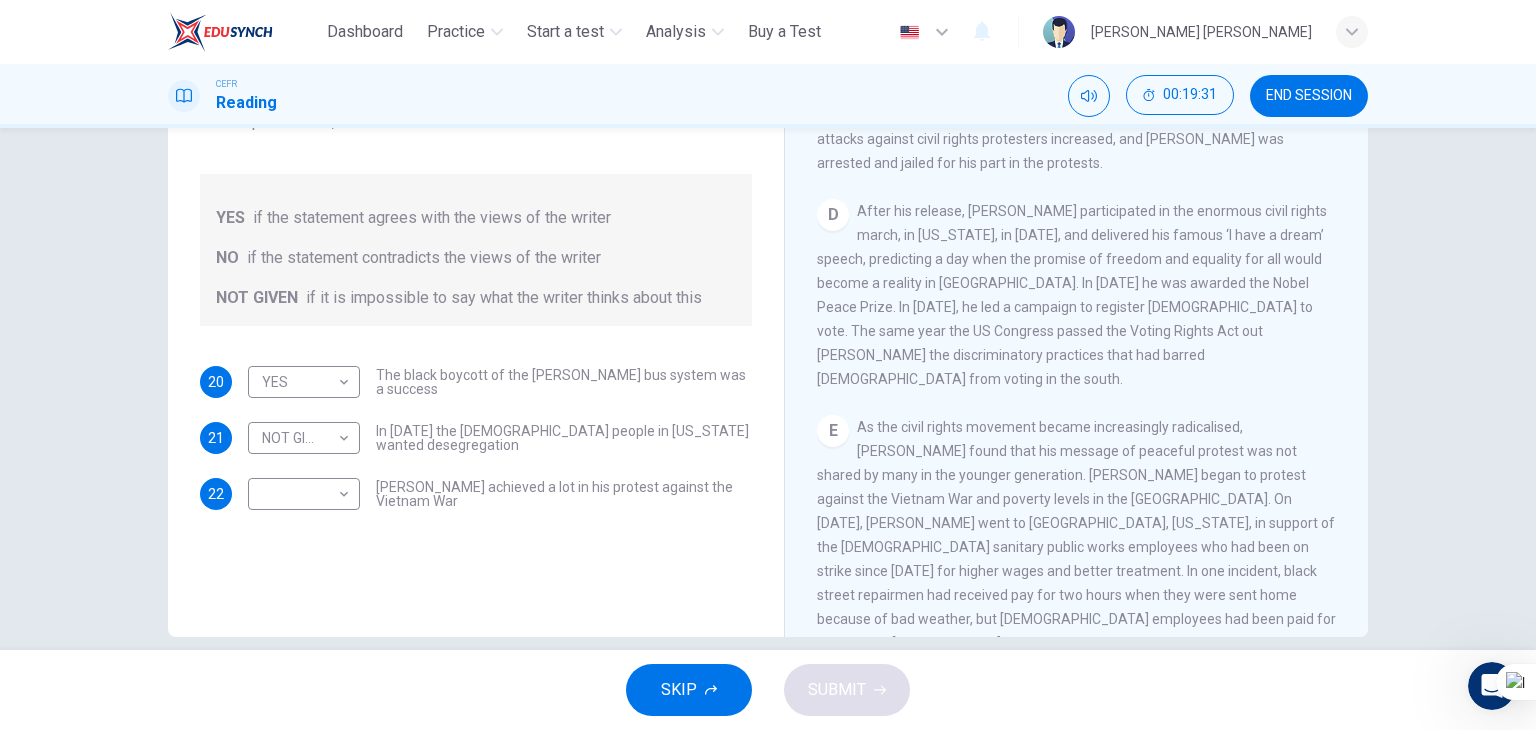 drag, startPoint x: 976, startPoint y: 413, endPoint x: 1012, endPoint y: 420, distance: 36.67424 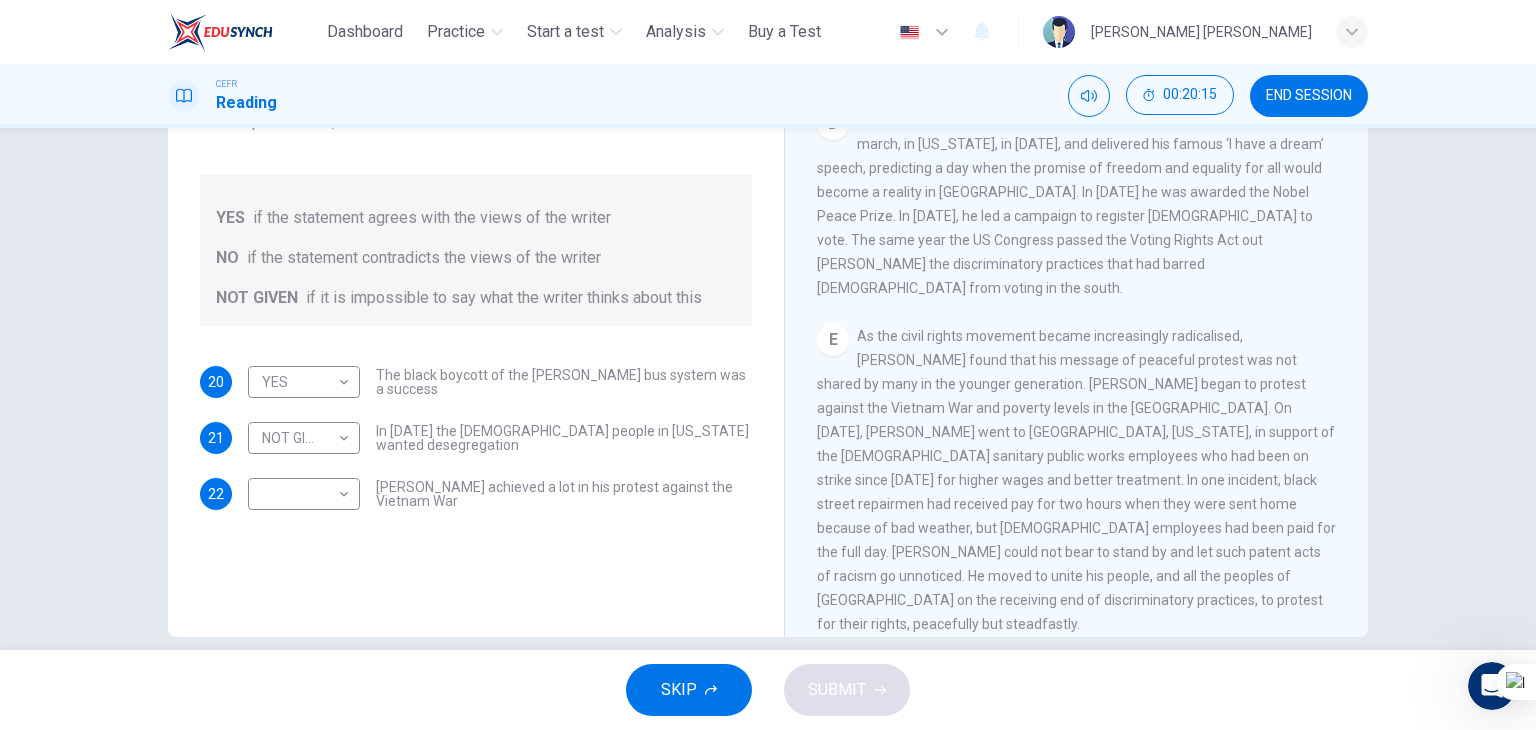 scroll, scrollTop: 1184, scrollLeft: 0, axis: vertical 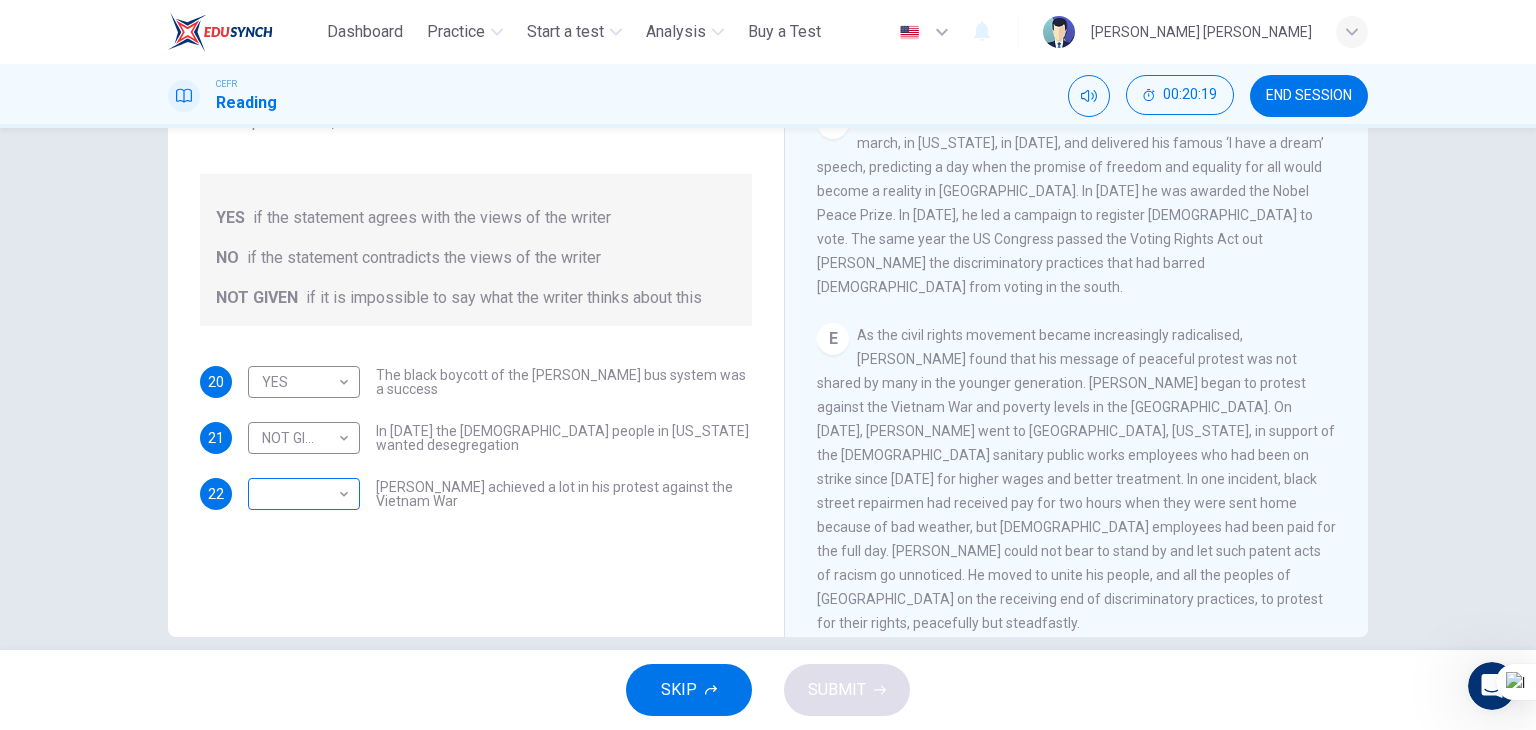 click on "This site uses cookies, as explained in our  Privacy Policy . If you agree to the use of cookies, please click the Accept button and continue to browse our site.   Privacy Policy Accept Dashboard Practice Start a test Analysis Buy a Test English ** ​ [PERSON_NAME] [PERSON_NAME] CEFR Reading 00:20:19 END SESSION Questions 20 - 22 Do the following statements agree with the information given in the Reading Passage? In the space below, write YES if the statement agrees with the views of the writer NO if the statement contradicts the views of the writer NOT GIVEN if it is impossible to say what the writer thinks about this 20 YES *** ​ The black boycott of the [PERSON_NAME] bus system was a success 21 NOT GIVEN ********* ​ In [DATE] the [DEMOGRAPHIC_DATA] people in [US_STATE] wanted desegregation 22 ​ ​ [PERSON_NAME] achieved a lot in his protest against the Vietnam War [PERSON_NAME] CLICK TO ZOOM Click to Zoom A B C D E F SKIP SUBMIT ELTC - EduSynch CEFR Test for Teachers in [GEOGRAPHIC_DATA] Dashboard Practice Start a test" at bounding box center (768, 365) 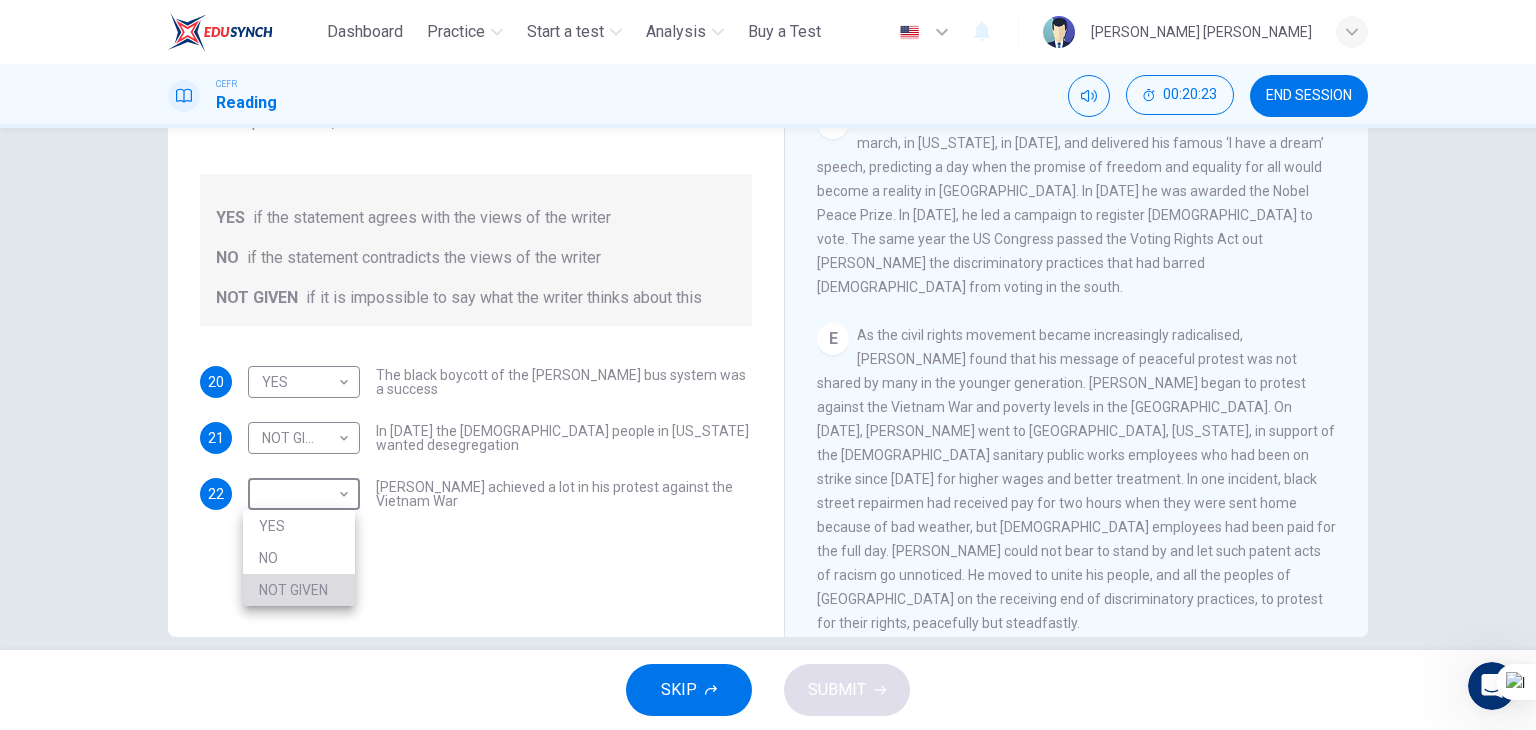 click on "NOT GIVEN" at bounding box center [299, 590] 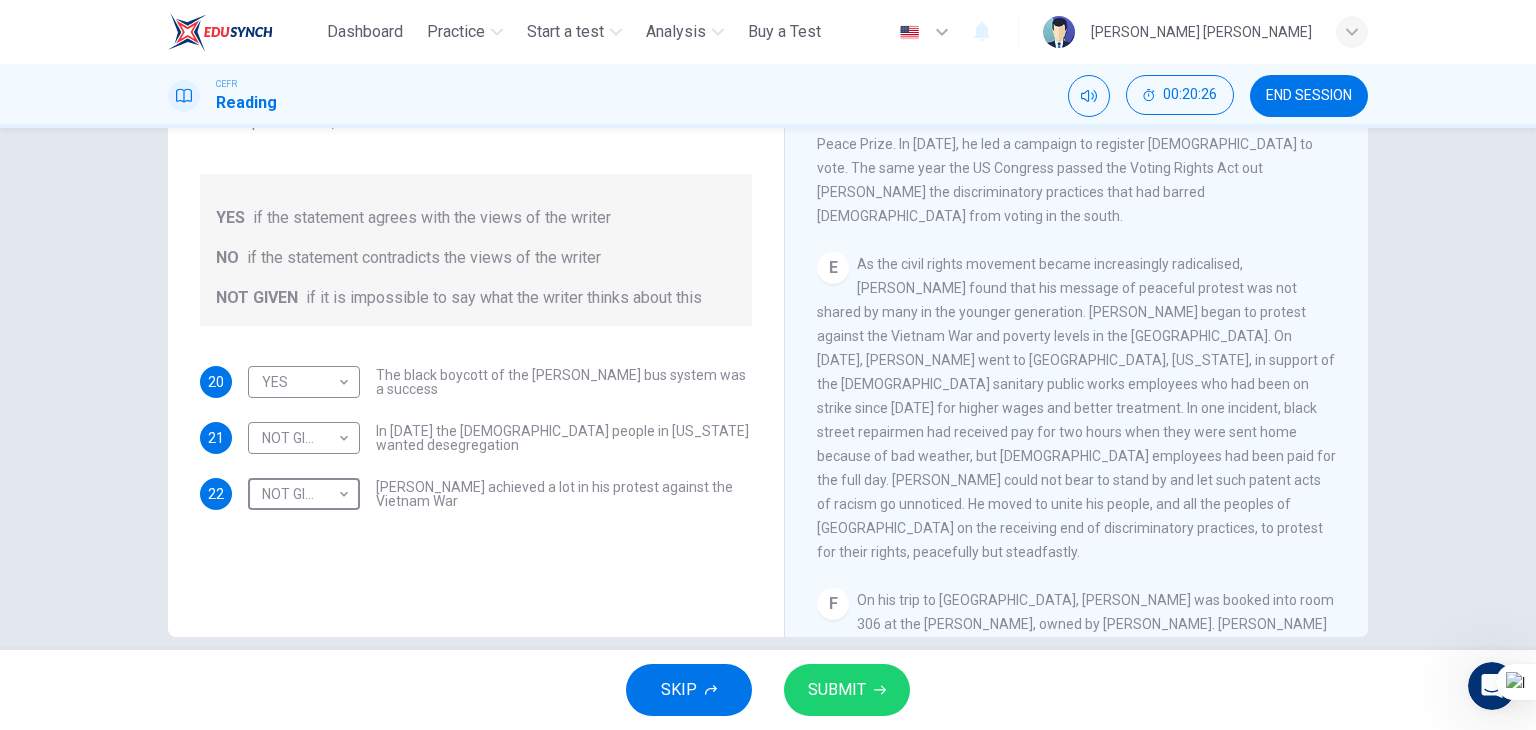 scroll, scrollTop: 1272, scrollLeft: 0, axis: vertical 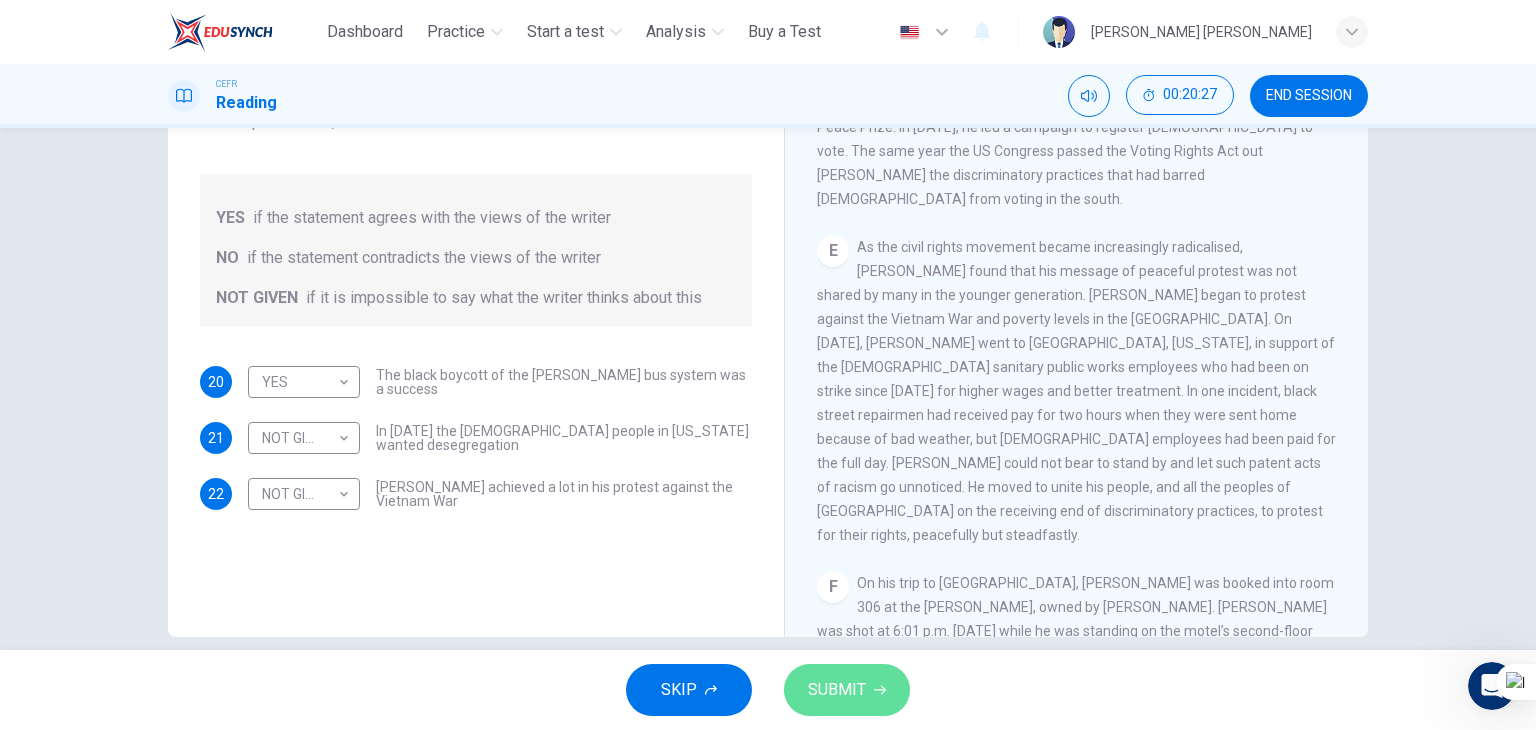 click on "SUBMIT" at bounding box center [837, 690] 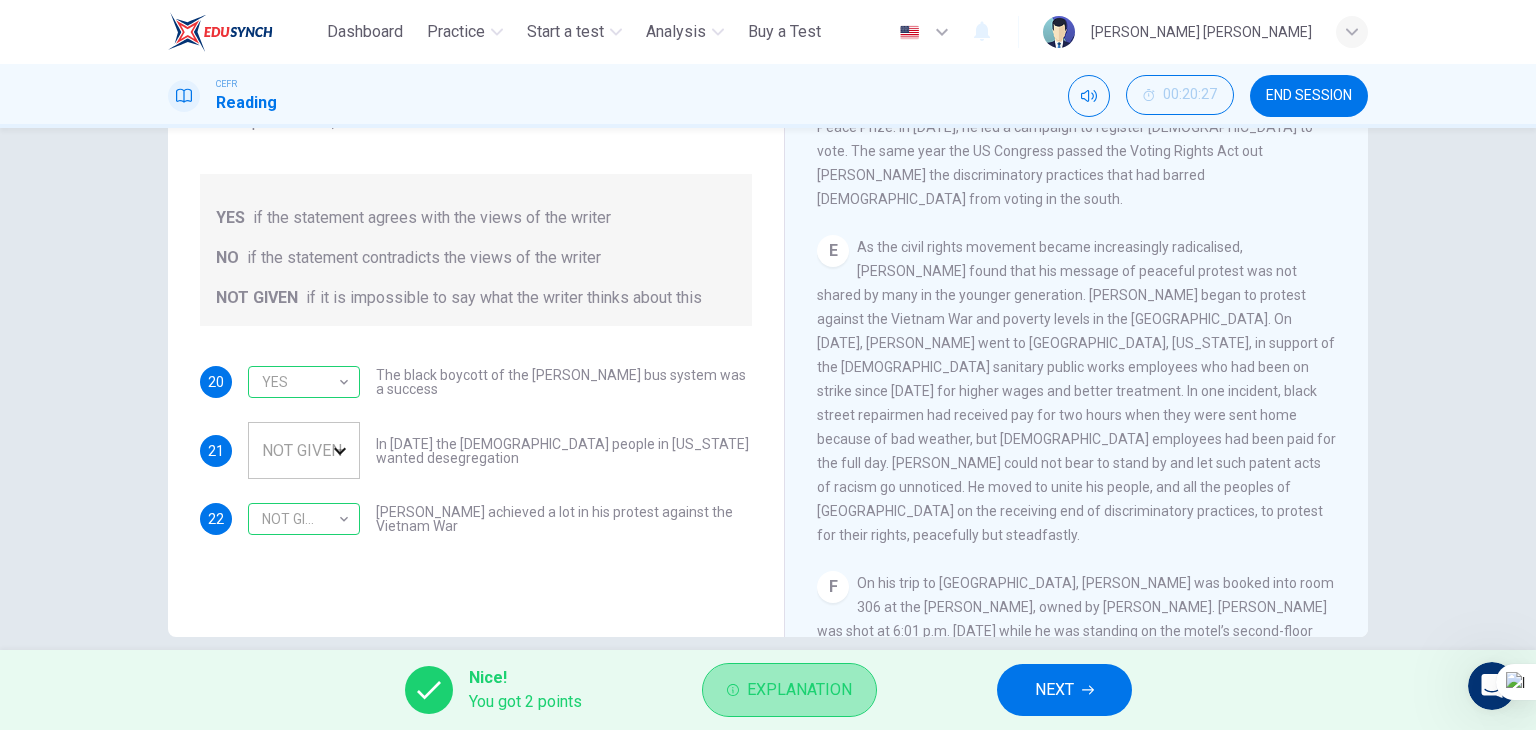 click on "Explanation" at bounding box center (789, 690) 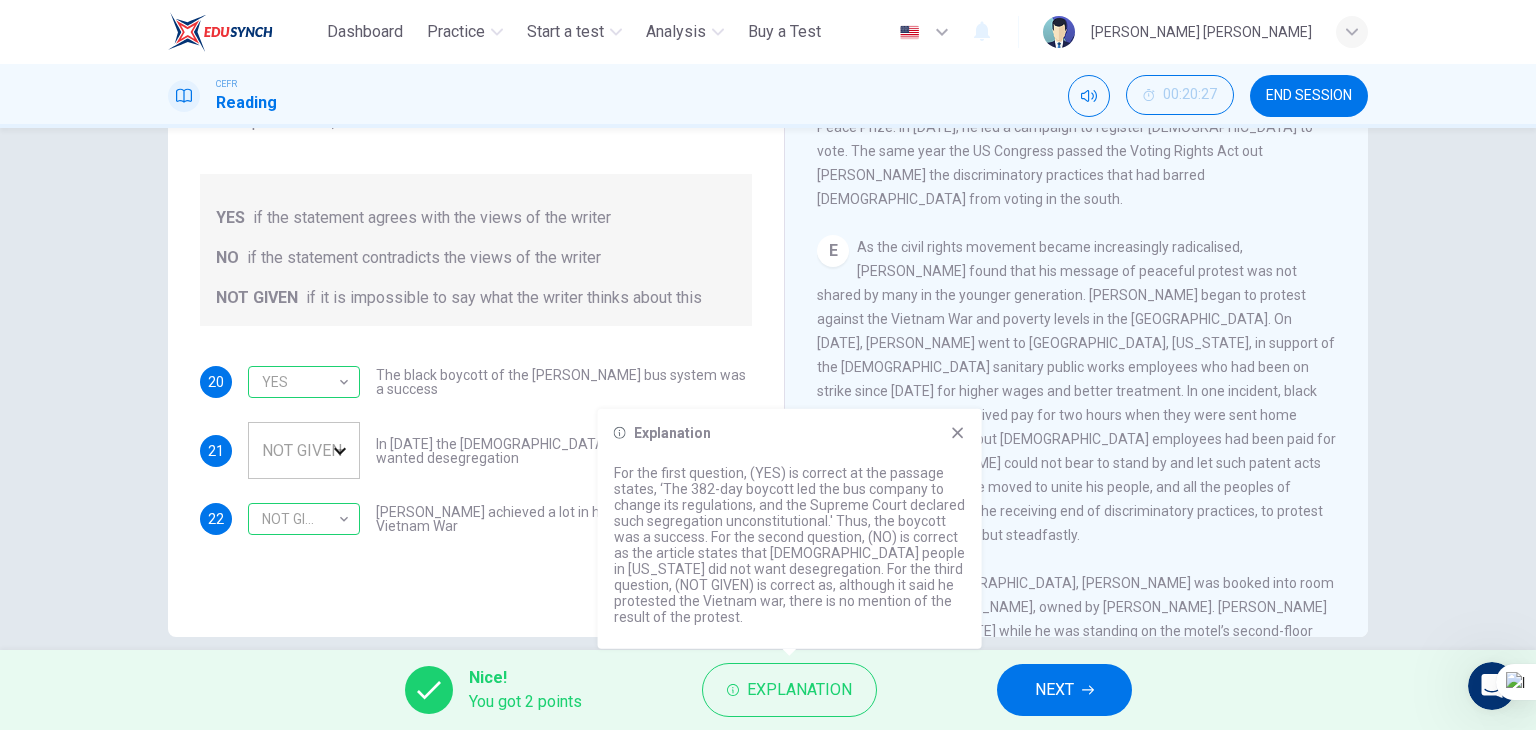 click on "Explanation For the first question,  (YES) is correct at the passage states, ‘The 382-day boycott led the bus company to change its regulations, and the Supreme Court declared such segregation unconstitutional.' Thus, the boycott was a success.
For the second question, (NO) is correct as the article states that [DEMOGRAPHIC_DATA] people in [US_STATE] did not want desegregation.
For the third question, (NOT GIVEN) is correct as, although it said he protested the Vietnam war, there is no mention of the result of the protest." at bounding box center [790, 529] 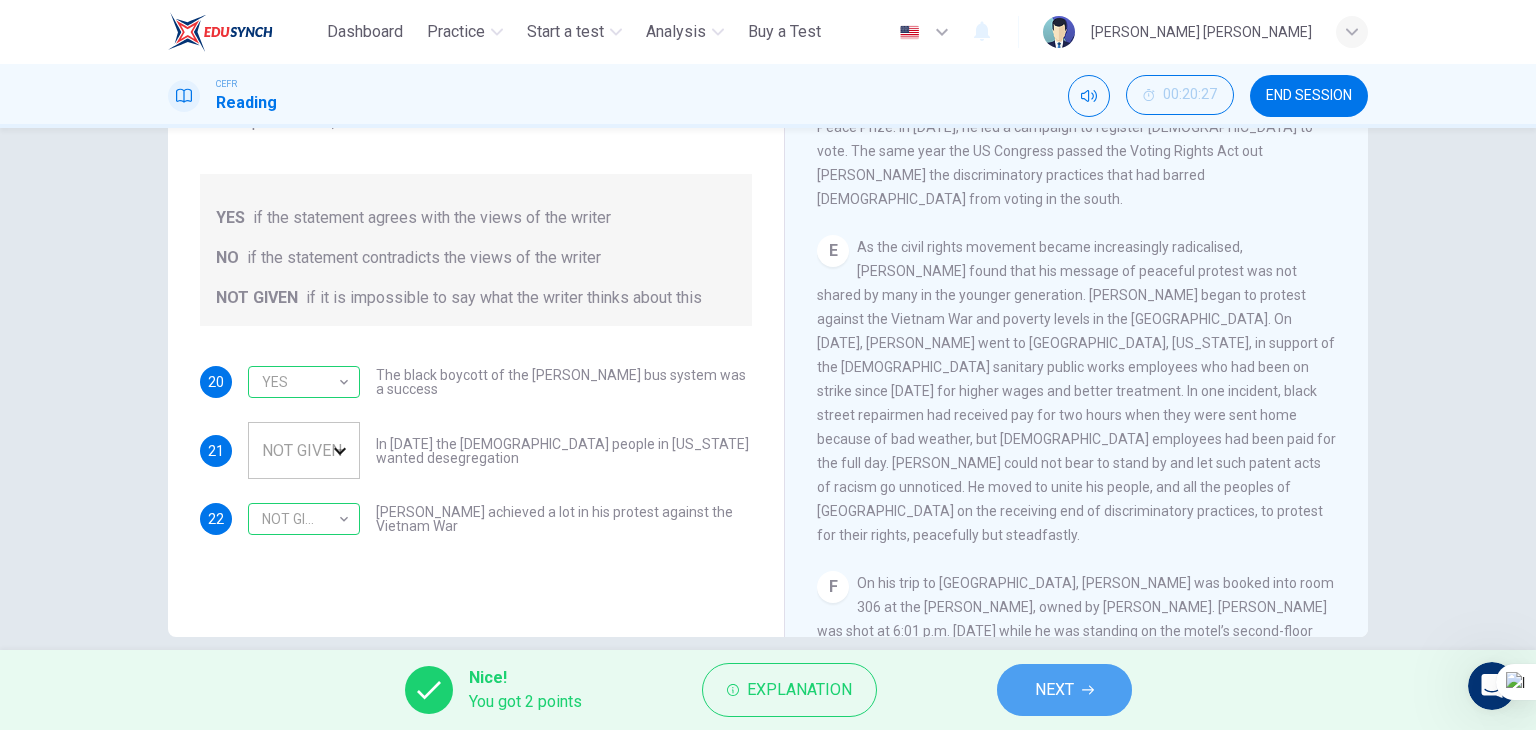 click on "NEXT" at bounding box center [1054, 690] 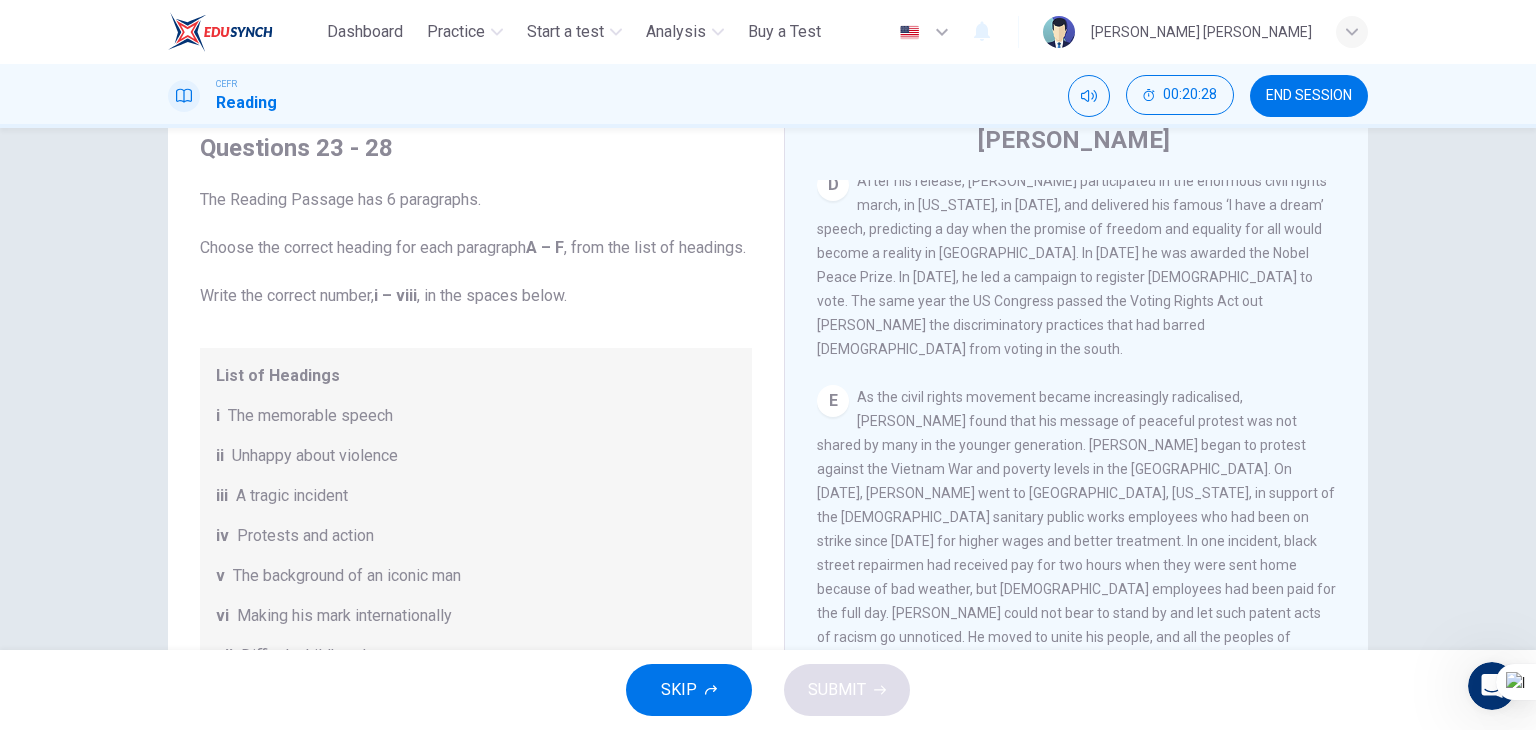 scroll, scrollTop: 76, scrollLeft: 0, axis: vertical 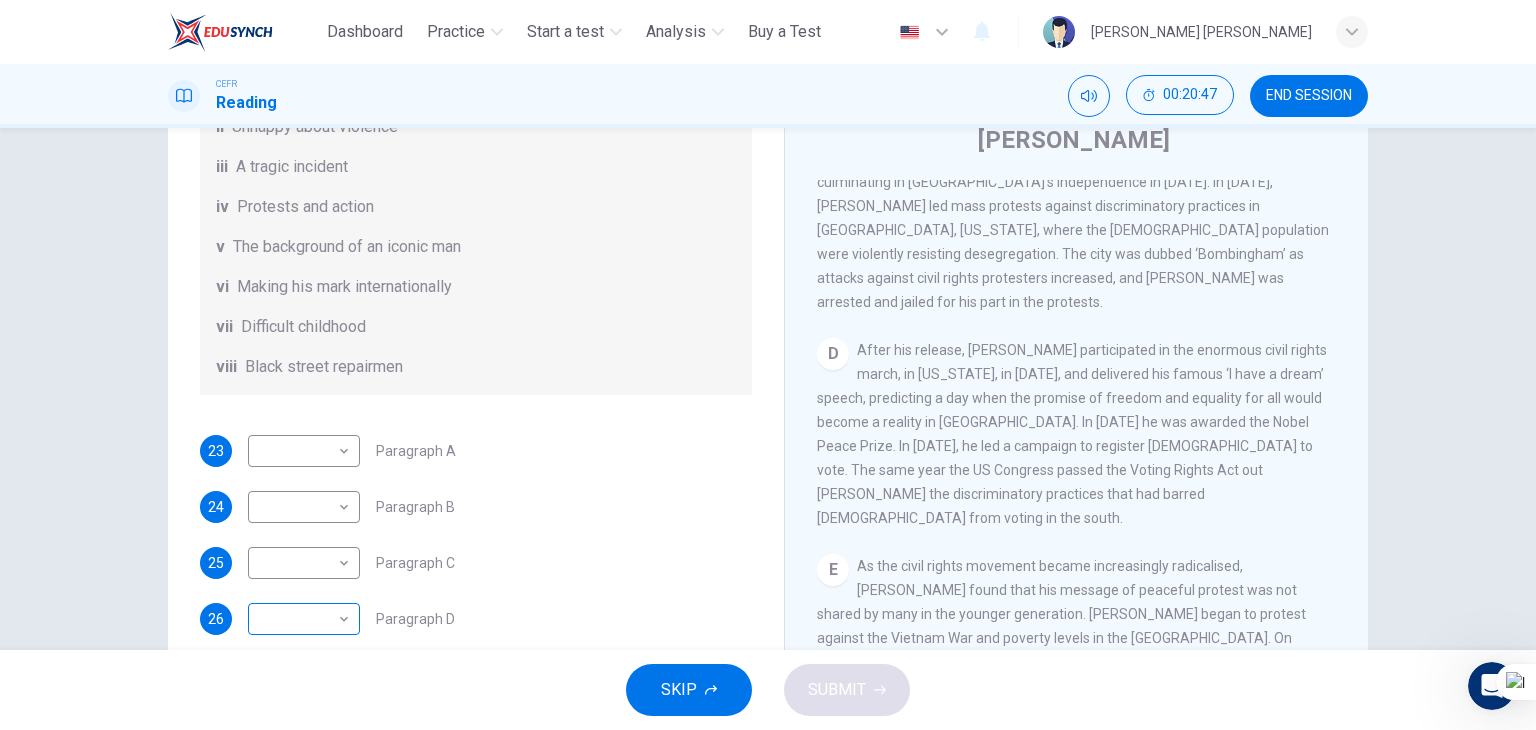 click on "This site uses cookies, as explained in our  Privacy Policy . If you agree to the use of cookies, please click the Accept button and continue to browse our site.   Privacy Policy Accept Dashboard Practice Start a test Analysis Buy a Test English ** ​ [PERSON_NAME] [PERSON_NAME] CEFR Reading 00:20:47 END SESSION Questions 23 - 28 The Reading Passage has 6 paragraphs.
Choose the correct heading for each paragraph  A – F , from the list of headings.
Write the correct number,  i – viii , in the spaces below. List of Headings i The memorable speech ii Unhappy about violence iii A tragic incident iv Protests and action v The background of an iconic man vi Making his mark internationally vii Difficult childhood viii Black street repairmen 23 ​ ​ Paragraph A 24 ​ ​ Paragraph B 25 ​ ​ Paragraph C 26 ​ ​ Paragraph D 27 ​ ​ Paragraph E 28 ​ ​ Paragraph F [PERSON_NAME] CLICK TO ZOOM Click to Zoom A B C D E F SKIP SUBMIT ELTC - EduSynch CEFR Test for Teachers in [GEOGRAPHIC_DATA] Dashboard Practice" at bounding box center (768, 365) 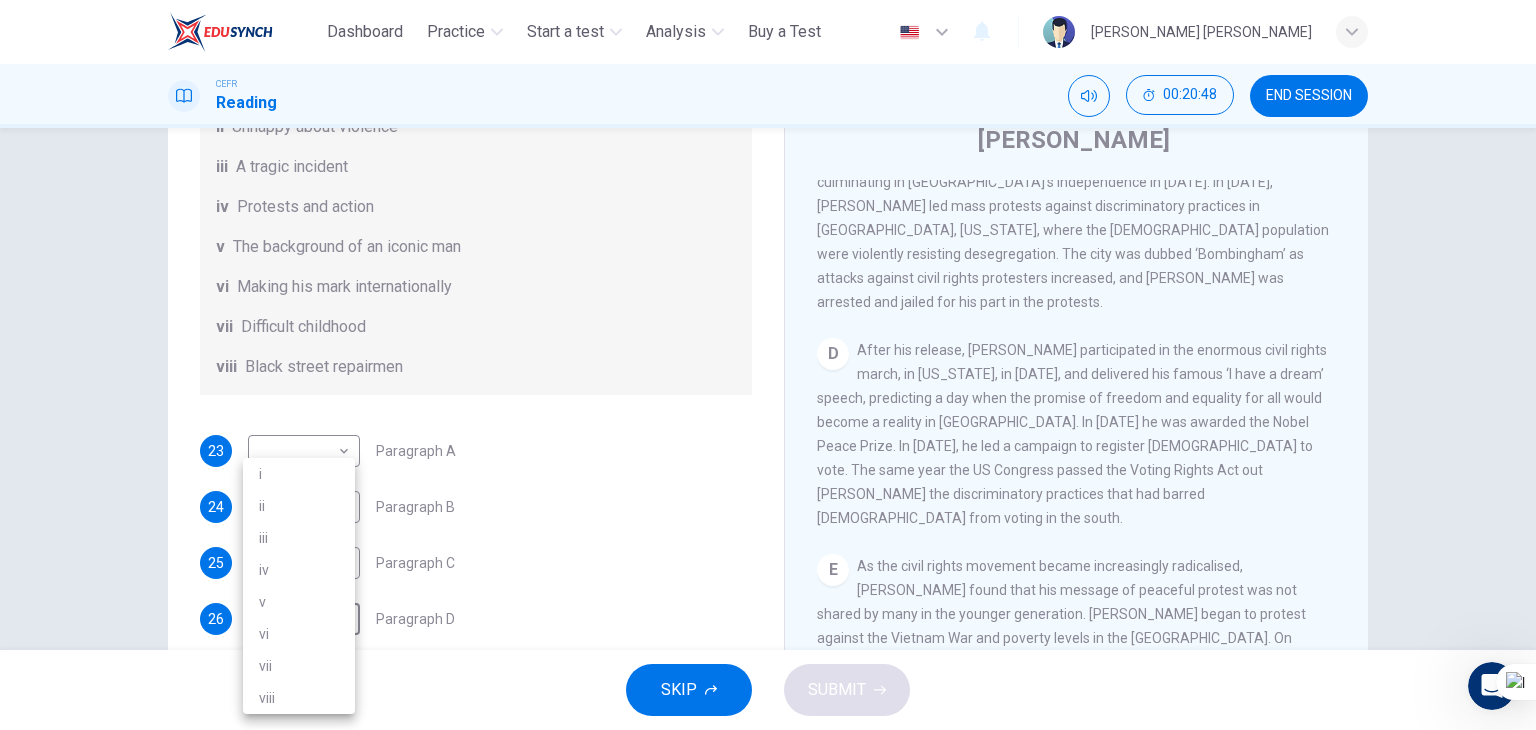 click on "i" at bounding box center [299, 474] 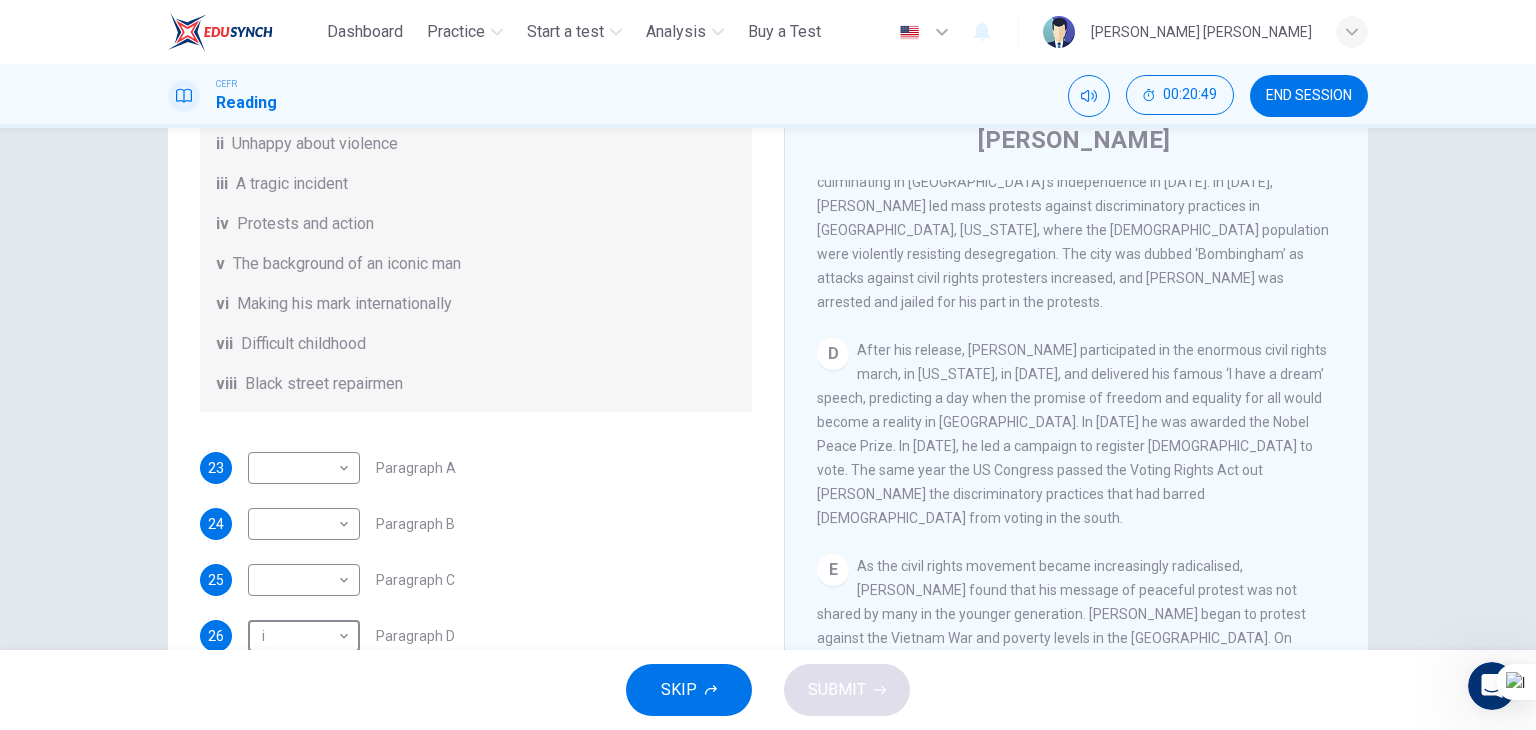 scroll, scrollTop: 308, scrollLeft: 0, axis: vertical 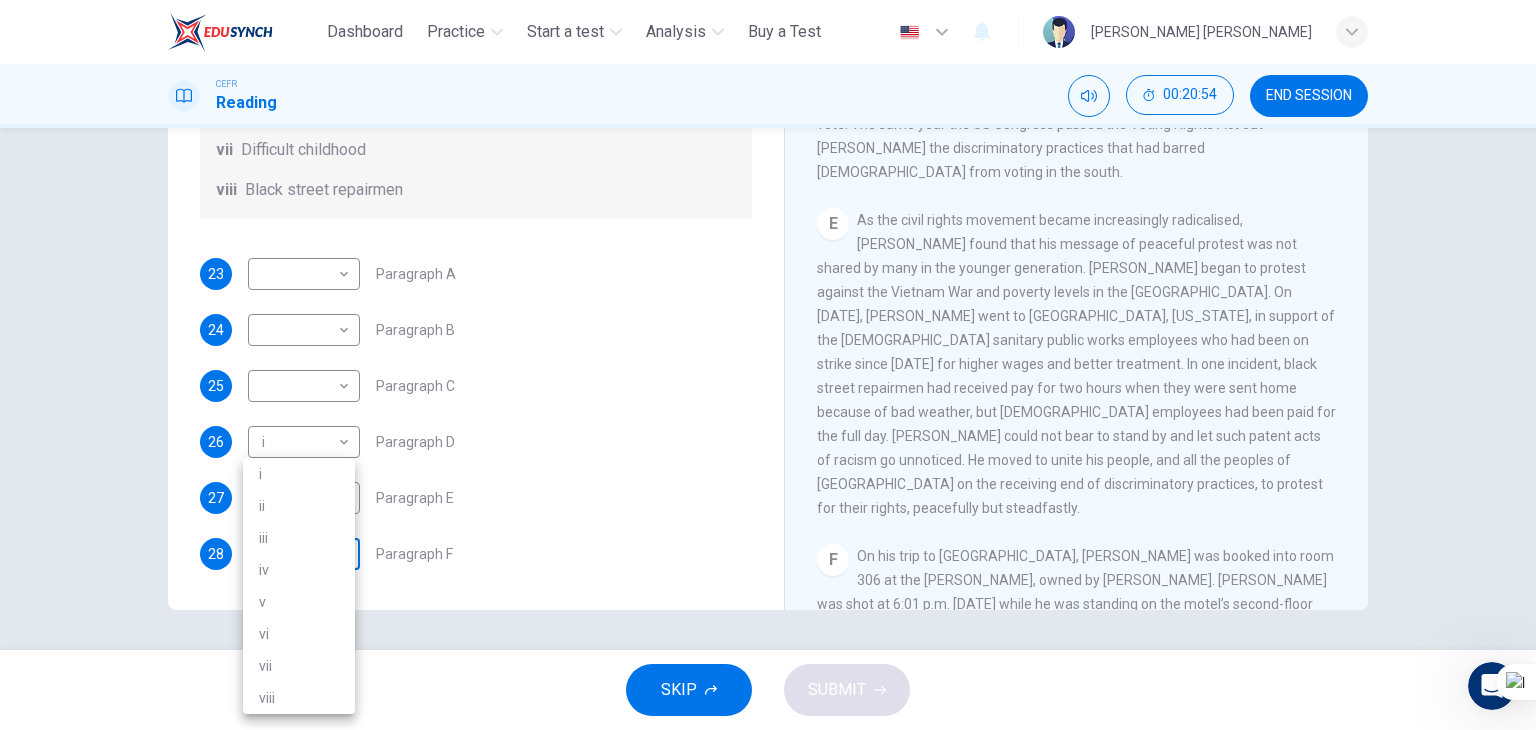 click on "This site uses cookies, as explained in our  Privacy Policy . If you agree to the use of cookies, please click the Accept button and continue to browse our site.   Privacy Policy Accept Dashboard Practice Start a test Analysis Buy a Test English ** ​ [PERSON_NAME] [PERSON_NAME] CEFR Reading 00:20:54 END SESSION Questions 23 - 28 The Reading Passage has 6 paragraphs.
Choose the correct heading for each paragraph  A – F , from the list of headings.
Write the correct number,  i – viii , in the spaces below. List of Headings i The memorable speech ii Unhappy about violence iii A tragic incident iv Protests and action v The background of an iconic man vi Making his mark internationally vii Difficult childhood viii Black street repairmen 23 ​ ​ Paragraph A 24 ​ ​ Paragraph B 25 ​ ​ Paragraph C 26 i * ​ Paragraph D 27 ​ ​ Paragraph E 28 ​ ​ Paragraph F [PERSON_NAME] CLICK TO ZOOM Click to Zoom A B C D E F SKIP SUBMIT ELTC - EduSynch CEFR Test for Teachers in [GEOGRAPHIC_DATA] Dashboard Practice" at bounding box center (768, 365) 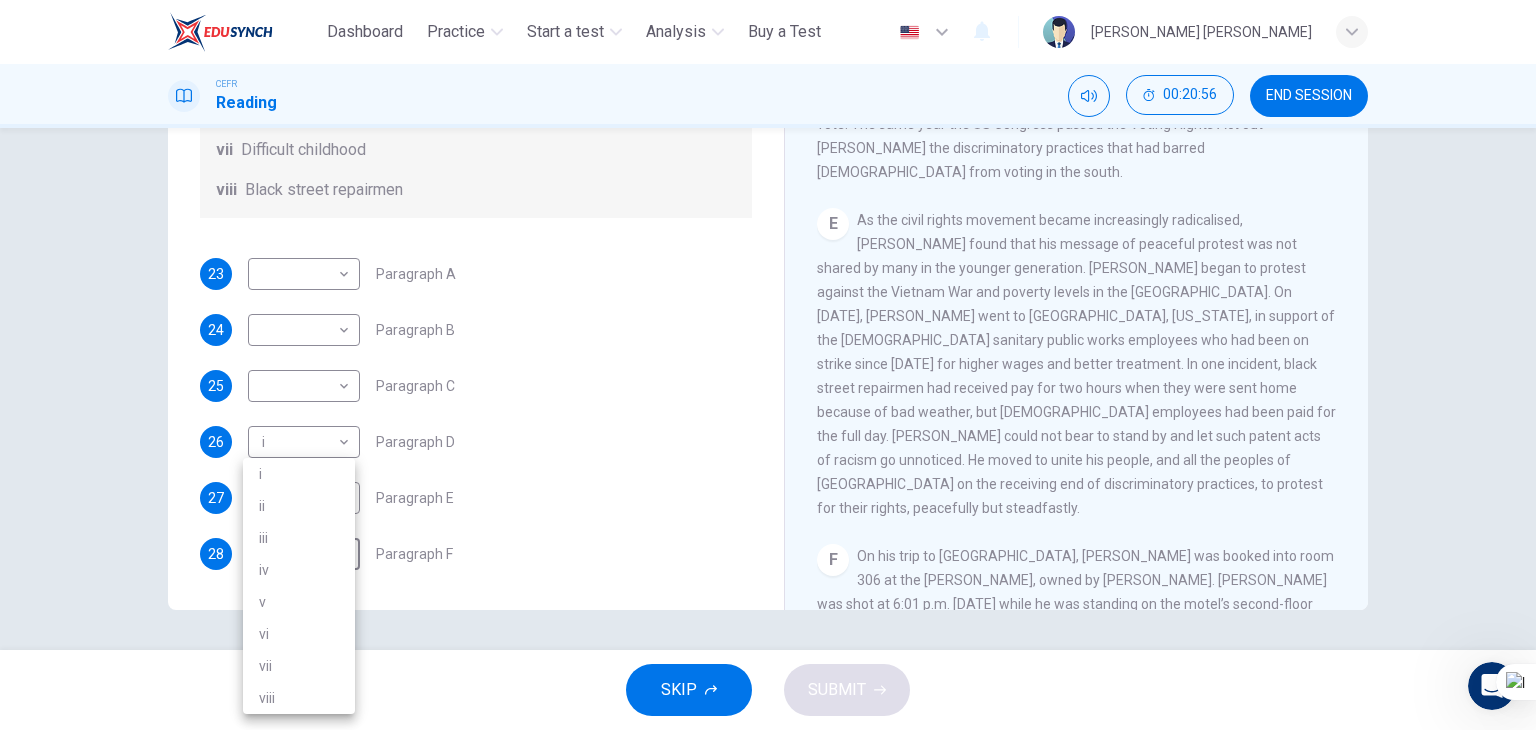 click at bounding box center (768, 365) 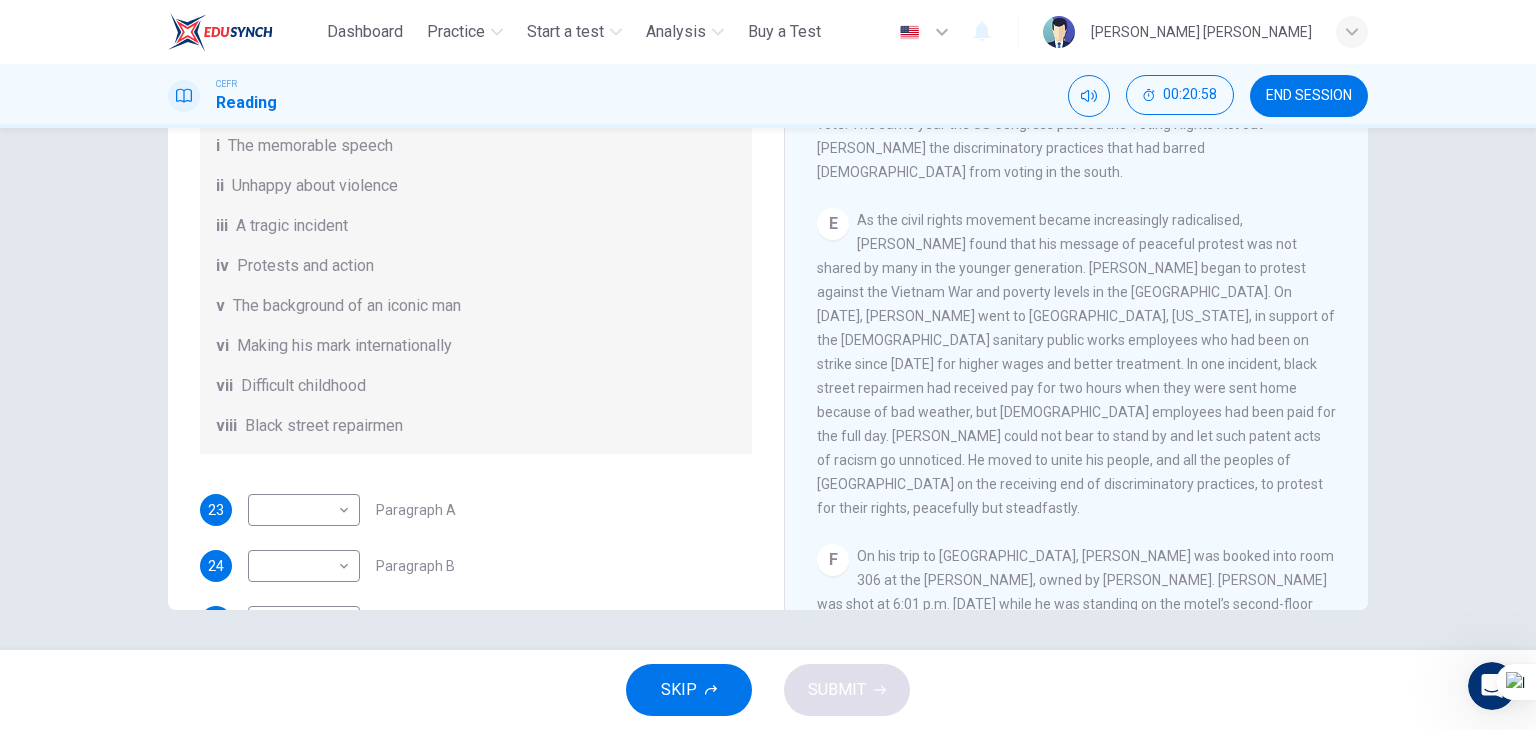scroll, scrollTop: 352, scrollLeft: 0, axis: vertical 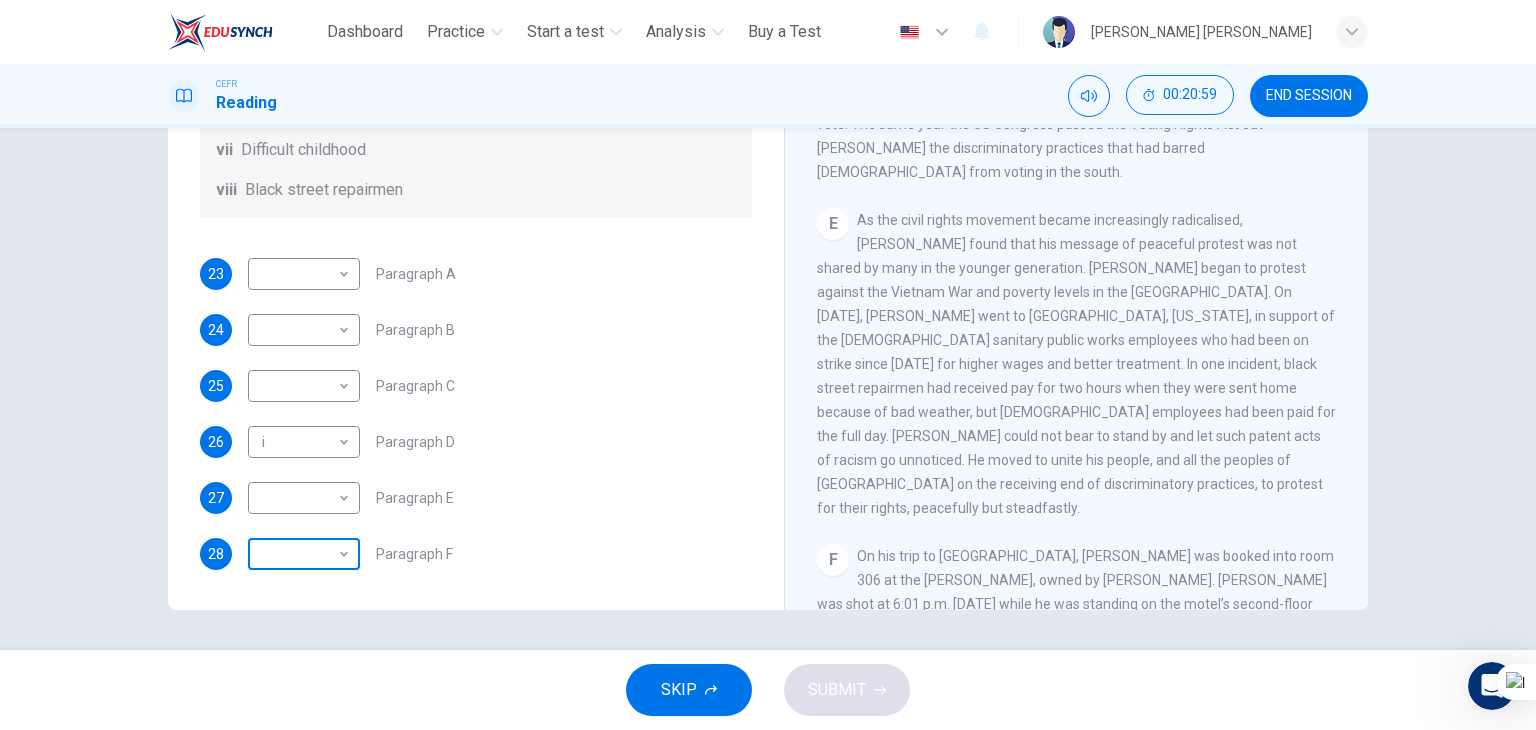 click on "This site uses cookies, as explained in our  Privacy Policy . If you agree to the use of cookies, please click the Accept button and continue to browse our site.   Privacy Policy Accept Dashboard Practice Start a test Analysis Buy a Test English ** ​ [PERSON_NAME] [PERSON_NAME] CEFR Reading 00:20:59 END SESSION Questions 23 - 28 The Reading Passage has 6 paragraphs.
Choose the correct heading for each paragraph  A – F , from the list of headings.
Write the correct number,  i – viii , in the spaces below. List of Headings i The memorable speech ii Unhappy about violence iii A tragic incident iv Protests and action v The background of an iconic man vi Making his mark internationally vii Difficult childhood viii Black street repairmen 23 ​ ​ Paragraph A 24 ​ ​ Paragraph B 25 ​ ​ Paragraph C 26 i * ​ Paragraph D 27 ​ ​ Paragraph E 28 ​ ​ Paragraph F [PERSON_NAME] CLICK TO ZOOM Click to Zoom A B C D E F SKIP SUBMIT ELTC - EduSynch CEFR Test for Teachers in [GEOGRAPHIC_DATA] Dashboard Practice" at bounding box center [768, 365] 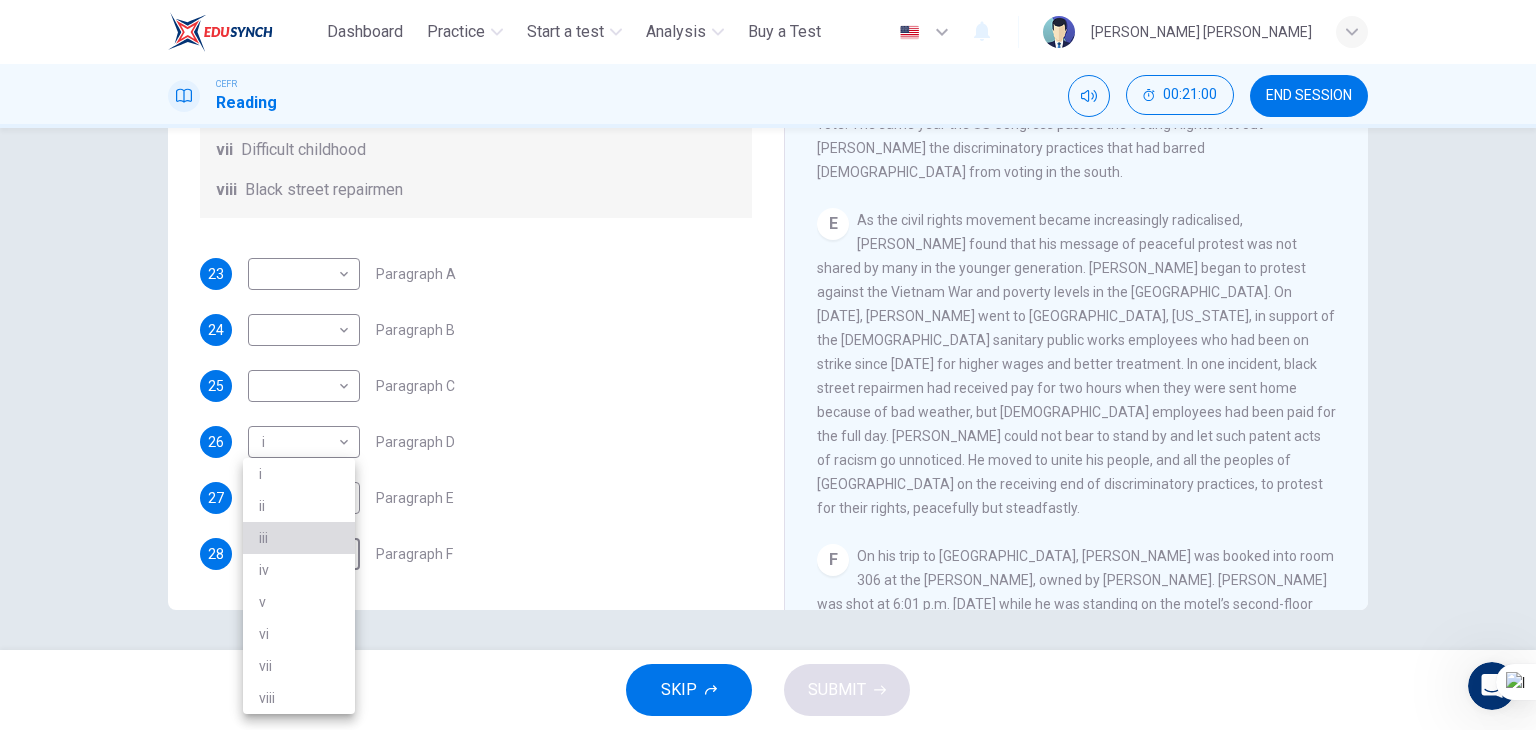 click on "iii" at bounding box center [299, 538] 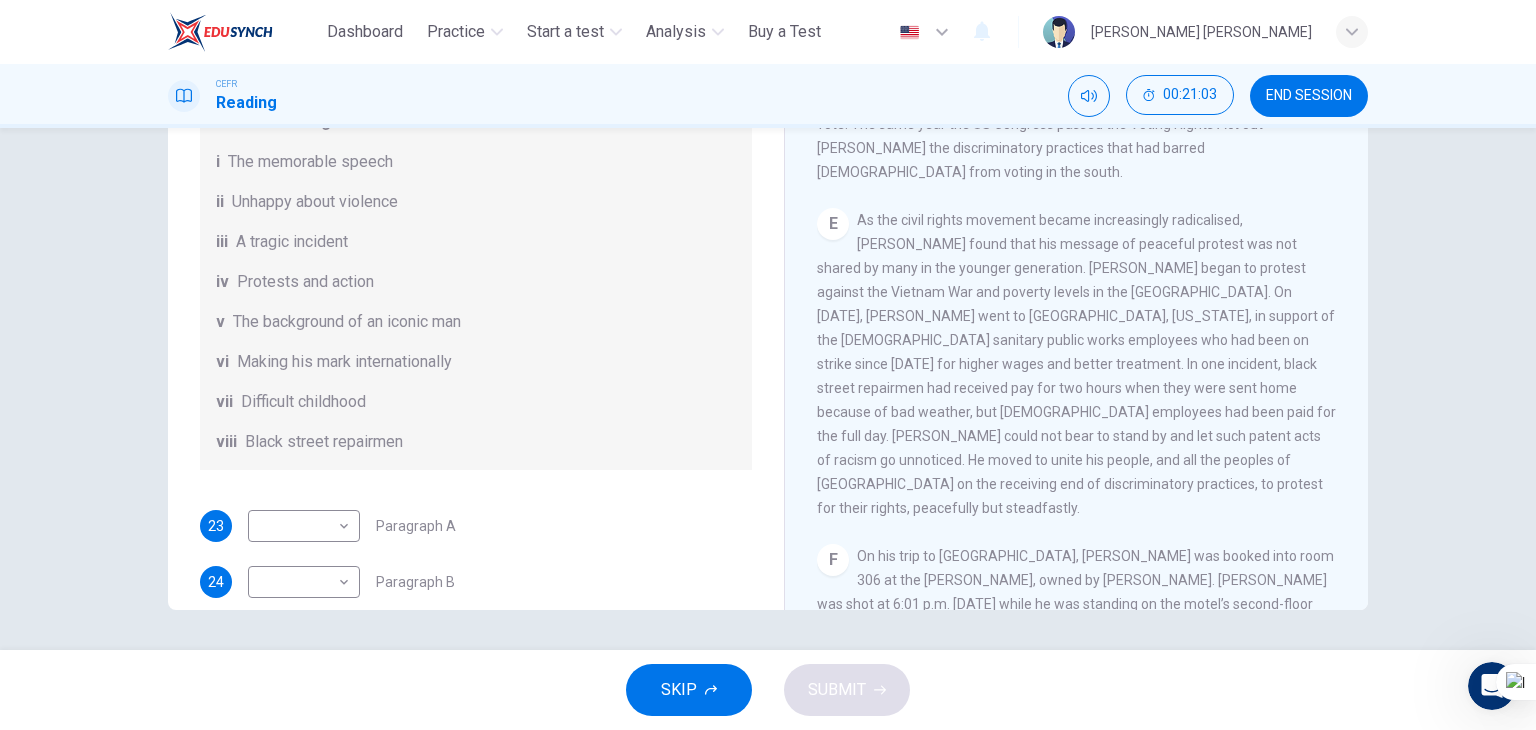 scroll, scrollTop: 76, scrollLeft: 0, axis: vertical 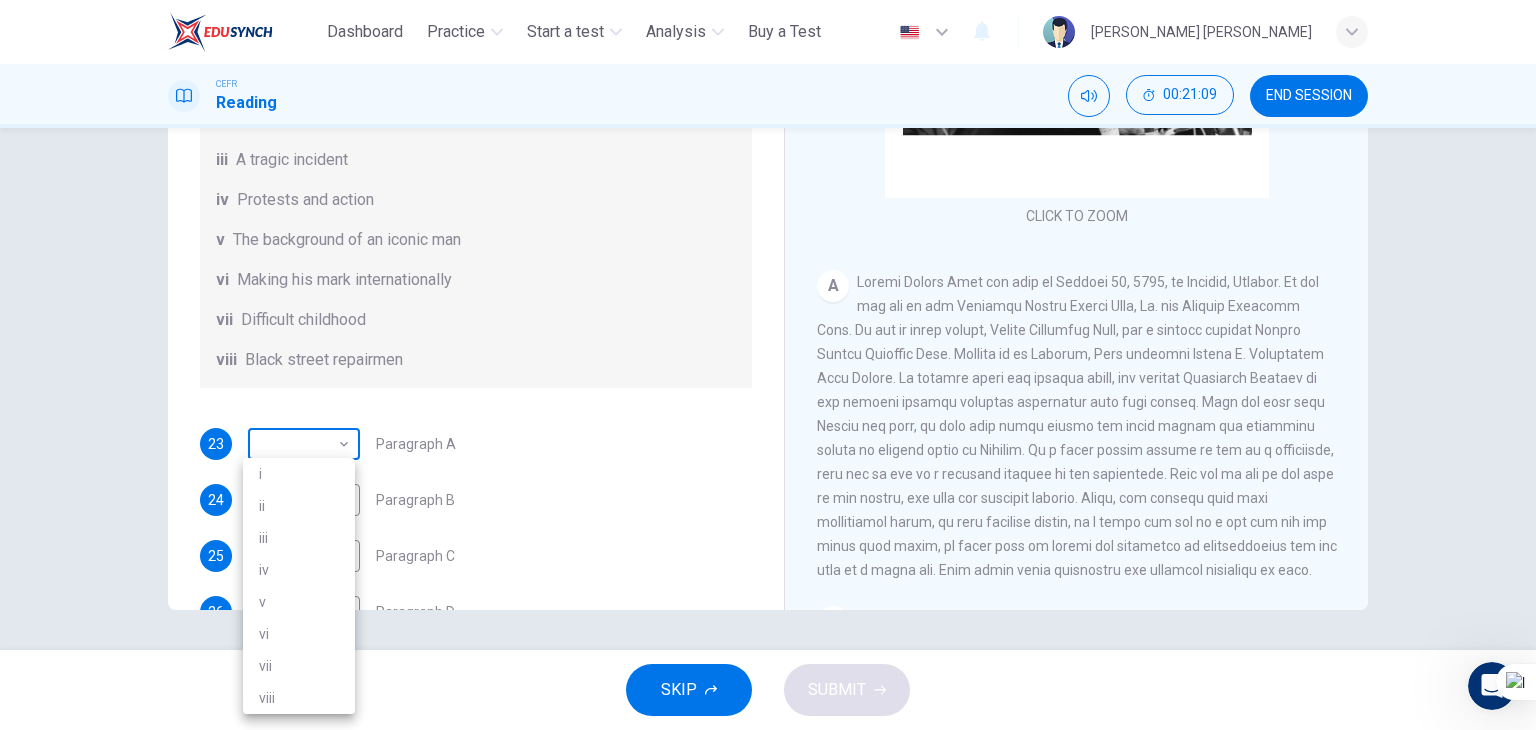 click on "This site uses cookies, as explained in our  Privacy Policy . If you agree to the use of cookies, please click the Accept button and continue to browse our site.   Privacy Policy Accept Dashboard Practice Start a test Analysis Buy a Test English ** ​ [PERSON_NAME] [PERSON_NAME] CEFR Reading 00:21:09 END SESSION Questions 23 - 28 The Reading Passage has 6 paragraphs.
Choose the correct heading for each paragraph  A – F , from the list of headings.
Write the correct number,  i – viii , in the spaces below. List of Headings i The memorable speech ii Unhappy about violence iii A tragic incident iv Protests and action v The background of an iconic man vi Making his mark internationally vii Difficult childhood viii Black street repairmen 23 ​ ​ Paragraph A 24 ​ ​ Paragraph B 25 ​ ​ Paragraph C 26 i * ​ Paragraph D 27 ​ ​ Paragraph E 28 iii *** ​ Paragraph F [PERSON_NAME] CLICK TO ZOOM Click to Zoom A B C D E F SKIP SUBMIT ELTC - EduSynch CEFR Test for Teachers in [GEOGRAPHIC_DATA] Dashboard   1" at bounding box center [768, 365] 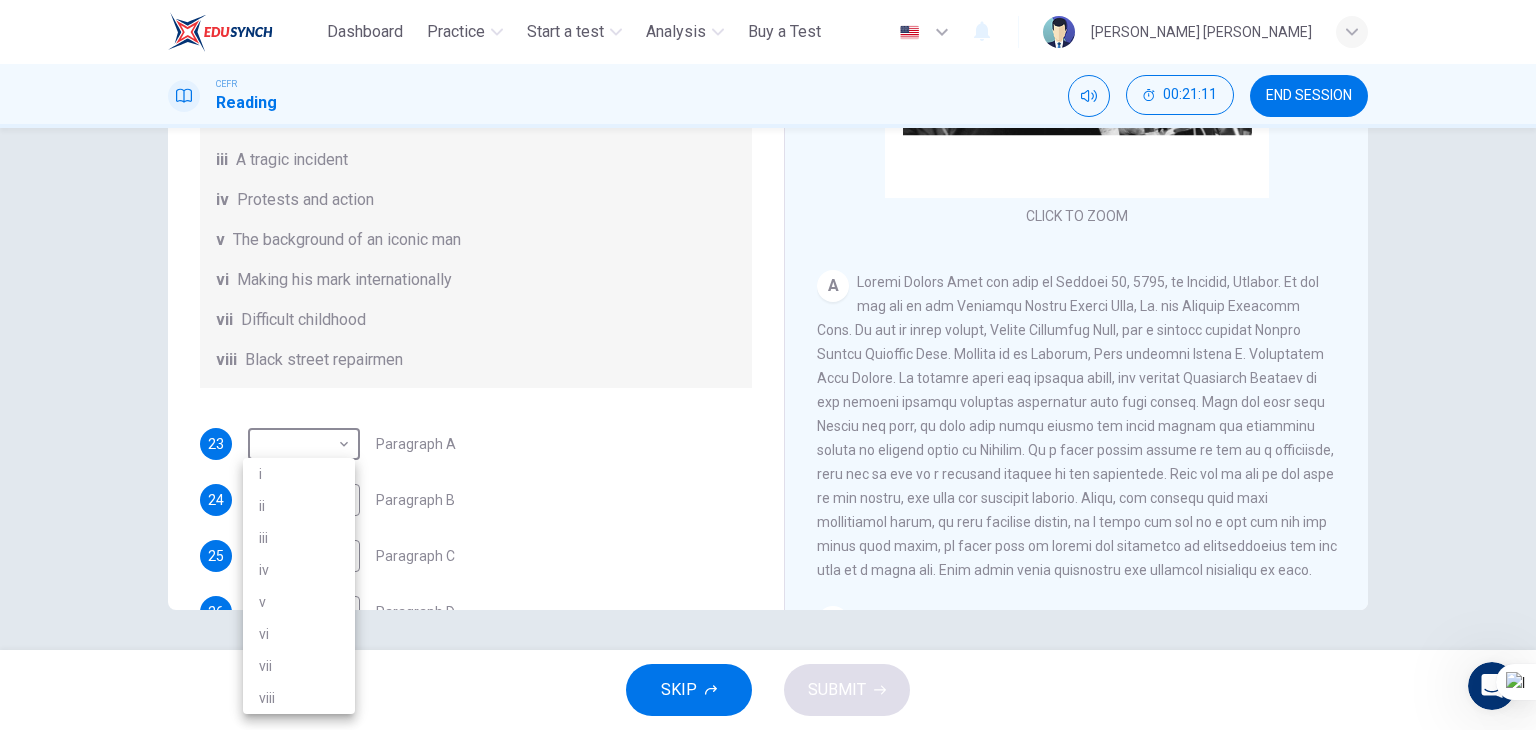 click on "v" at bounding box center (299, 602) 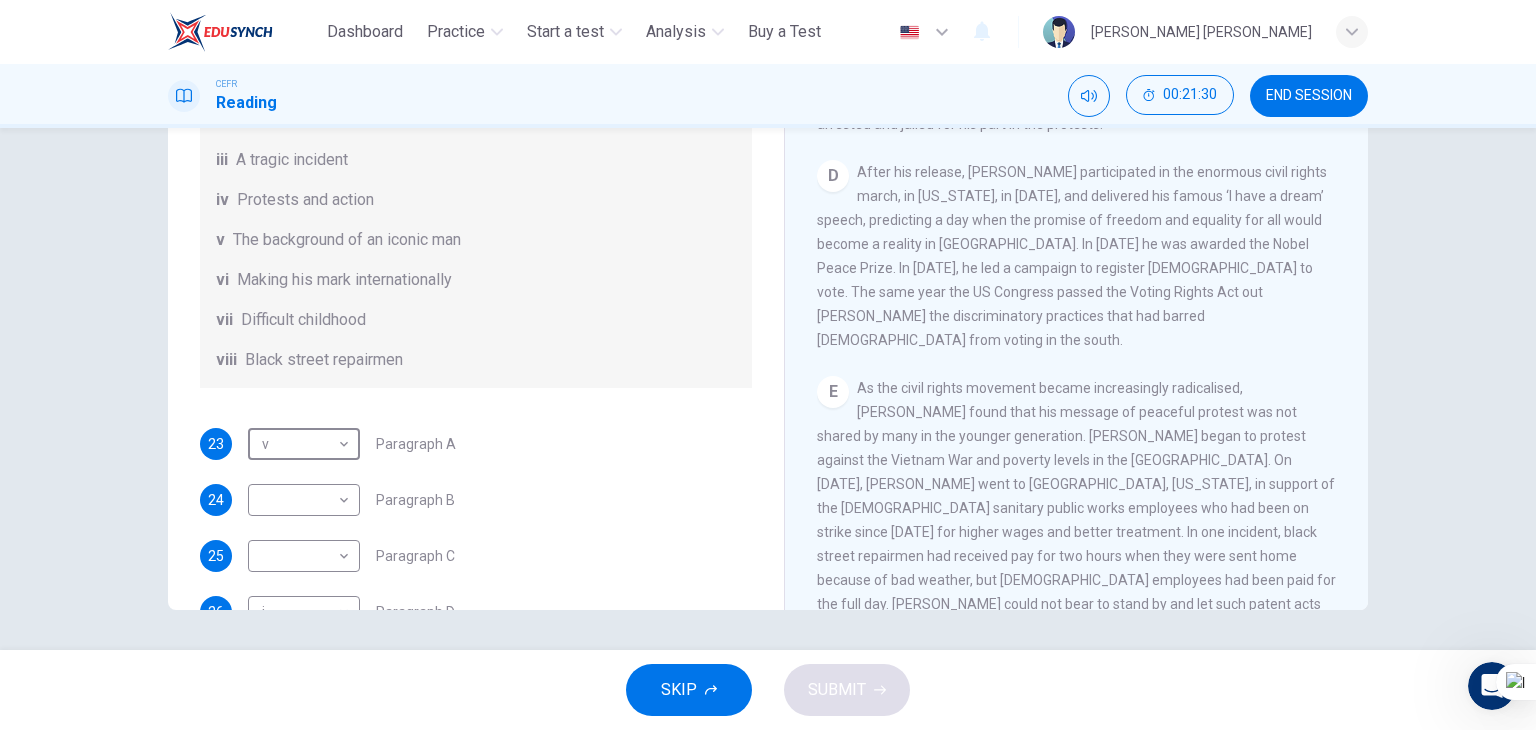 scroll, scrollTop: 1104, scrollLeft: 0, axis: vertical 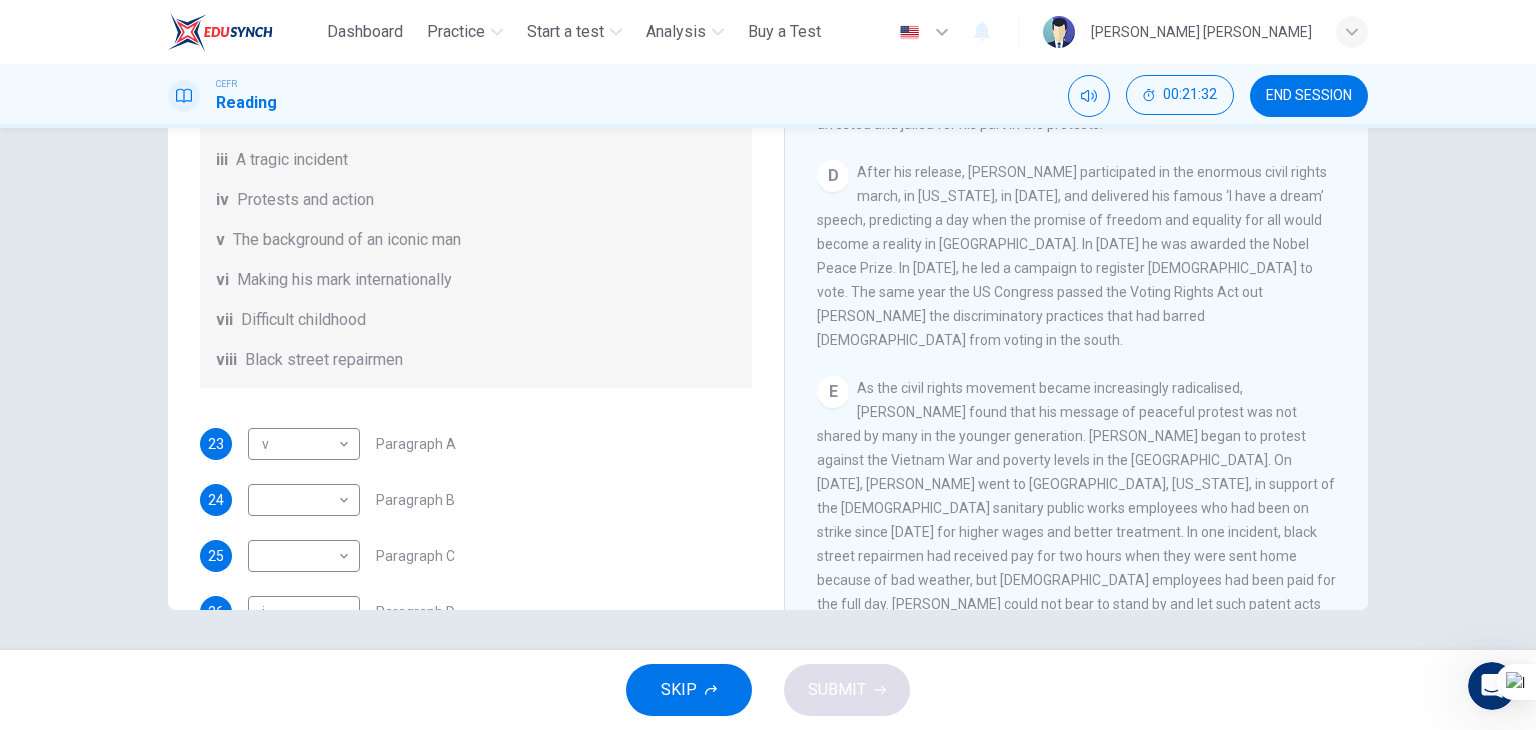 drag, startPoint x: 1212, startPoint y: 563, endPoint x: 1176, endPoint y: 561, distance: 36.05551 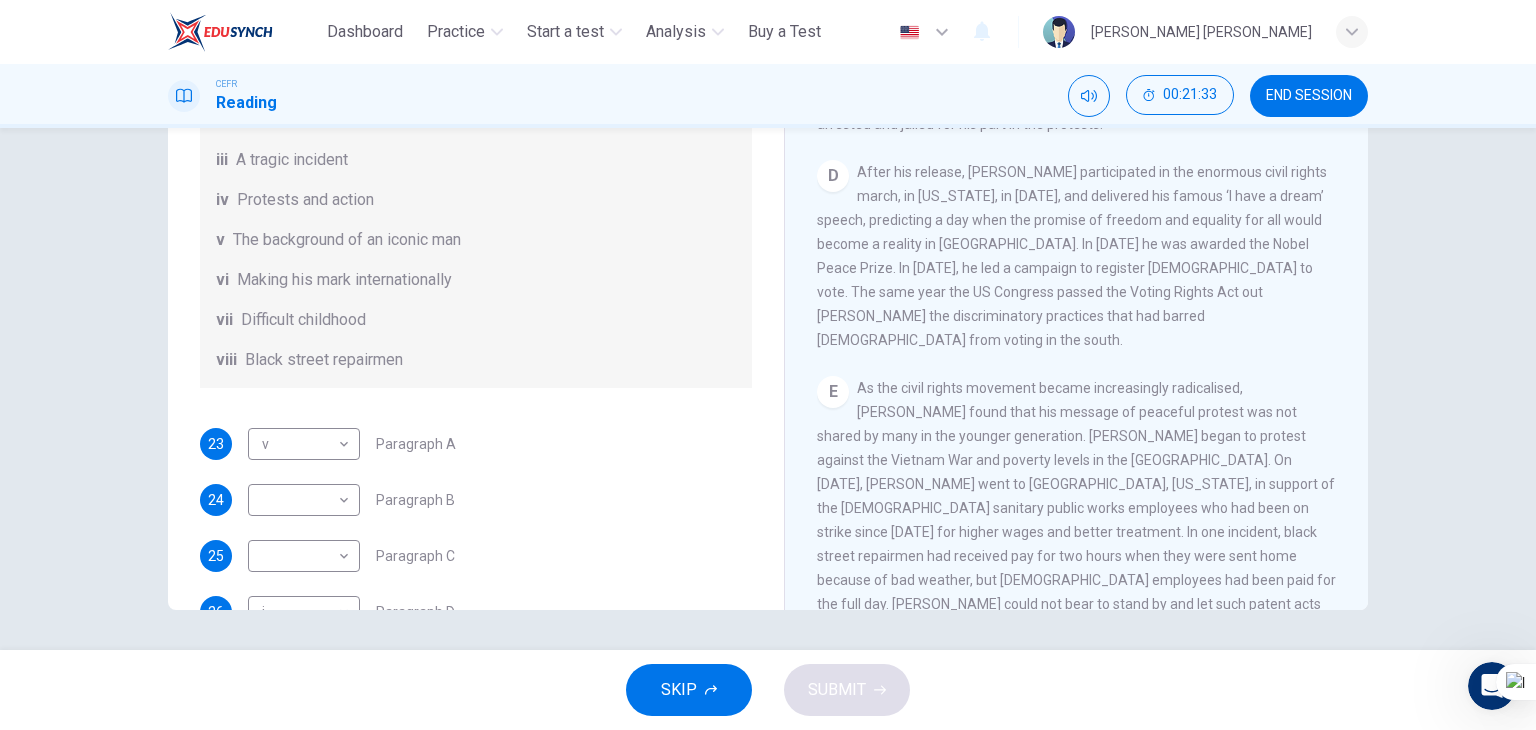 drag, startPoint x: 1176, startPoint y: 561, endPoint x: 1156, endPoint y: 545, distance: 25.612497 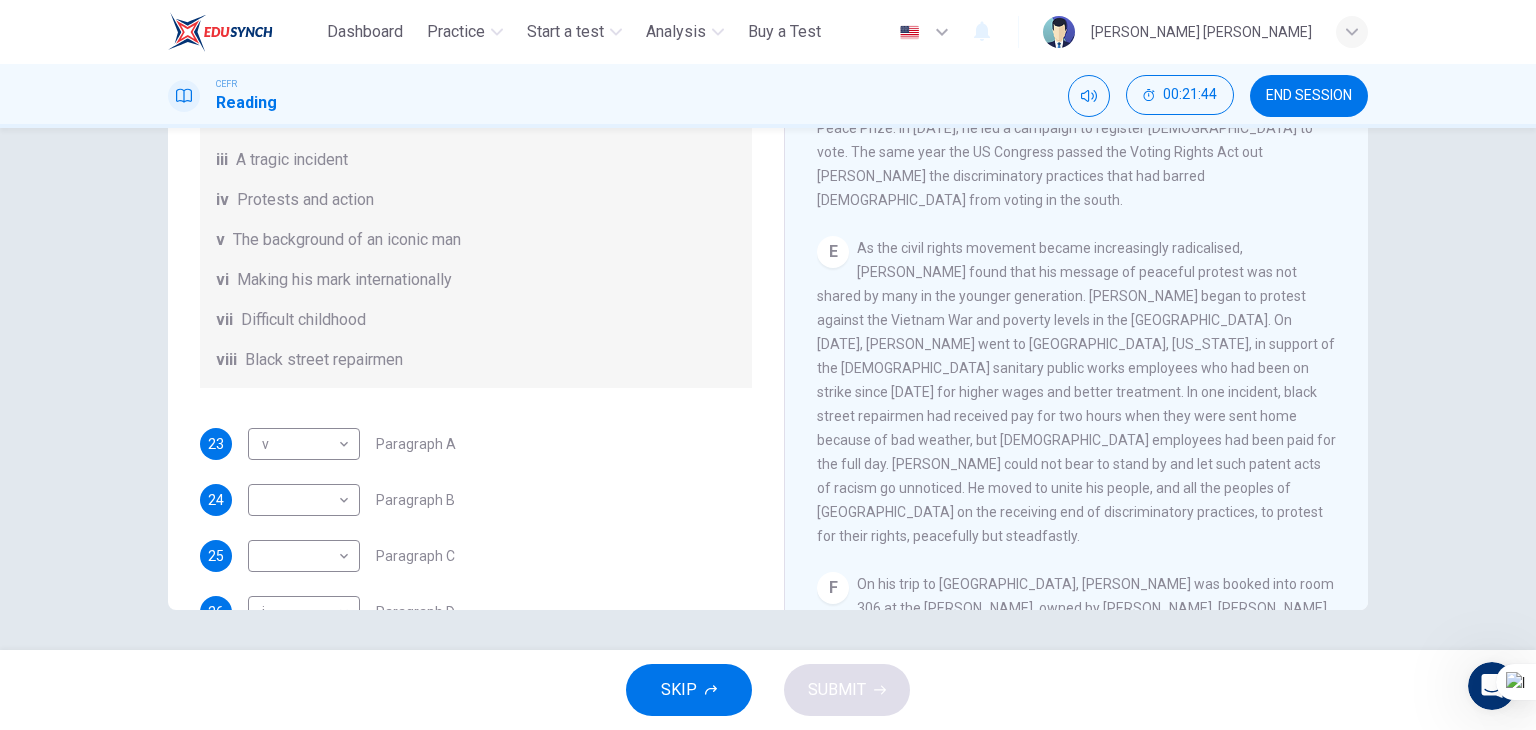 scroll, scrollTop: 1244, scrollLeft: 0, axis: vertical 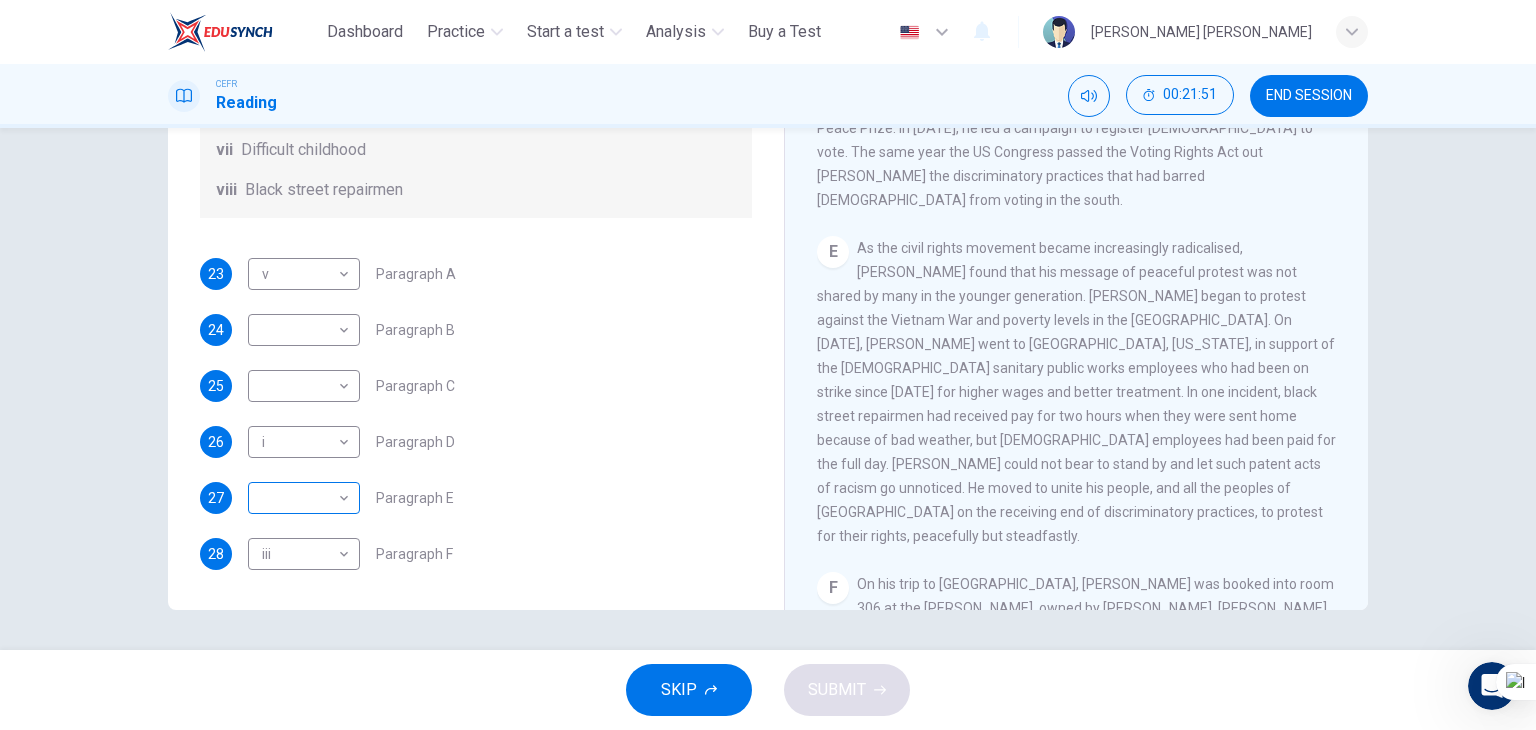 click on "This site uses cookies, as explained in our  Privacy Policy . If you agree to the use of cookies, please click the Accept button and continue to browse our site.   Privacy Policy Accept Dashboard Practice Start a test Analysis Buy a Test English ** ​ [PERSON_NAME] [PERSON_NAME] CEFR Reading 00:21:51 END SESSION Questions 23 - 28 The Reading Passage has 6 paragraphs.
Choose the correct heading for each paragraph  A – F , from the list of headings.
Write the correct number,  i – viii , in the spaces below. List of Headings i The memorable speech ii Unhappy about violence iii A tragic incident iv Protests and action v The background of an iconic man vi Making his mark internationally vii Difficult childhood viii Black street repairmen 23 v * ​ Paragraph A 24 ​ ​ Paragraph B 25 ​ ​ Paragraph C 26 i * ​ Paragraph D 27 ​ ​ Paragraph E 28 iii *** ​ Paragraph F [PERSON_NAME] CLICK TO ZOOM Click to Zoom A B C D E F SKIP SUBMIT ELTC - EduSynch CEFR Test for Teachers in [GEOGRAPHIC_DATA] Dashboard   1" at bounding box center (768, 365) 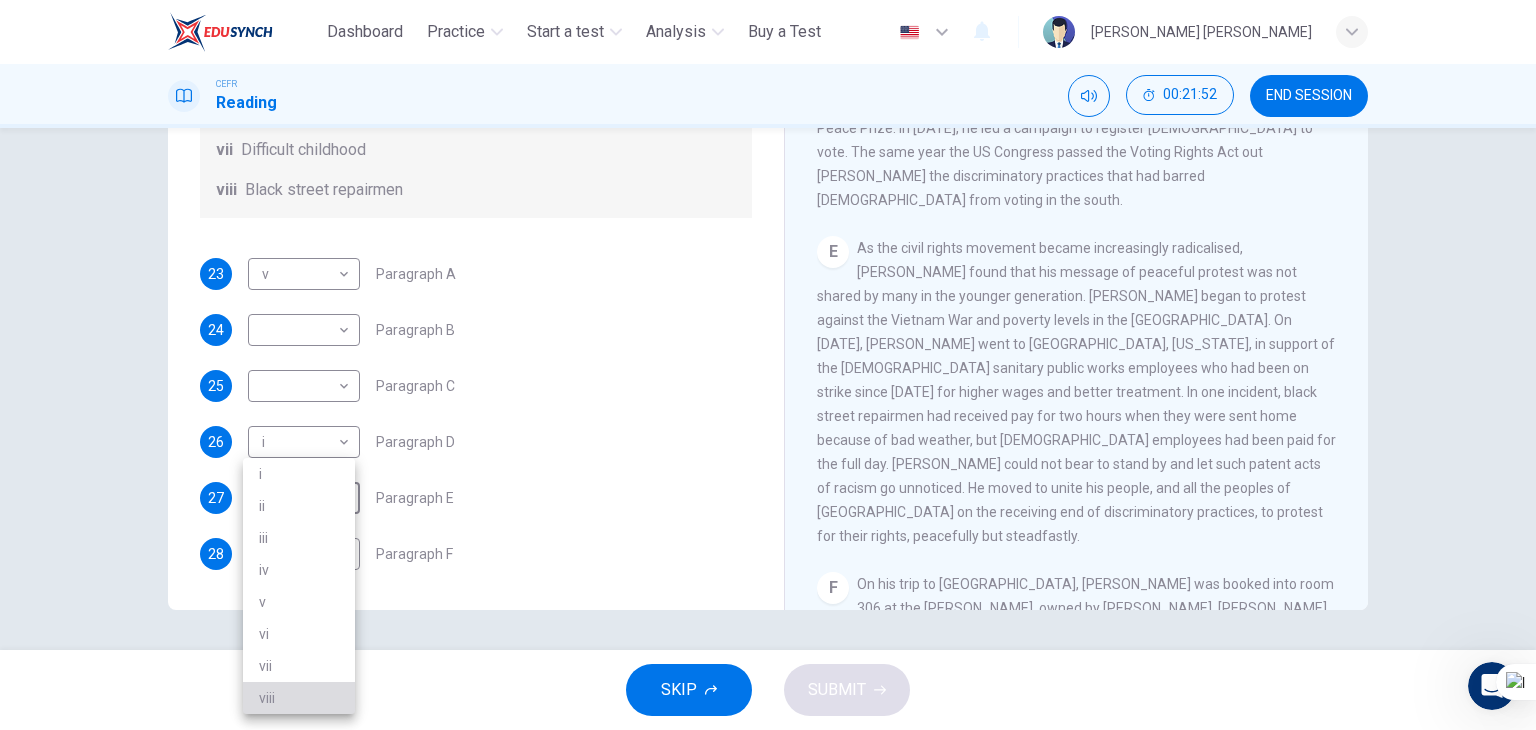 click on "viii" at bounding box center (299, 698) 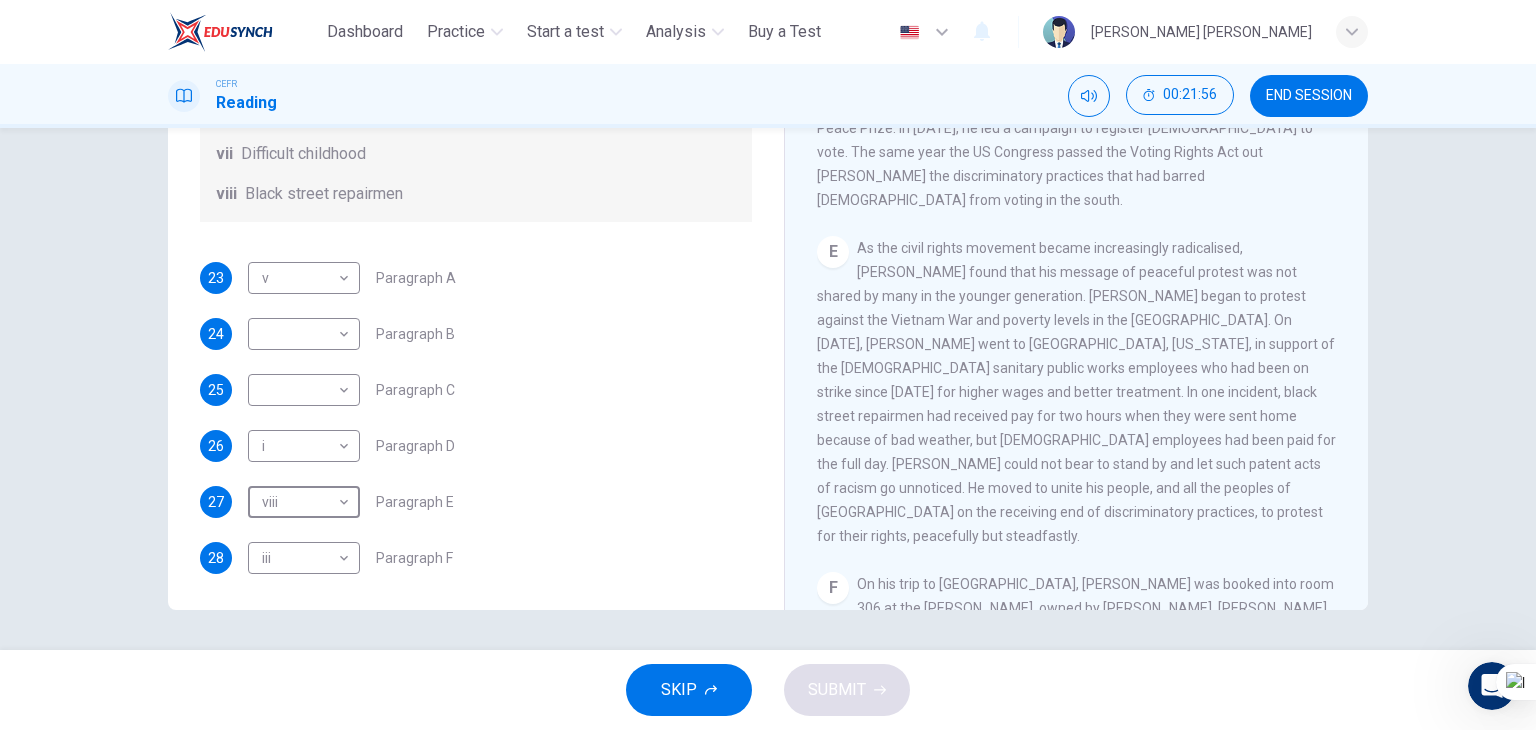 scroll, scrollTop: 307, scrollLeft: 0, axis: vertical 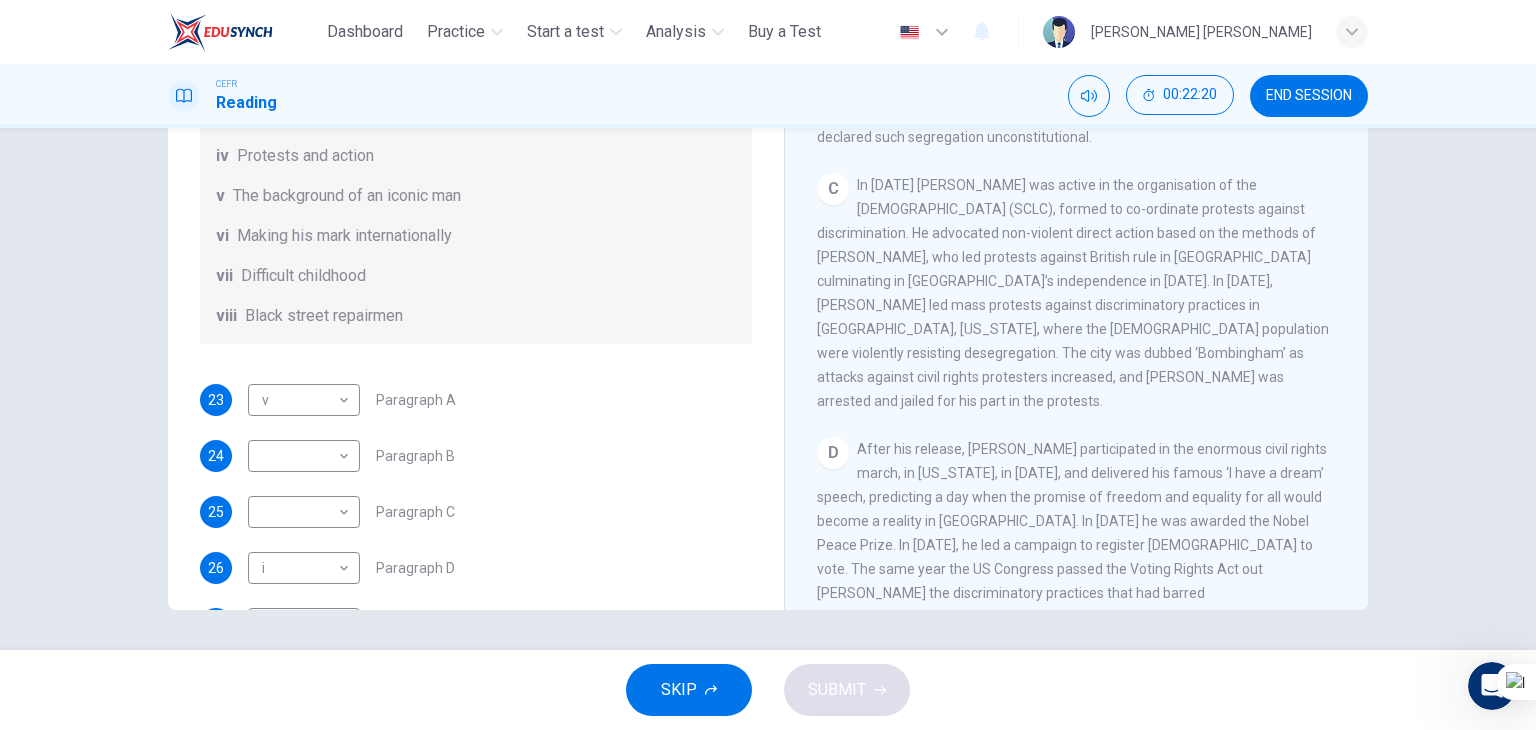 drag, startPoint x: 876, startPoint y: 352, endPoint x: 845, endPoint y: 345, distance: 31.780497 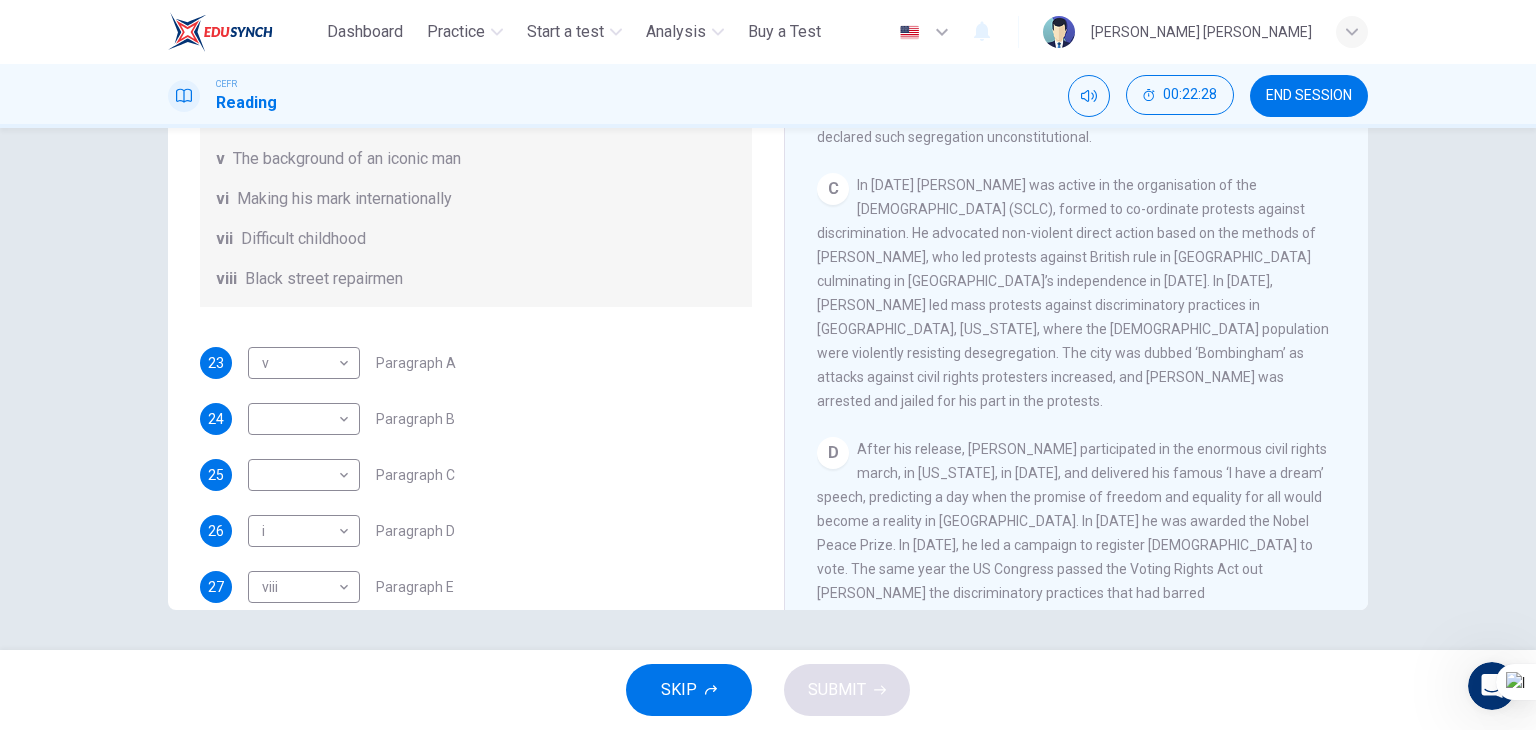 scroll, scrollTop: 241, scrollLeft: 0, axis: vertical 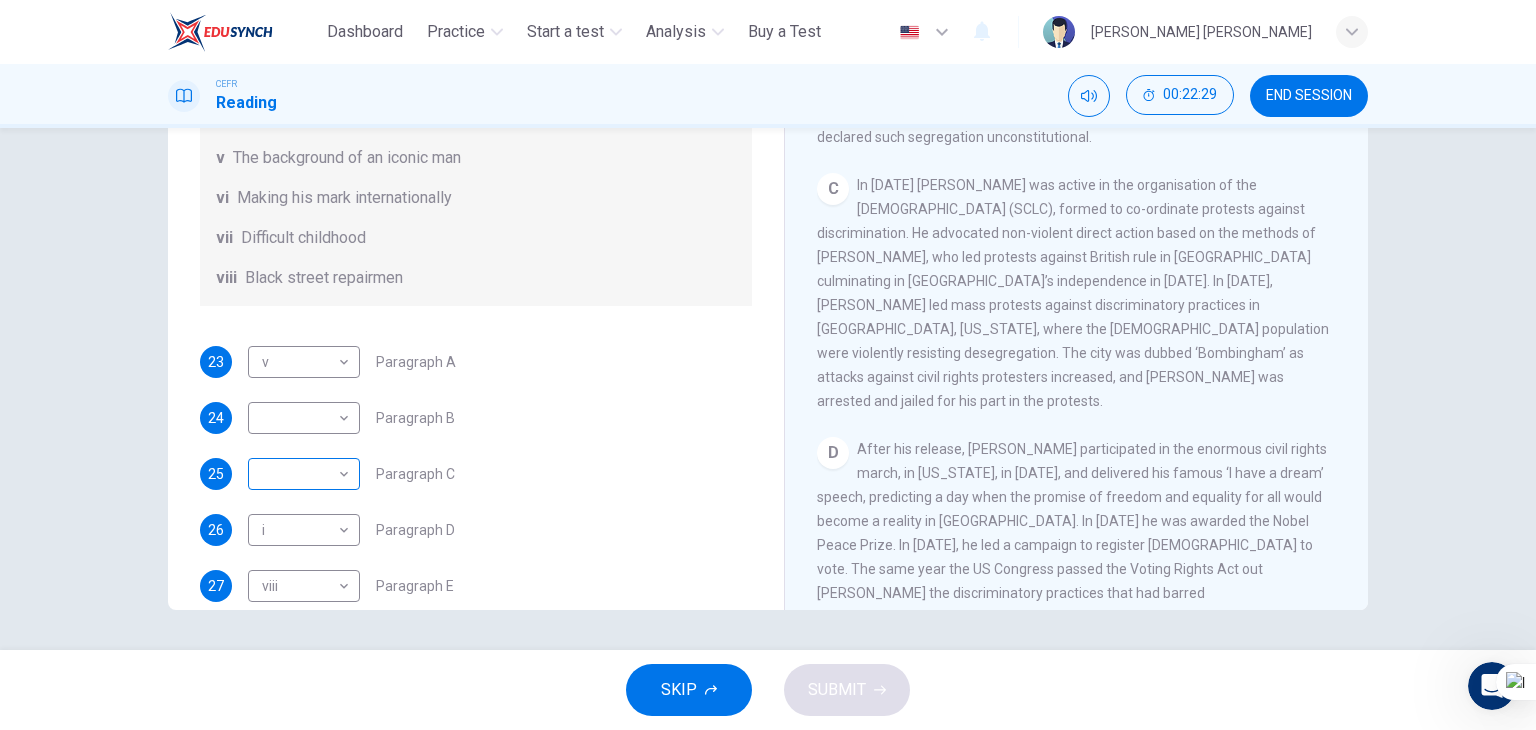 click on "This site uses cookies, as explained in our  Privacy Policy . If you agree to the use of cookies, please click the Accept button and continue to browse our site.   Privacy Policy Accept Dashboard Practice Start a test Analysis Buy a Test English ** ​ [PERSON_NAME] [PERSON_NAME] CEFR Reading 00:22:29 END SESSION Questions 23 - 28 The Reading Passage has 6 paragraphs.
Choose the correct heading for each paragraph  A – F , from the list of headings.
Write the correct number,  i – viii , in the spaces below. List of Headings i The memorable speech ii Unhappy about violence iii A tragic incident iv Protests and action v The background of an iconic man vi Making his mark internationally vii Difficult childhood viii Black street repairmen 23 v * ​ Paragraph A 24 ​ ​ Paragraph B 25 ​ ​ Paragraph C 26 i * ​ Paragraph D 27 viii **** ​ Paragraph E 28 iii *** ​ Paragraph F [PERSON_NAME] CLICK TO ZOOM Click to Zoom A B C D E F SKIP SUBMIT ELTC - EduSynch CEFR Test for Teachers in [GEOGRAPHIC_DATA] Practice" at bounding box center (768, 365) 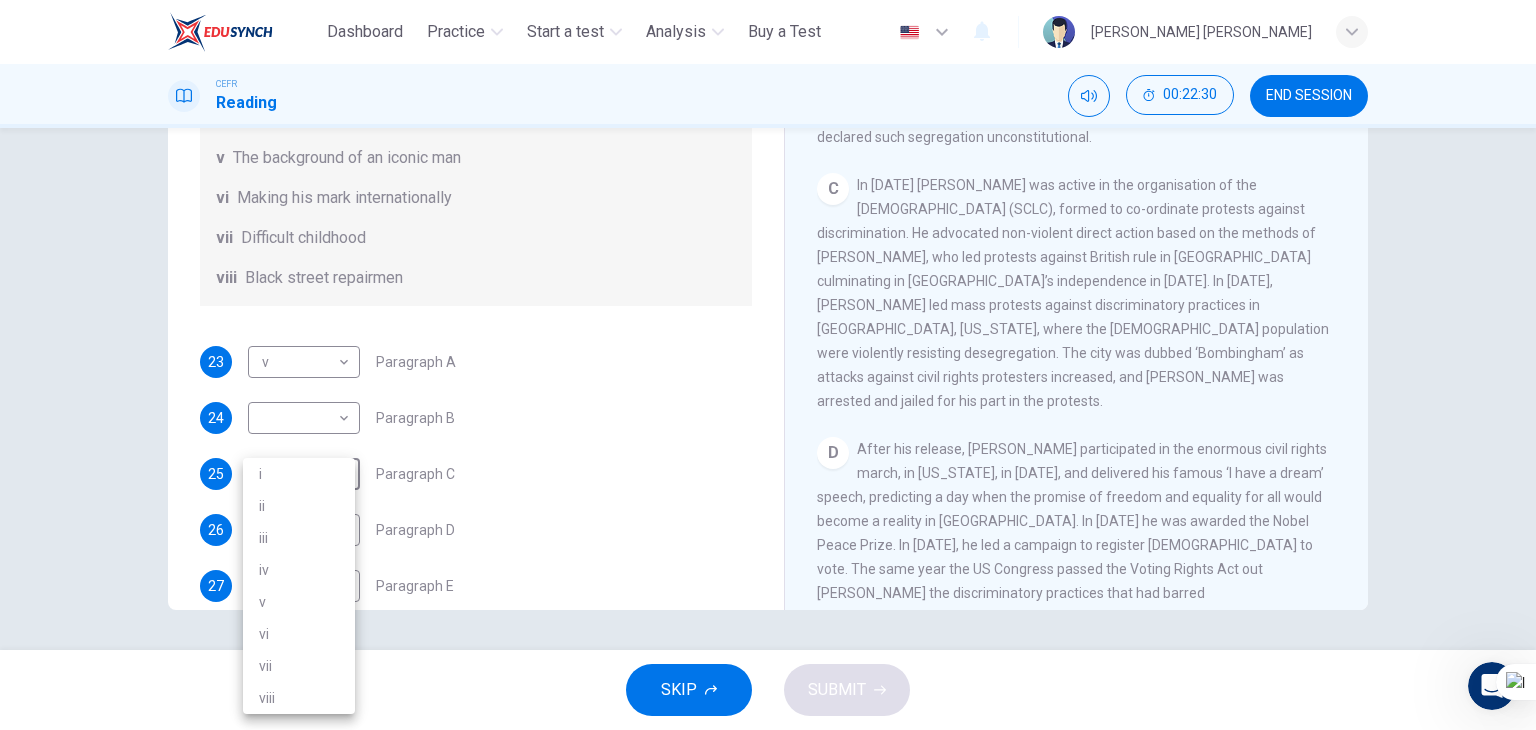 click on "iv" at bounding box center (299, 570) 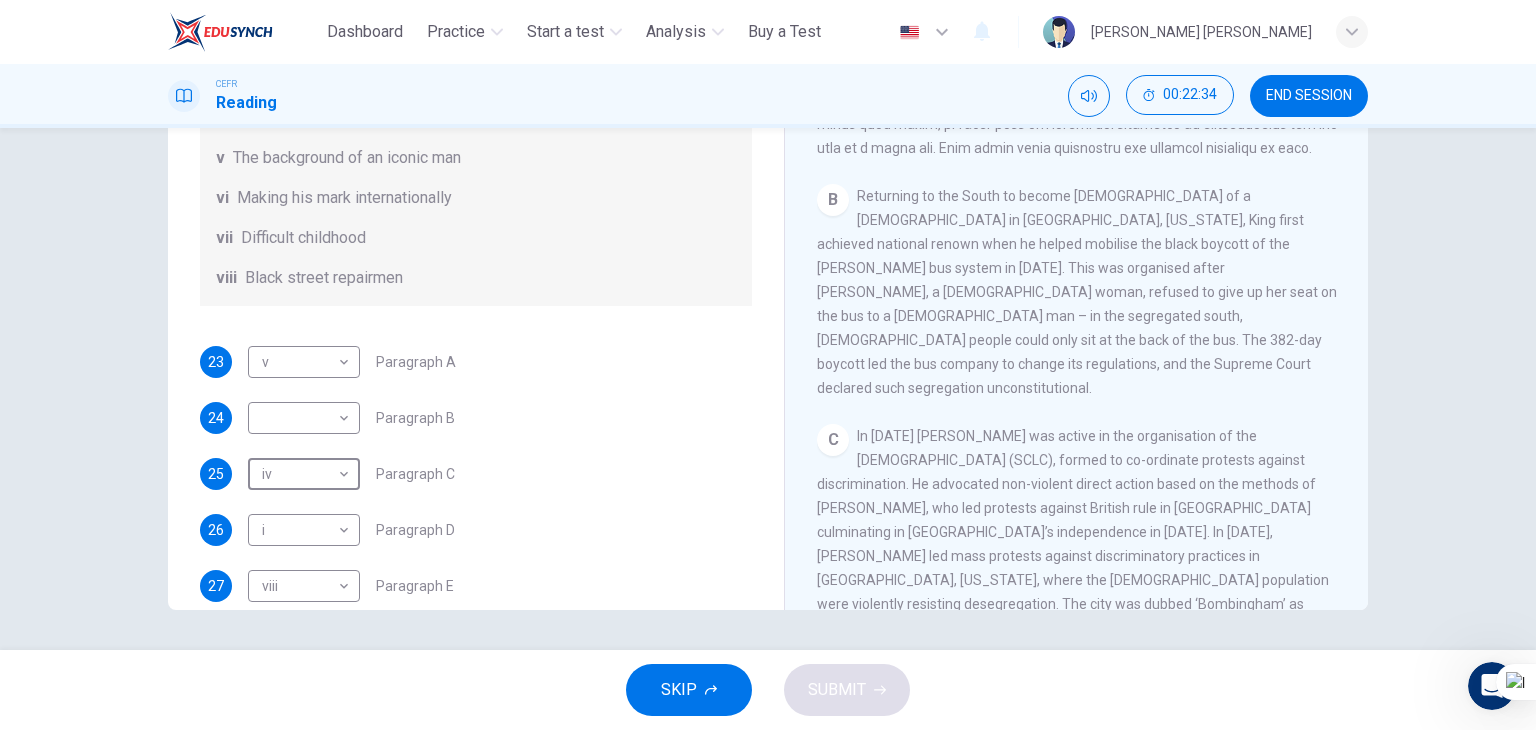 scroll, scrollTop: 576, scrollLeft: 0, axis: vertical 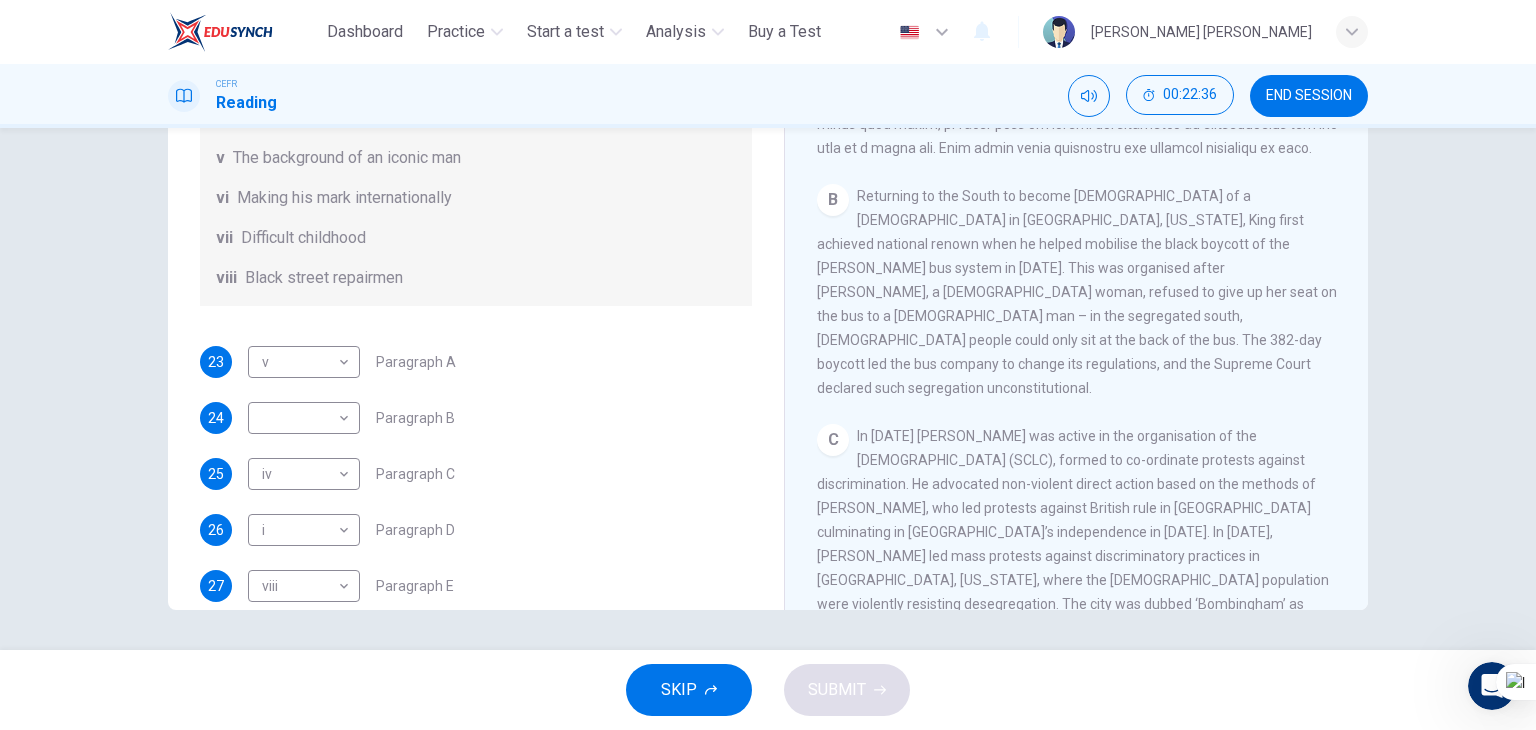 click on "In [DATE] [PERSON_NAME] was active in the organisation of the [DEMOGRAPHIC_DATA] (SCLC), formed to co-ordinate protests against discrimination. He advocated non-violent direct action based on the methods of [PERSON_NAME], who led protests against British rule in [GEOGRAPHIC_DATA] culminating in [GEOGRAPHIC_DATA]’s independence in [DATE]. In [DATE], [PERSON_NAME] led mass protests against discriminatory practices in [GEOGRAPHIC_DATA], [US_STATE], where the [DEMOGRAPHIC_DATA] population were violently resisting desegregation. The city was dubbed ‘Bombingham’ as attacks against civil rights protesters increased, and [PERSON_NAME] was arrested and jailed for his part in the protests." at bounding box center (1073, 544) 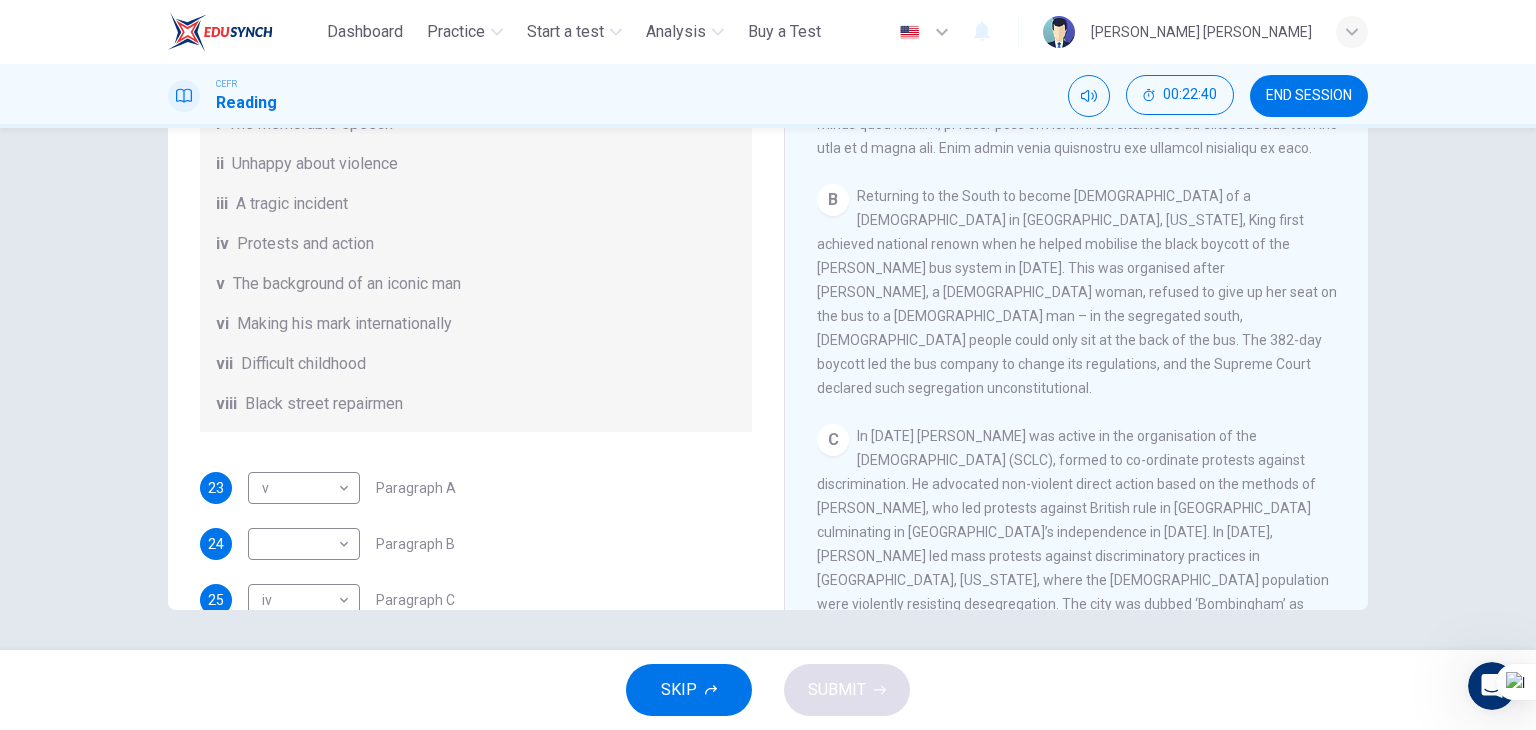 scroll, scrollTop: 104, scrollLeft: 0, axis: vertical 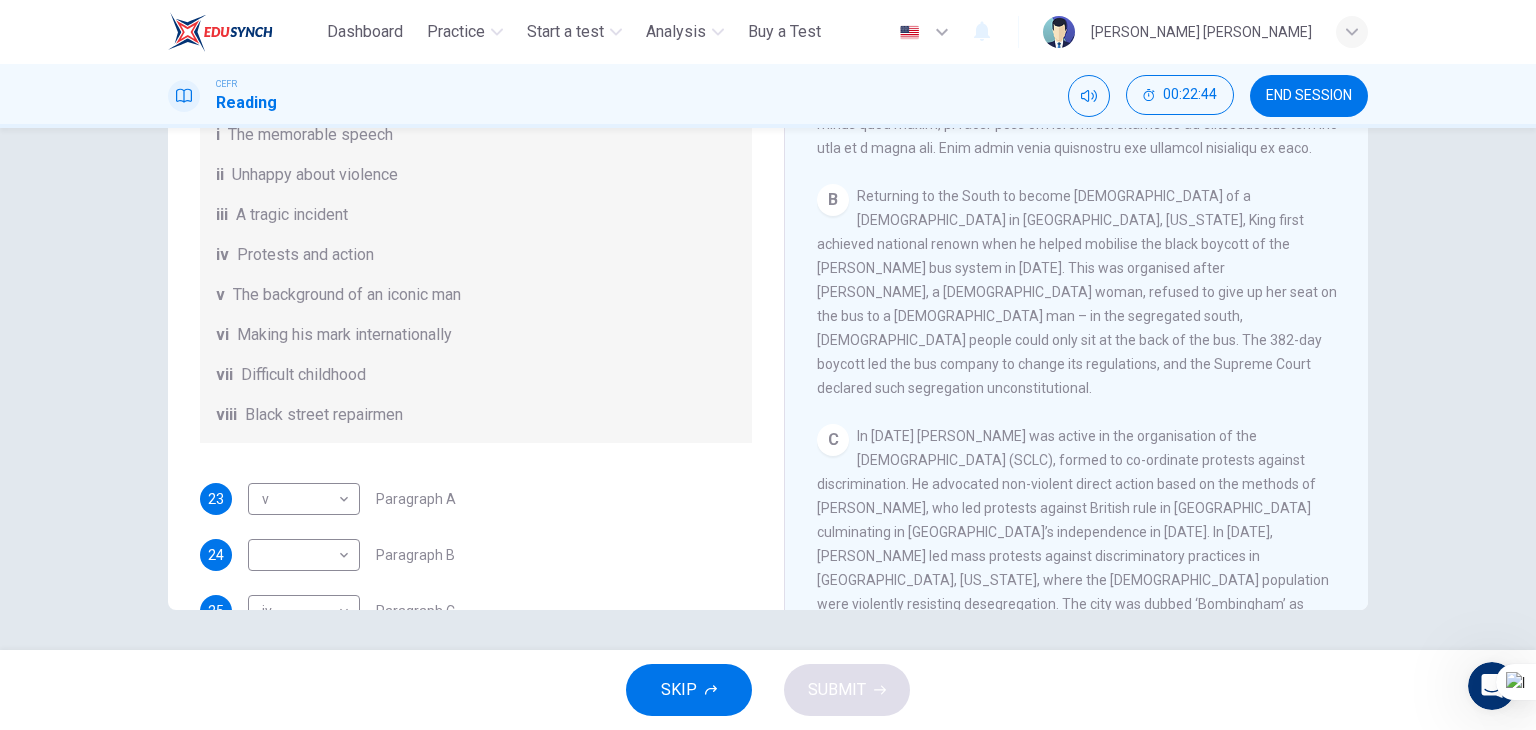 drag, startPoint x: 1165, startPoint y: 211, endPoint x: 1194, endPoint y: 221, distance: 30.675724 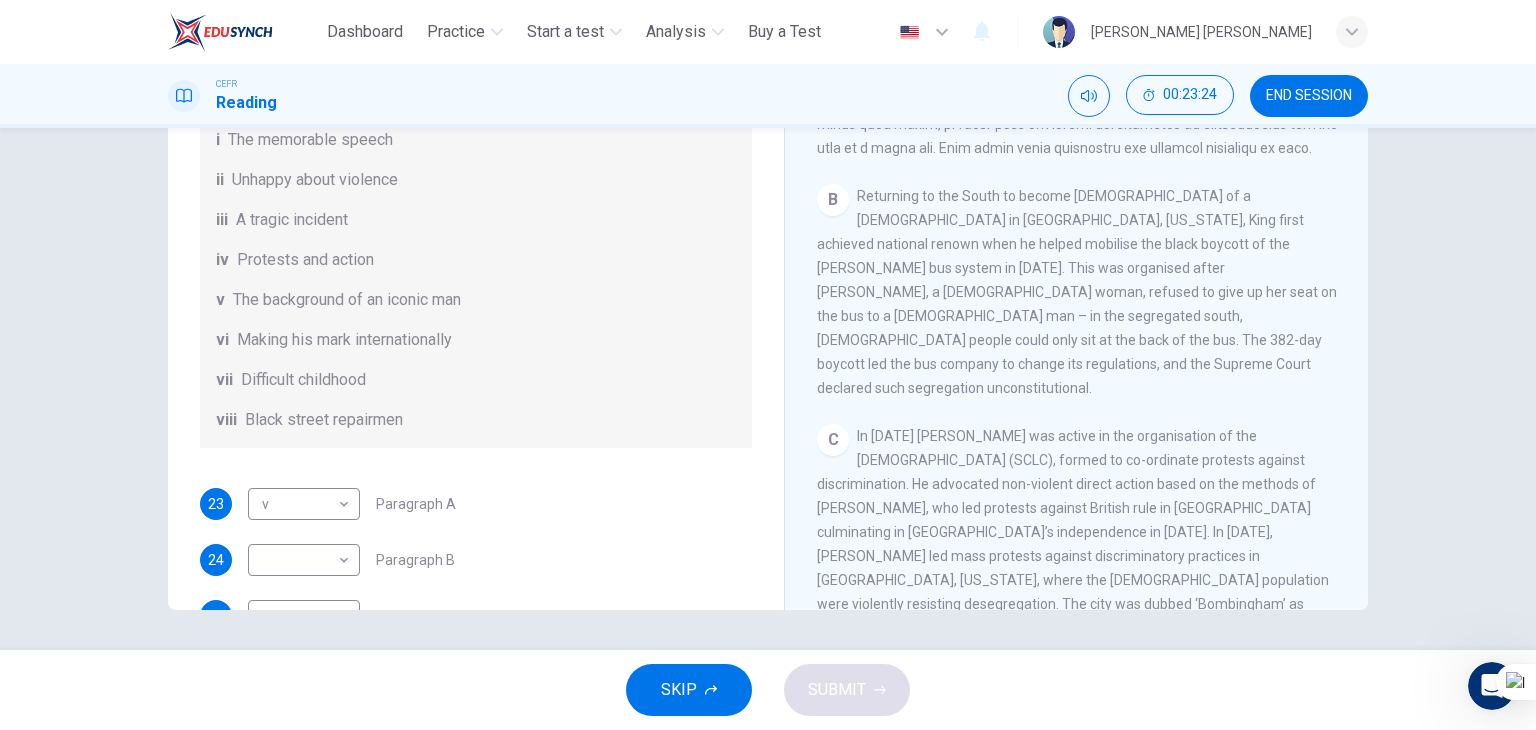 scroll, scrollTop: 103, scrollLeft: 0, axis: vertical 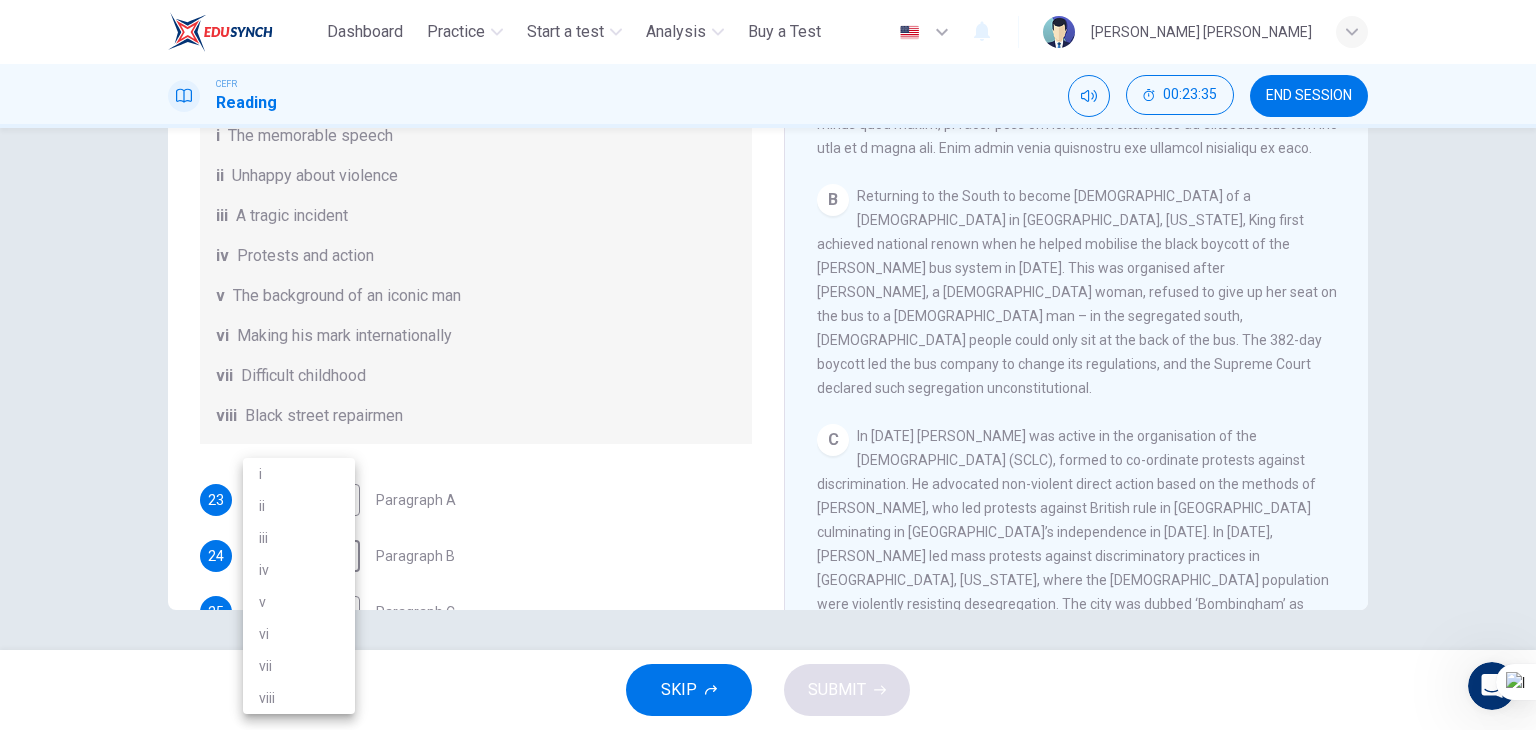 drag, startPoint x: 317, startPoint y: 584, endPoint x: 310, endPoint y: 642, distance: 58.420887 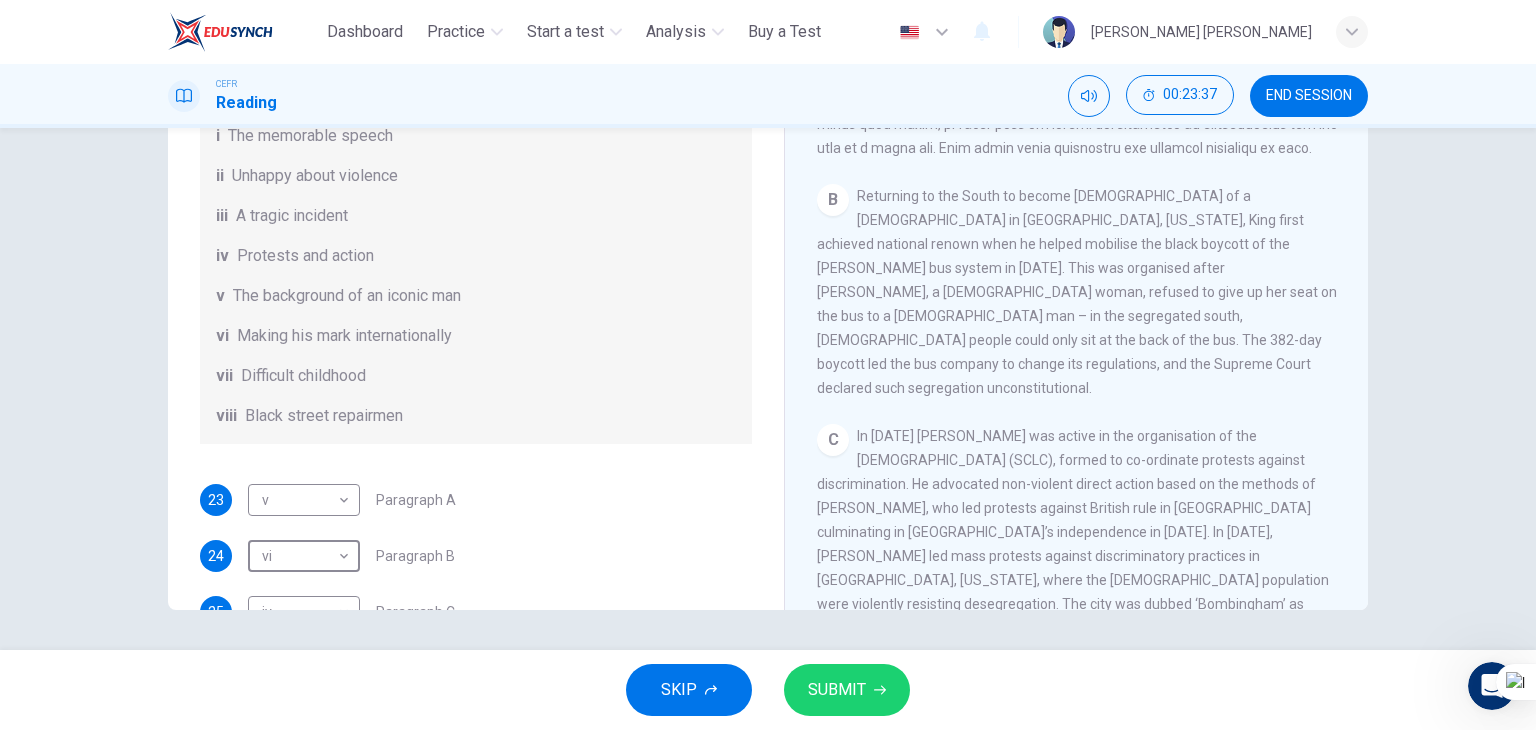 click on "SUBMIT" at bounding box center [847, 690] 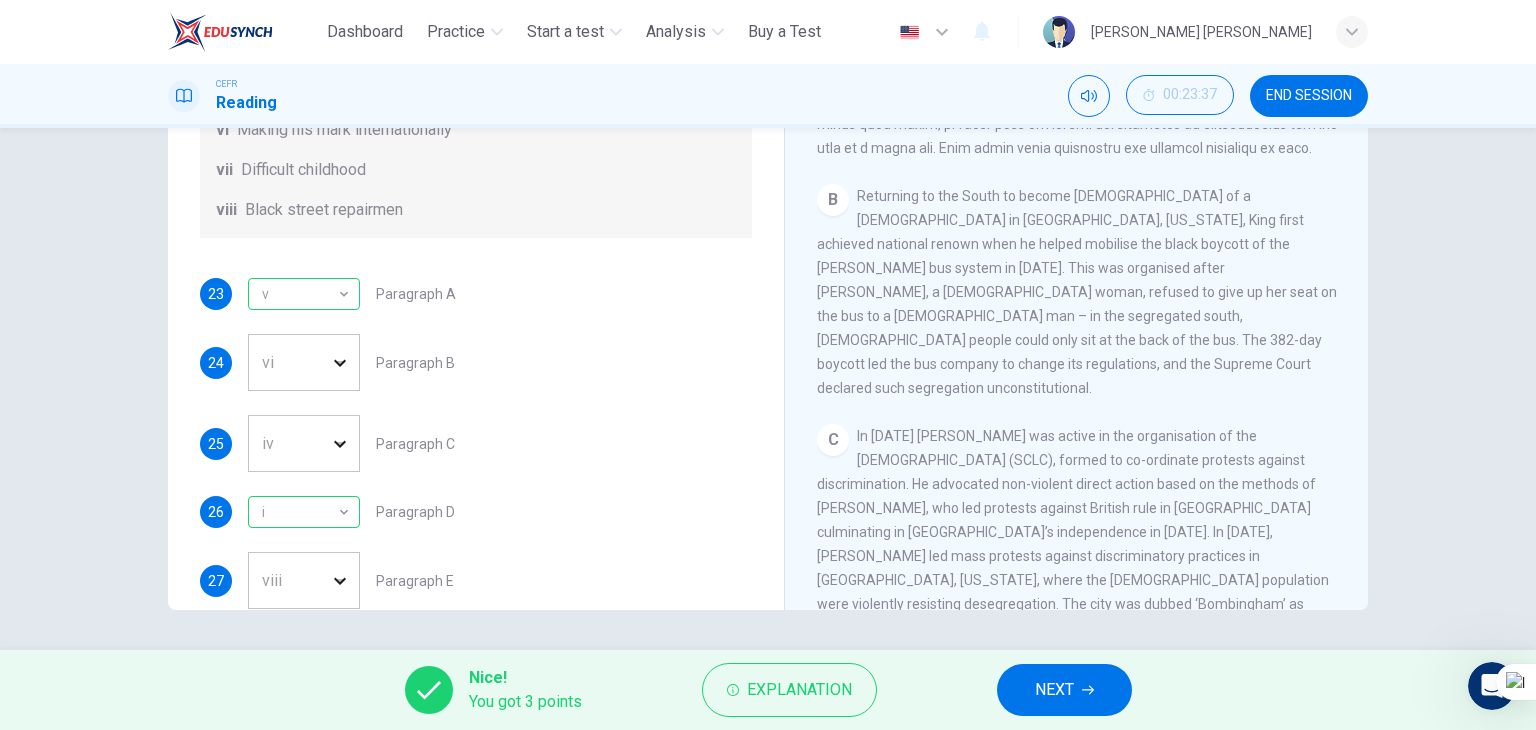 scroll, scrollTop: 352, scrollLeft: 0, axis: vertical 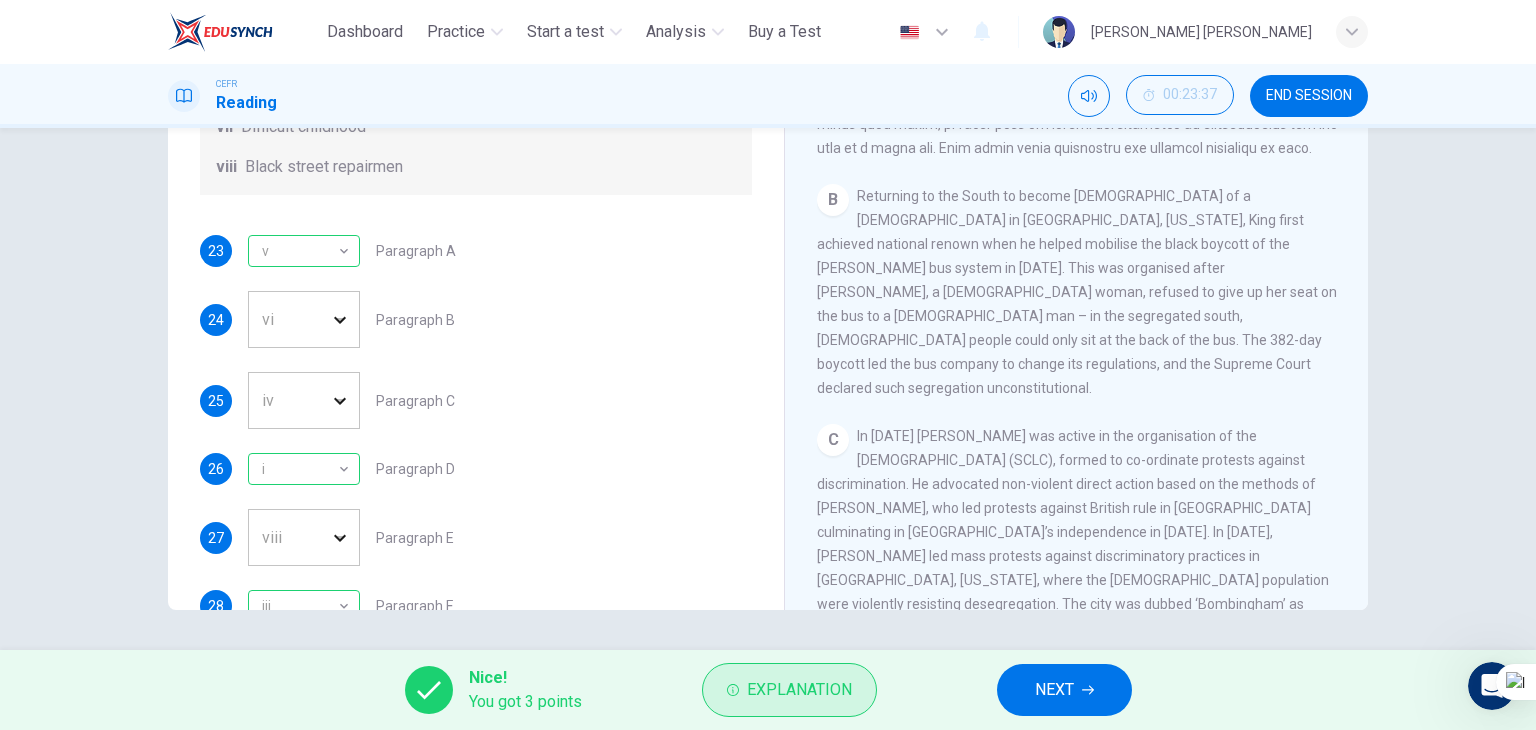 click on "Explanation" at bounding box center [799, 690] 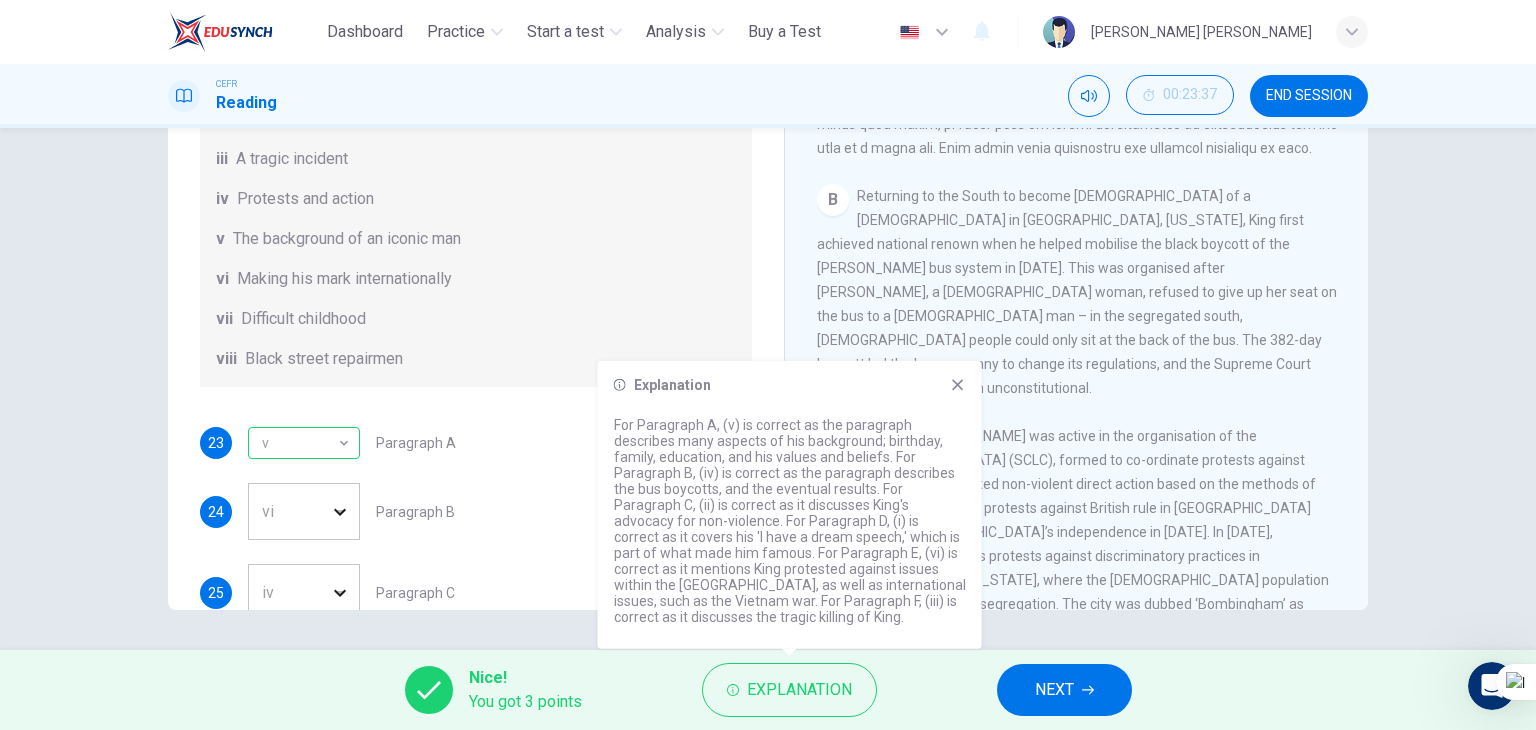 scroll, scrollTop: 0, scrollLeft: 0, axis: both 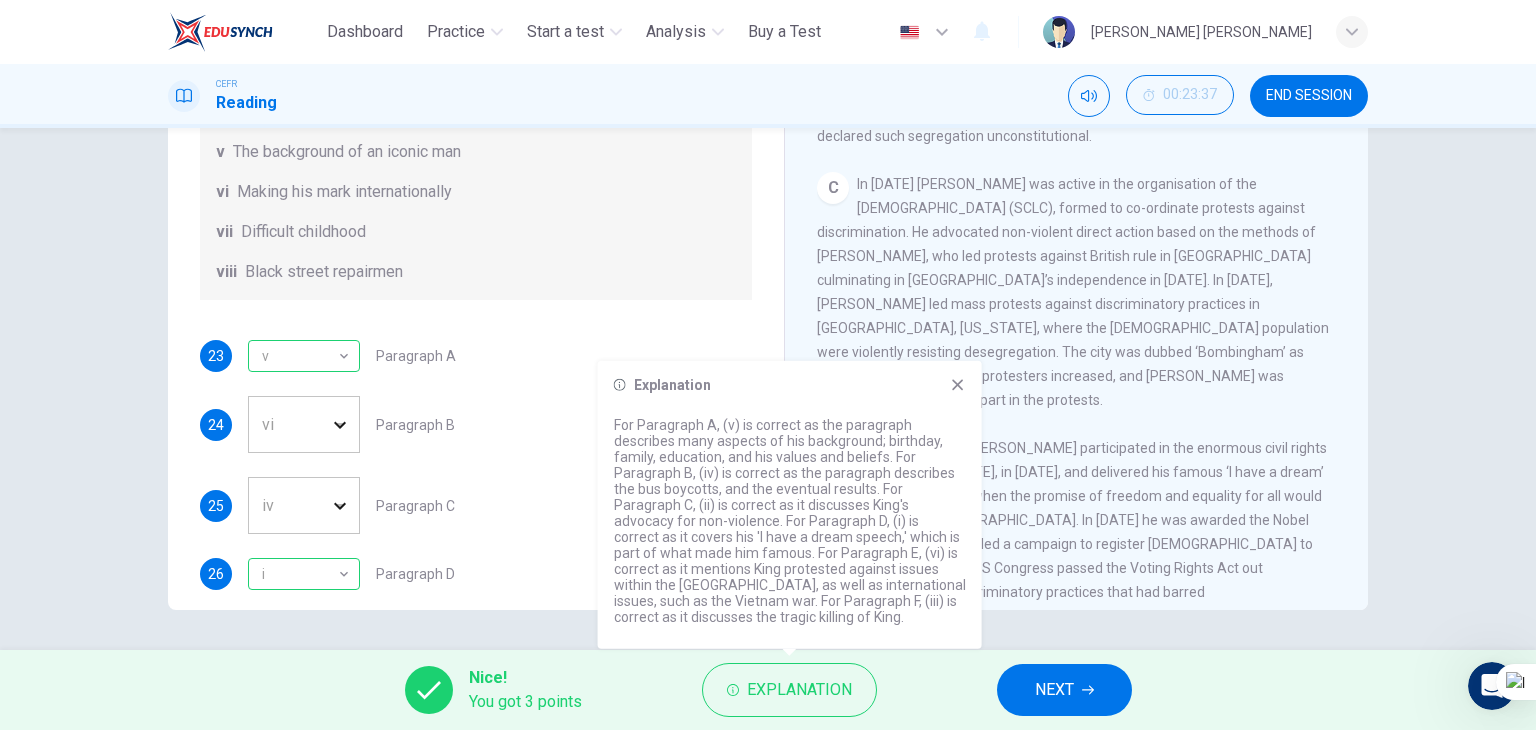 click 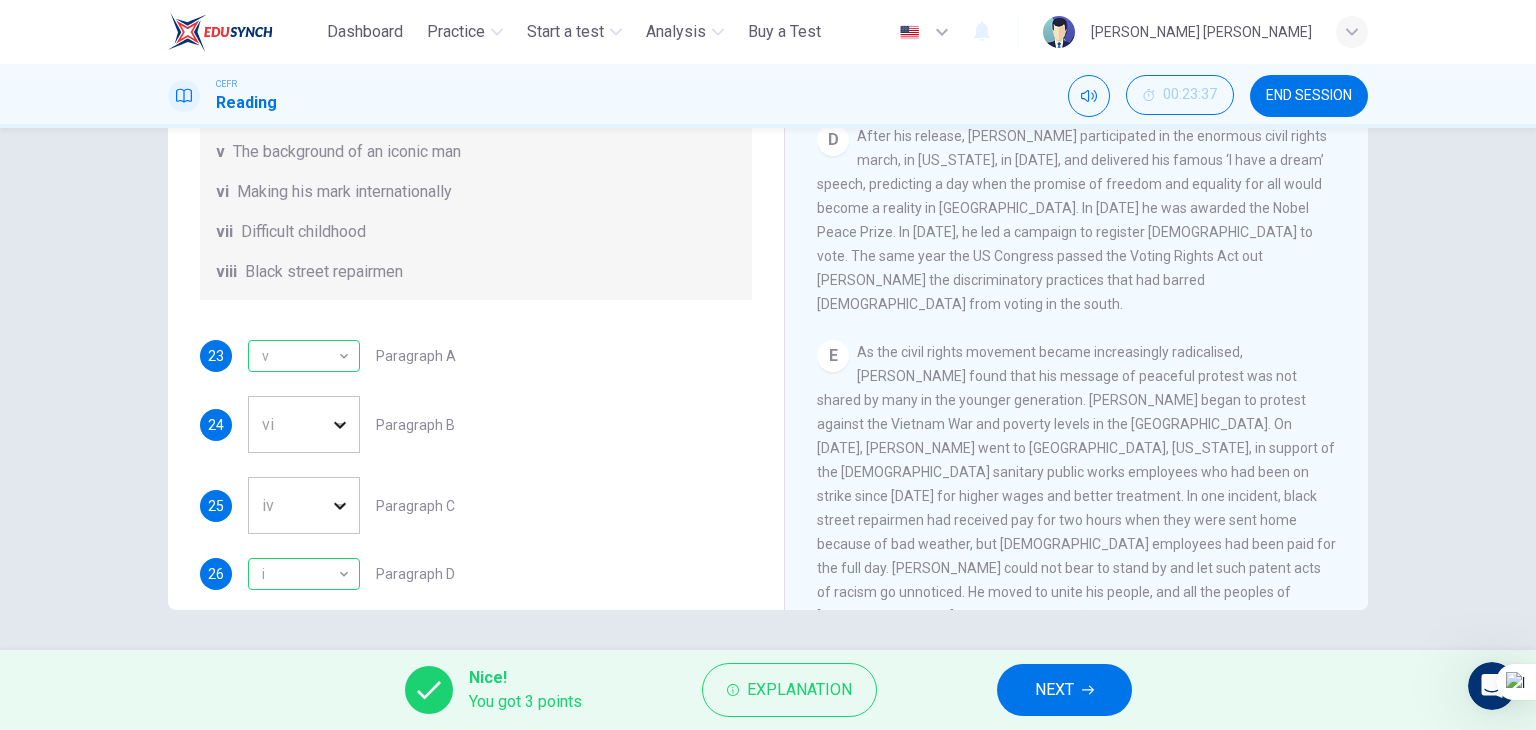 scroll, scrollTop: 1142, scrollLeft: 0, axis: vertical 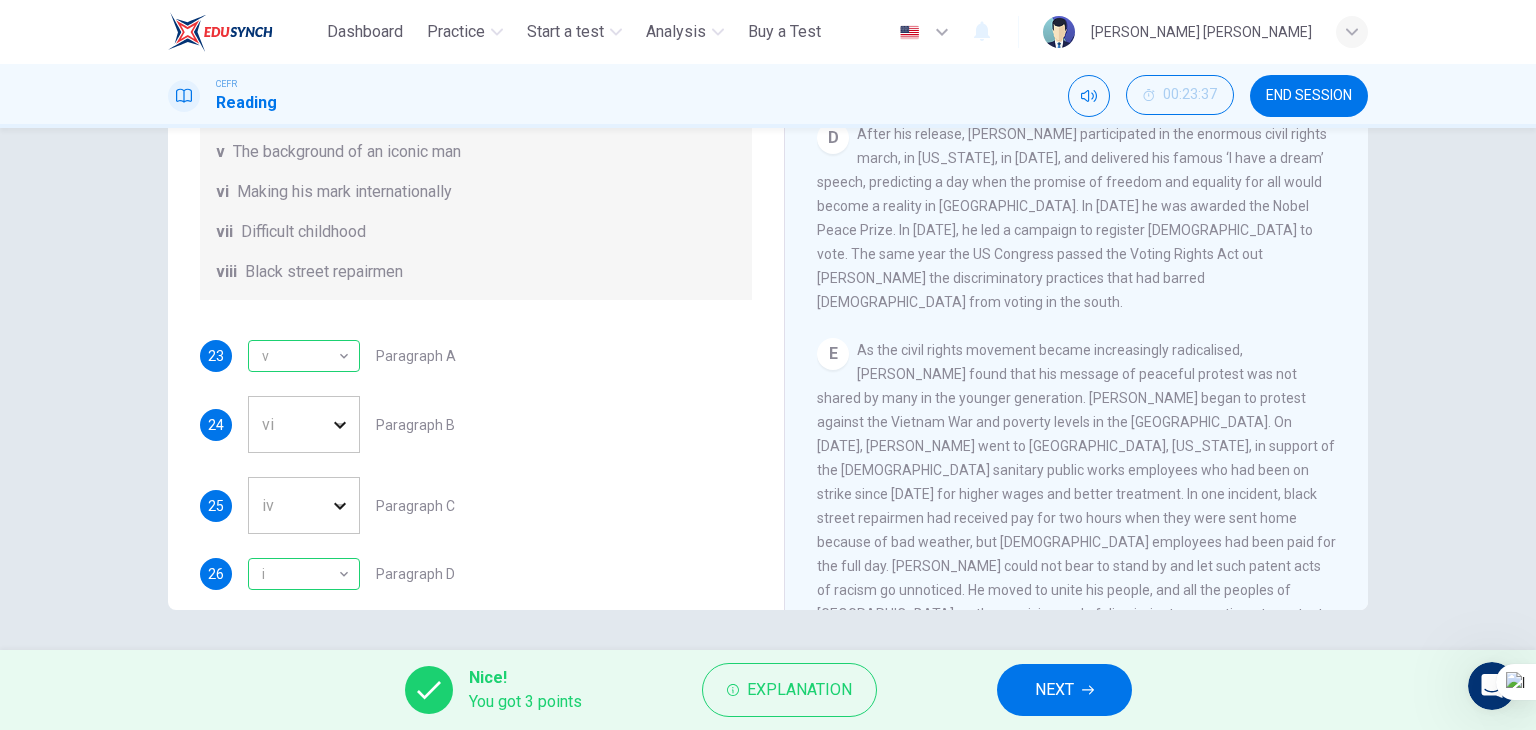 click on "As the civil rights movement became increasingly radicalised, [PERSON_NAME] found that his message of peaceful protest was not shared by many in the younger generation. [PERSON_NAME] began to protest against the Vietnam War and poverty levels in the [GEOGRAPHIC_DATA]. On [DATE], [PERSON_NAME] went to [GEOGRAPHIC_DATA], [US_STATE], in support of the [DEMOGRAPHIC_DATA] sanitary public works employees who had been on strike since [DATE] for higher wages and better treatment. In one incident, black street repairmen had received pay for two hours when they were sent home because of bad weather, but [DEMOGRAPHIC_DATA] employees had been paid for the full day. [PERSON_NAME] could not bear to stand by and let such patent acts of racism go unnoticed. He moved to unite his people, and all the peoples of [GEOGRAPHIC_DATA] on the receiving end of discriminatory practices, to protest for their rights, peacefully but steadfastly." at bounding box center (1076, 494) 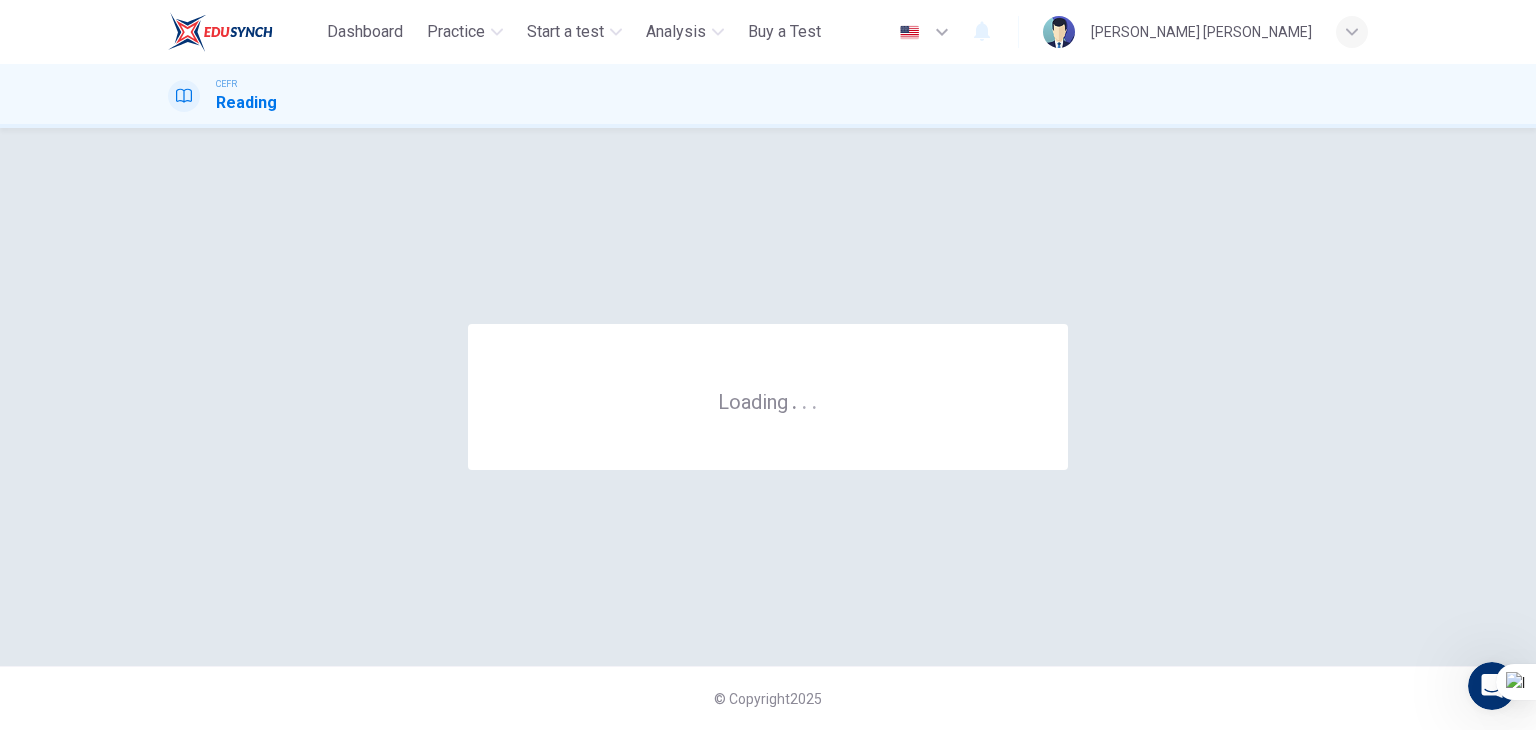 scroll, scrollTop: 0, scrollLeft: 0, axis: both 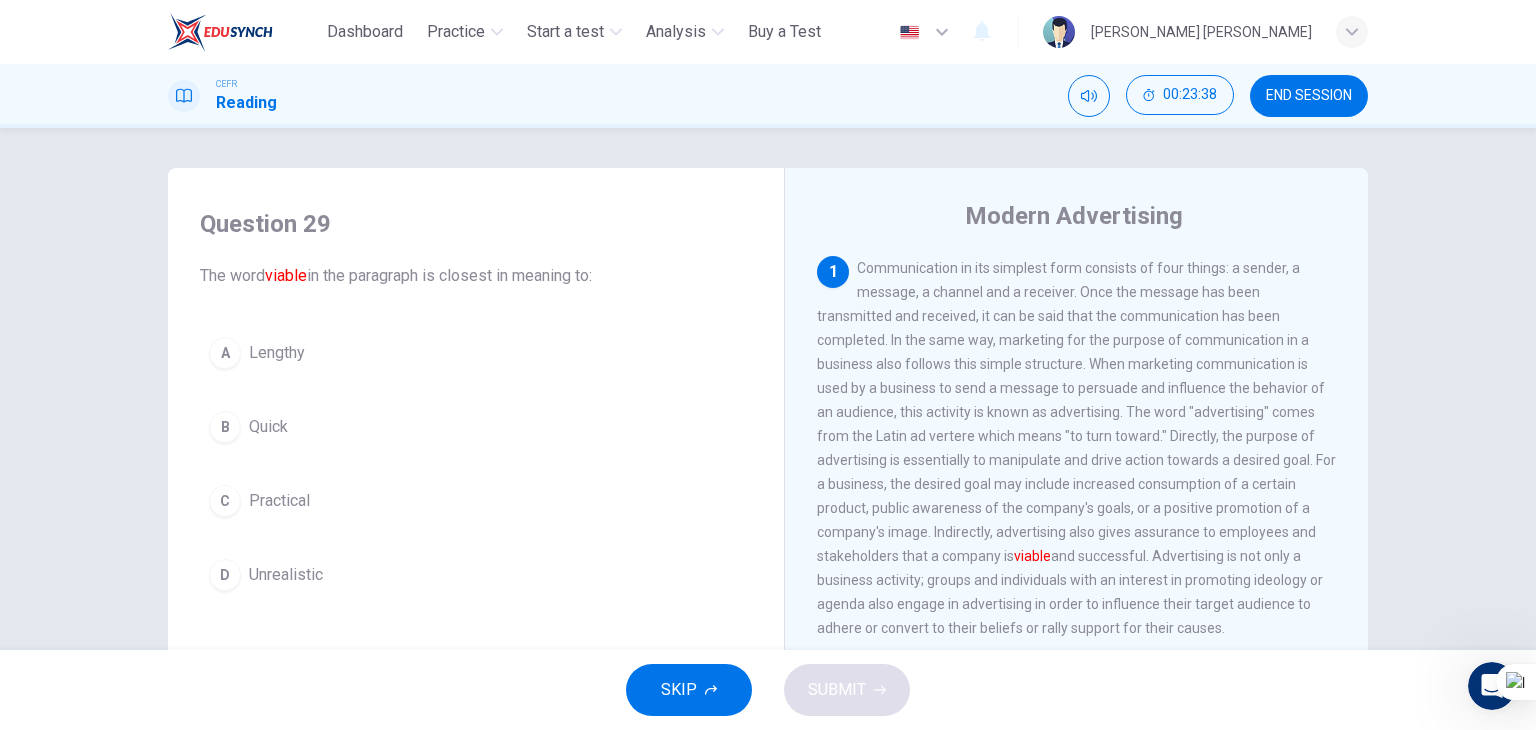 click on "END SESSION" at bounding box center (1309, 96) 